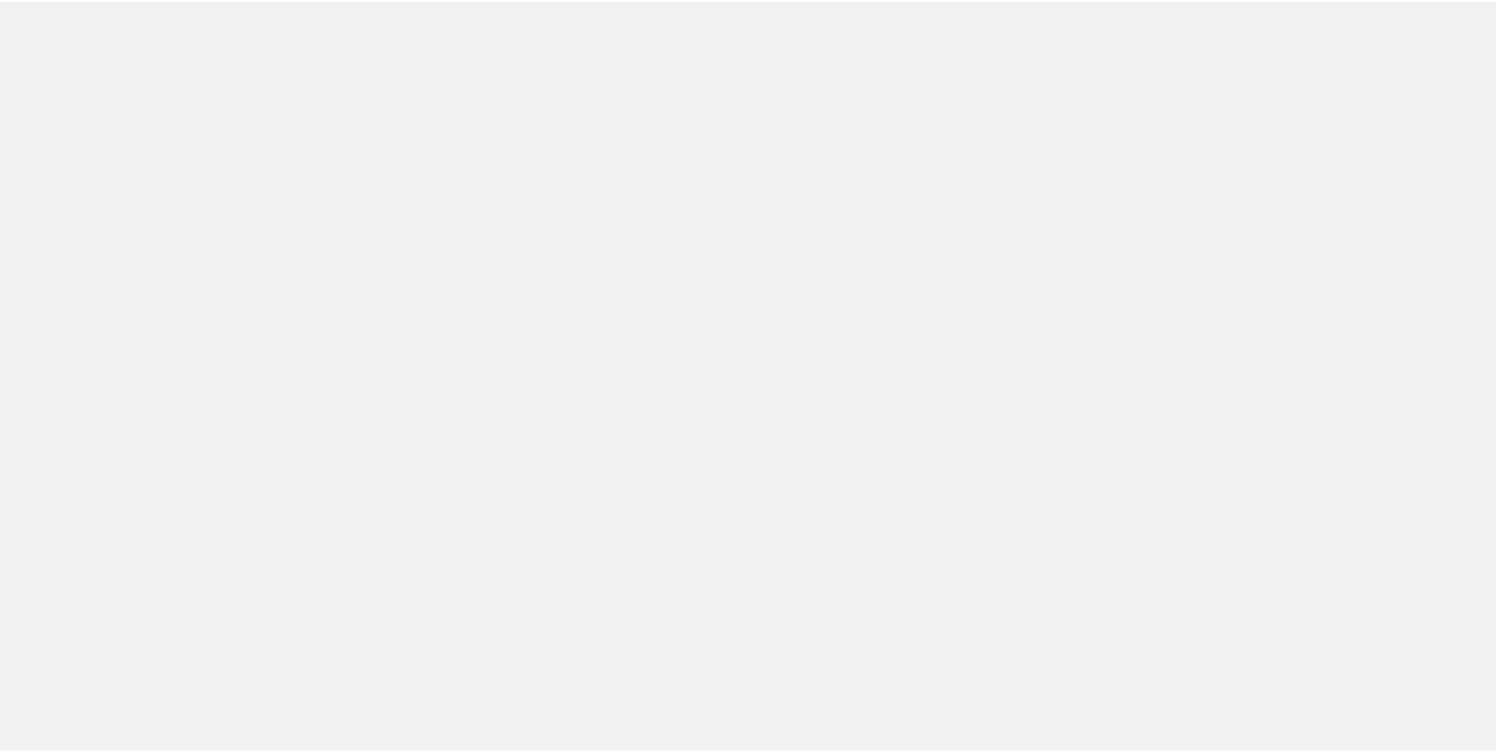 scroll, scrollTop: 0, scrollLeft: 0, axis: both 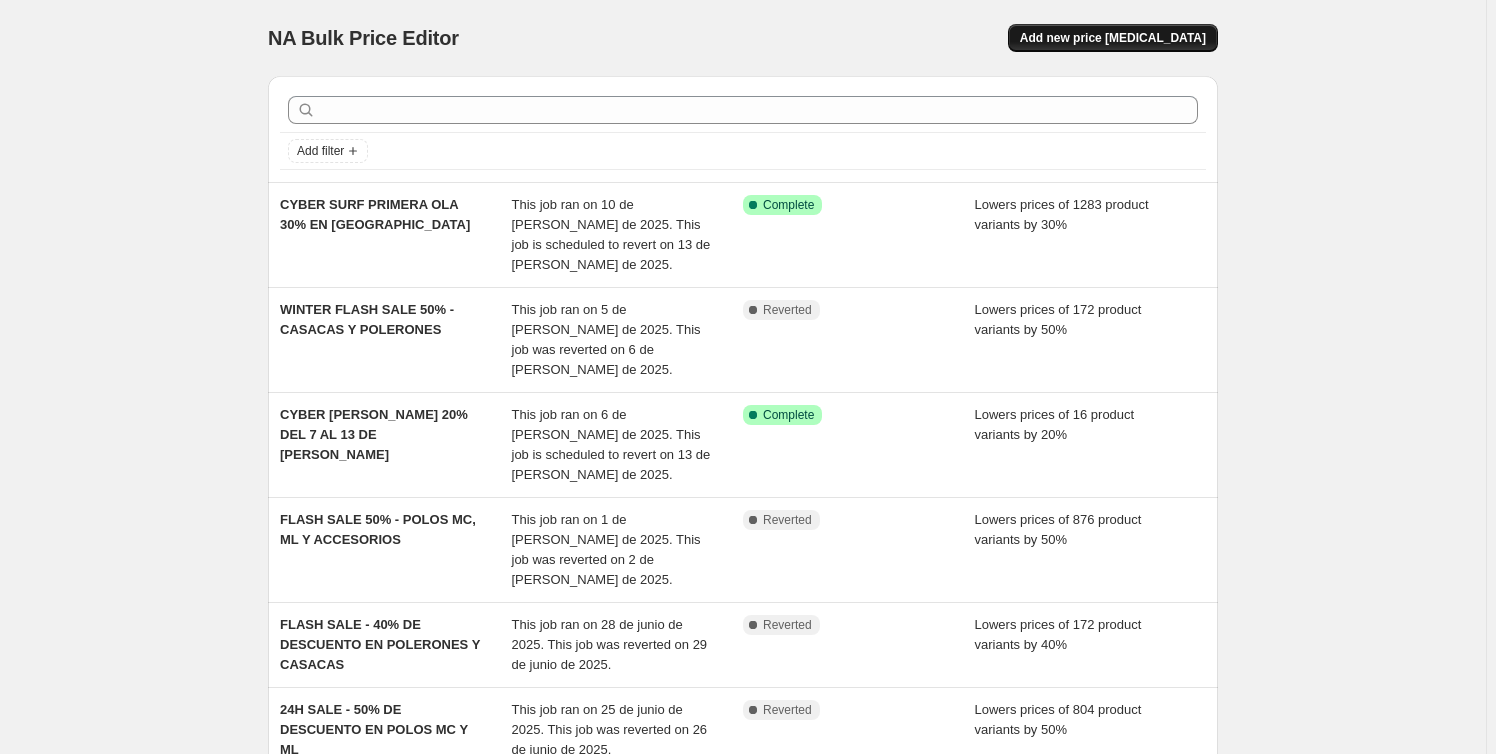 click on "Add new price [MEDICAL_DATA]" at bounding box center [1113, 38] 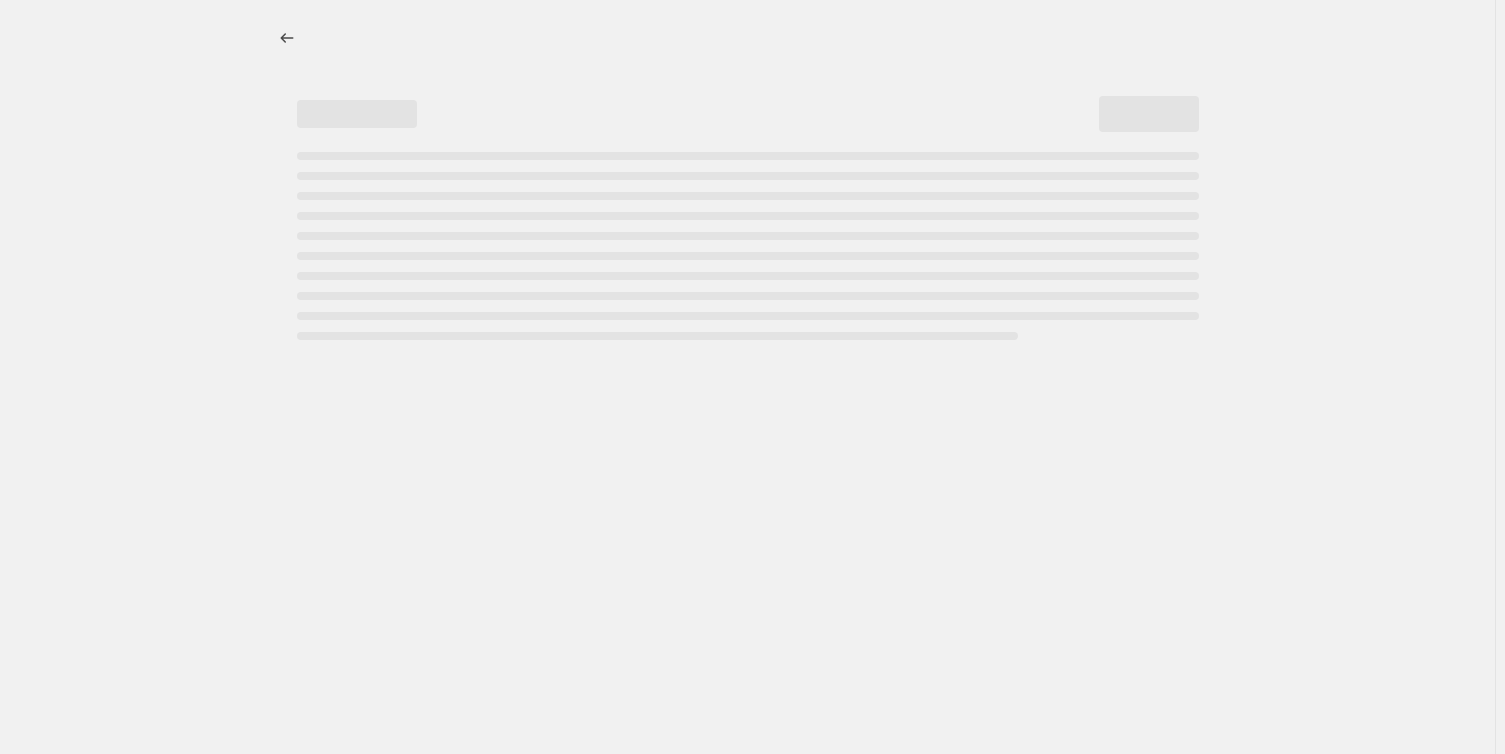 select on "percentage" 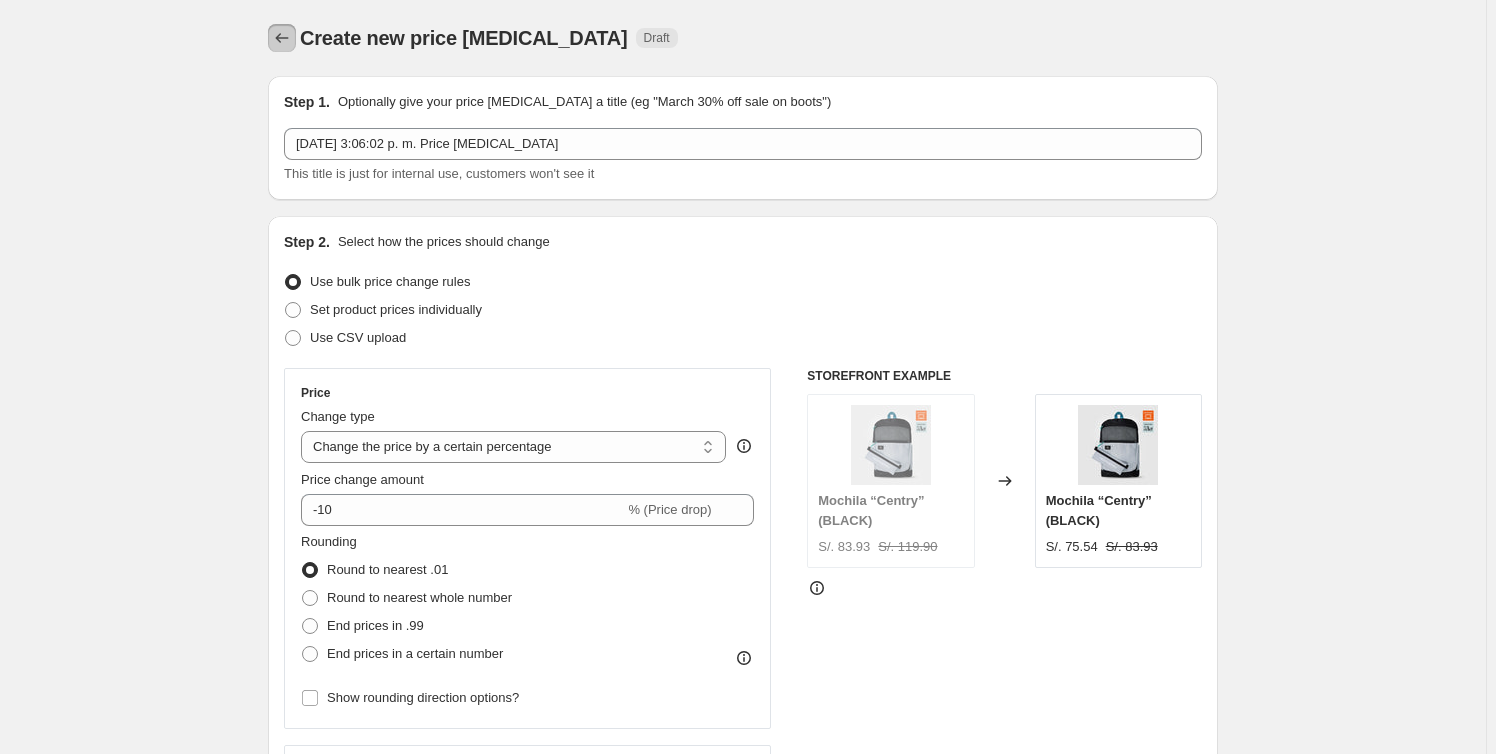 click 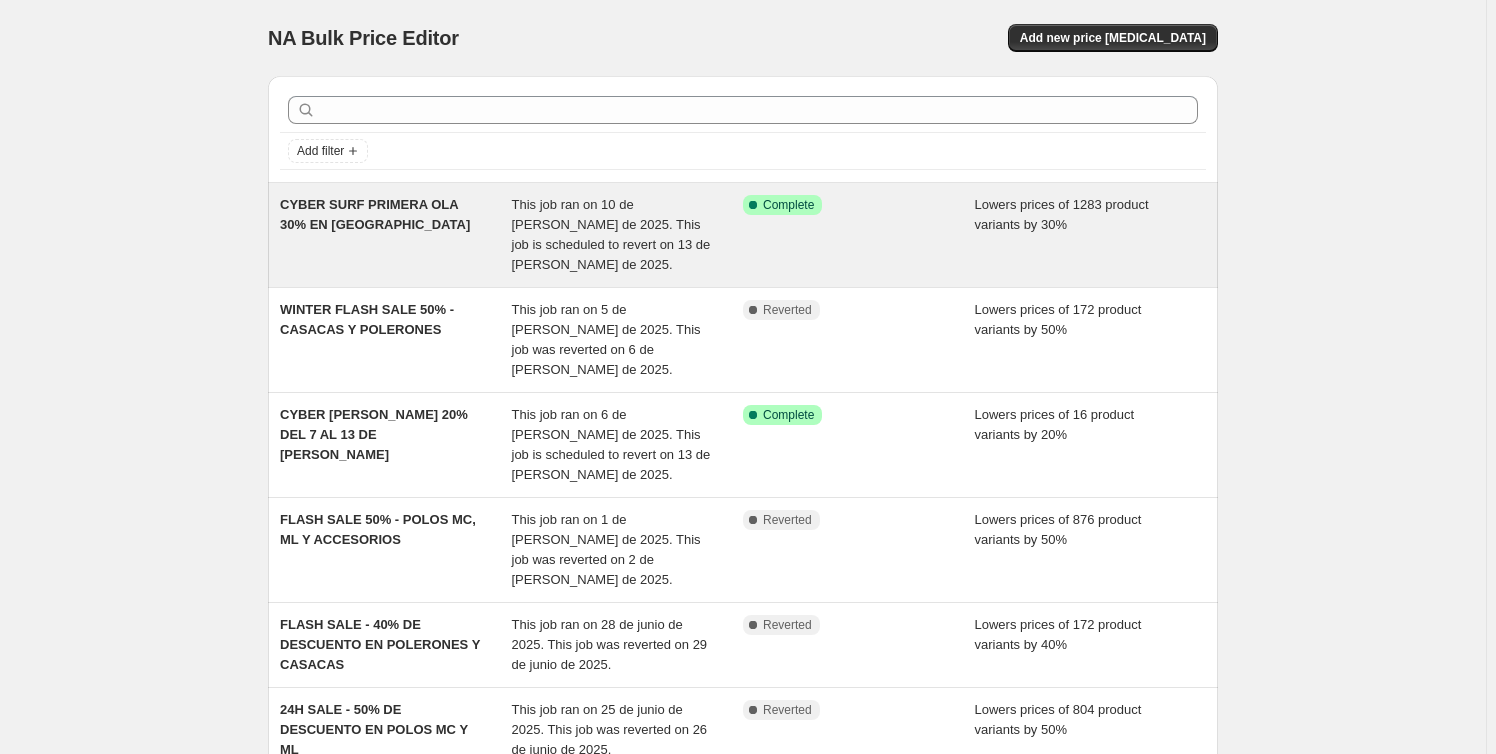 click on "Success Complete Complete" at bounding box center [859, 235] 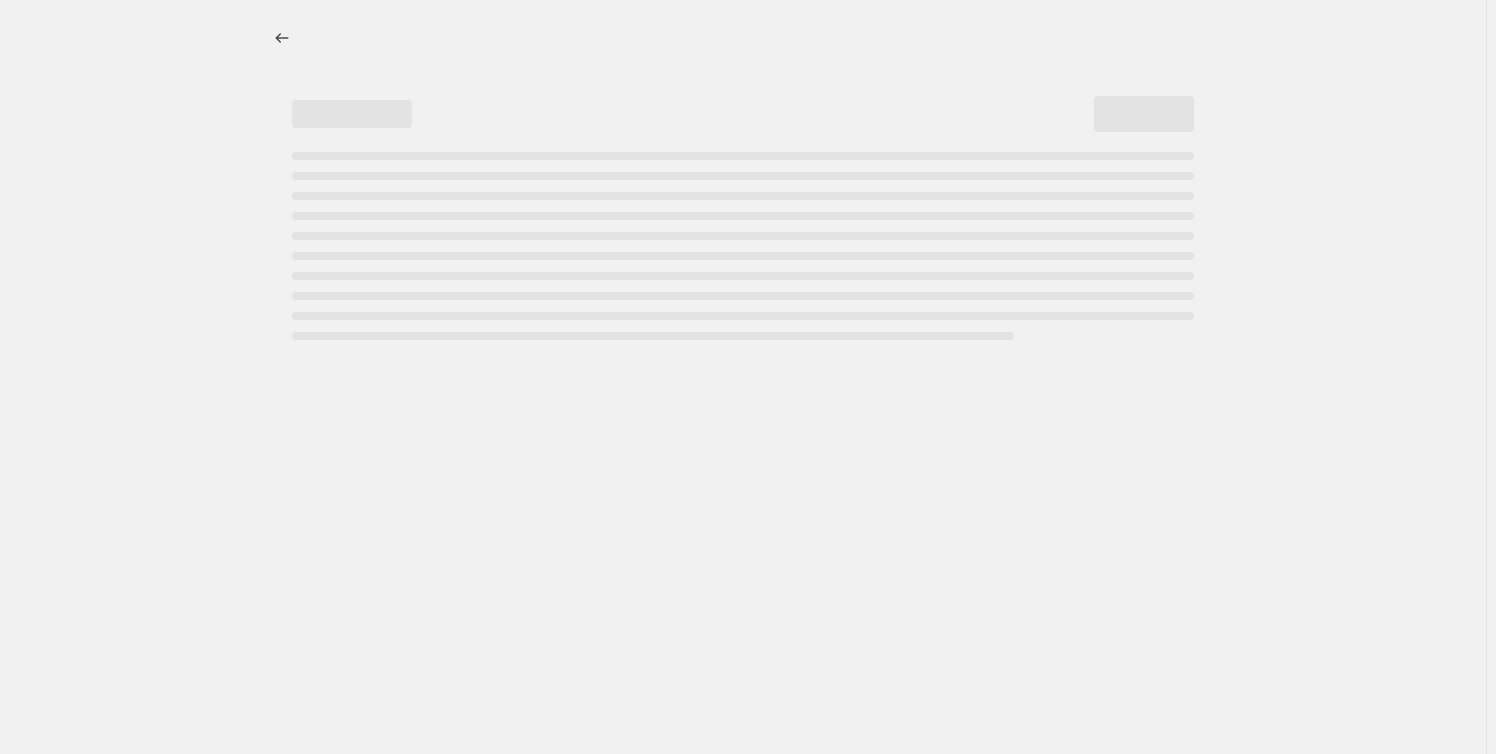 select on "percentage" 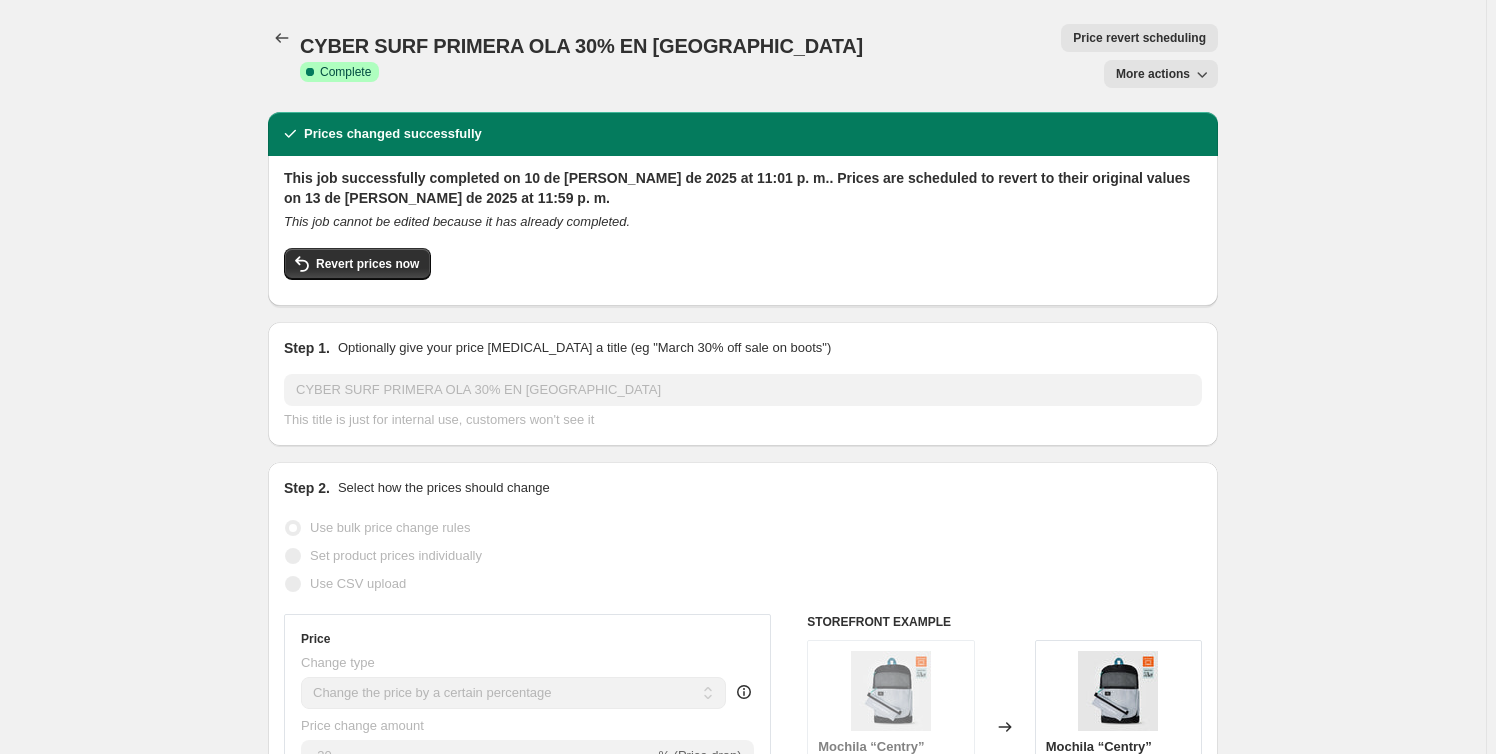 click on "CYBER SURF PRIMERA OLA 30% EN HUNTINGTON. This page is ready CYBER SURF PRIMERA OLA 30% EN HUNTINGTON Success Complete Complete Price revert scheduling Copy to new job Export Recap CSV Delete job More actions Price revert scheduling More actions Prices changed successfully This job successfully completed on 10 de julio de 2025 at 11:01 p. m.. Prices are scheduled to revert to their original values on 13 de julio de 2025 at 11:59 p. m. This job cannot be edited because it has already completed. Revert prices now Step 1. Optionally give your price change job a title (eg "March 30% off sale on boots") CYBER SURF PRIMERA OLA 30% EN HUNTINGTON This title is just for internal use, customers won't see it Step 2. Select how the prices should change Use bulk price change rules Set product prices individually Use CSV upload Price Change type Change the price to a certain amount Change the price by a certain amount Change the price by a certain percentage Don't change the price Change price to certain cost margin -30" at bounding box center [743, 1648] 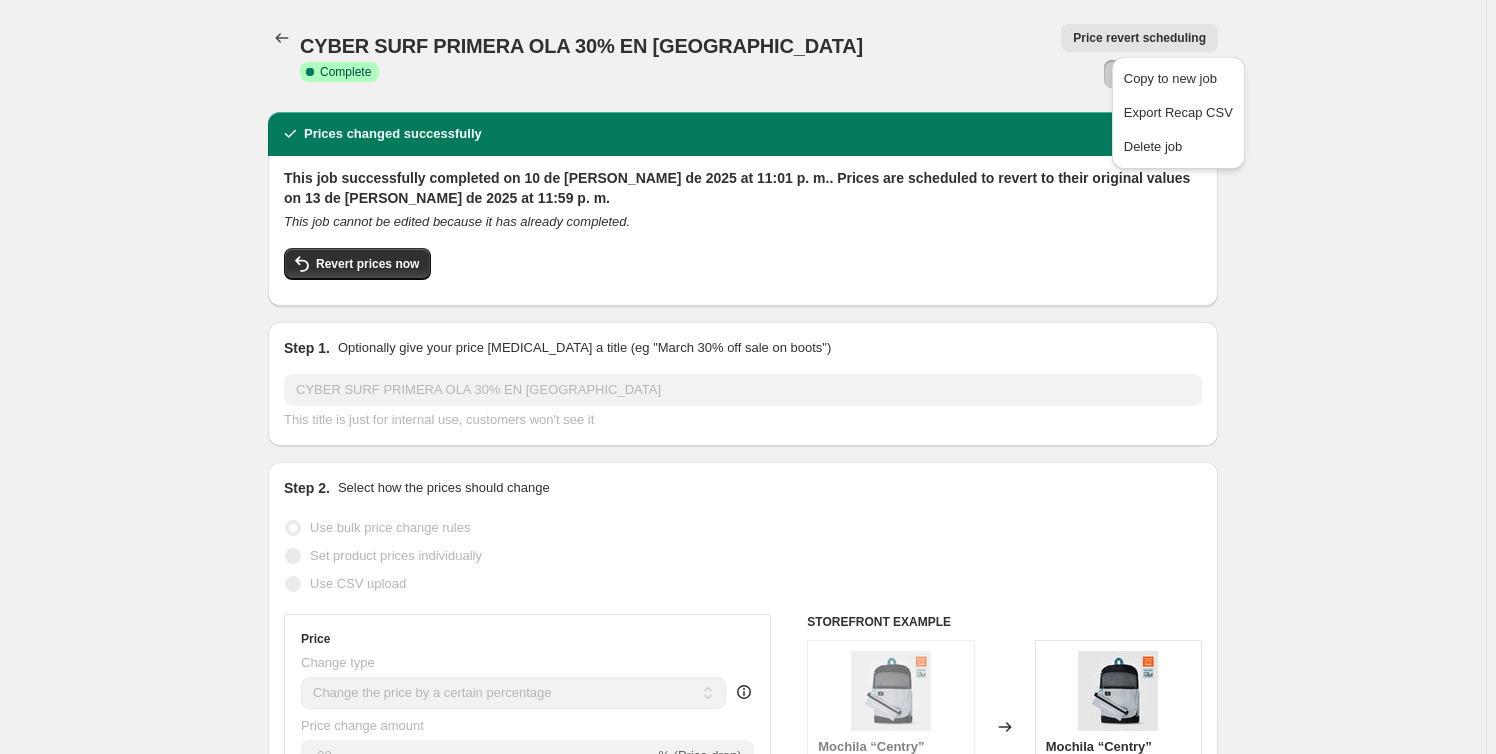 click on "CYBER SURF PRIMERA OLA 30% EN HUNTINGTON. This page is ready CYBER SURF PRIMERA OLA 30% EN HUNTINGTON Success Complete Complete Price revert scheduling Copy to new job Export Recap CSV Delete job More actions Price revert scheduling More actions Prices changed successfully This job successfully completed on 10 de julio de 2025 at 11:01 p. m.. Prices are scheduled to revert to their original values on 13 de julio de 2025 at 11:59 p. m. This job cannot be edited because it has already completed. Revert prices now Step 1. Optionally give your price change job a title (eg "March 30% off sale on boots") CYBER SURF PRIMERA OLA 30% EN HUNTINGTON This title is just for internal use, customers won't see it Step 2. Select how the prices should change Use bulk price change rules Set product prices individually Use CSV upload Price Change type Change the price to a certain amount Change the price by a certain amount Change the price by a certain percentage Don't change the price Change price to certain cost margin -30" at bounding box center (743, 1648) 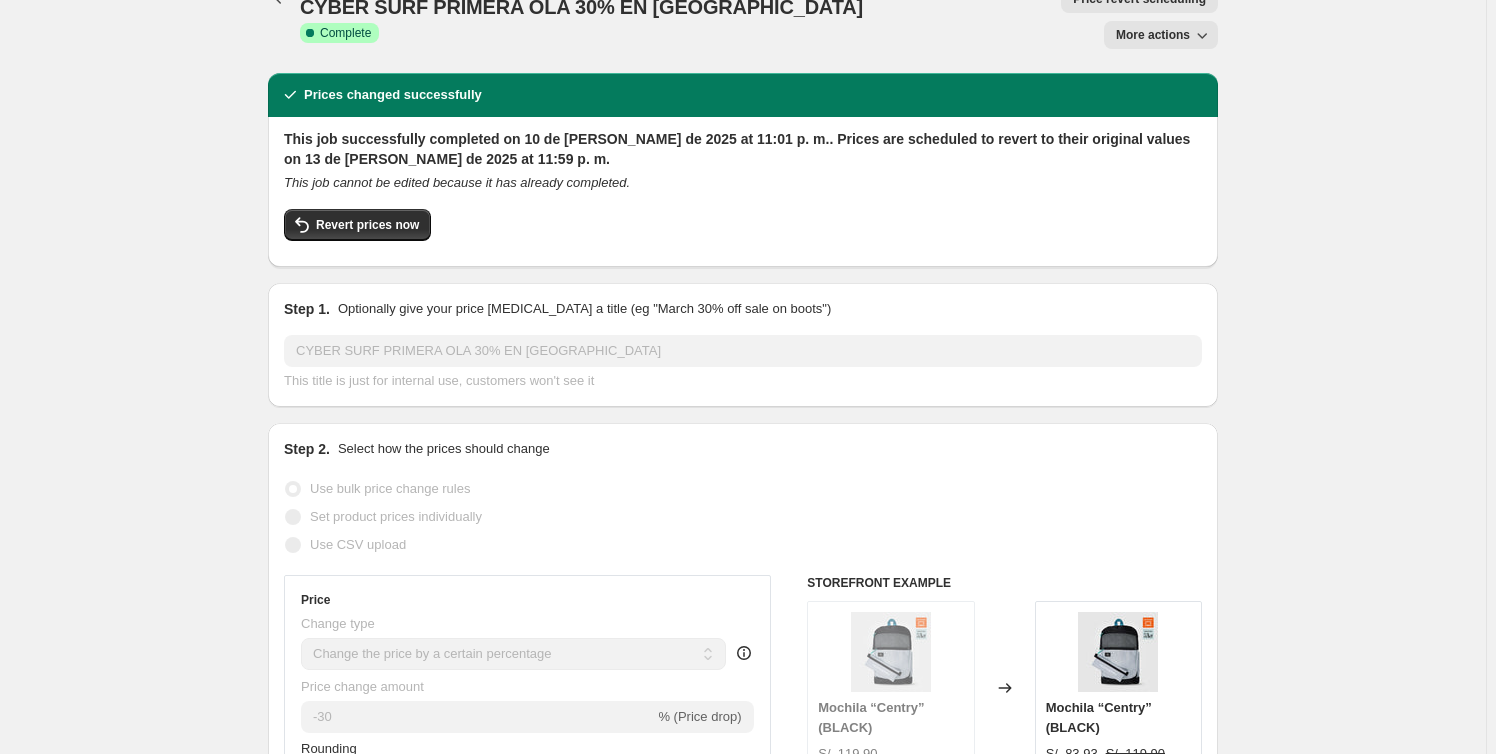 scroll, scrollTop: 0, scrollLeft: 0, axis: both 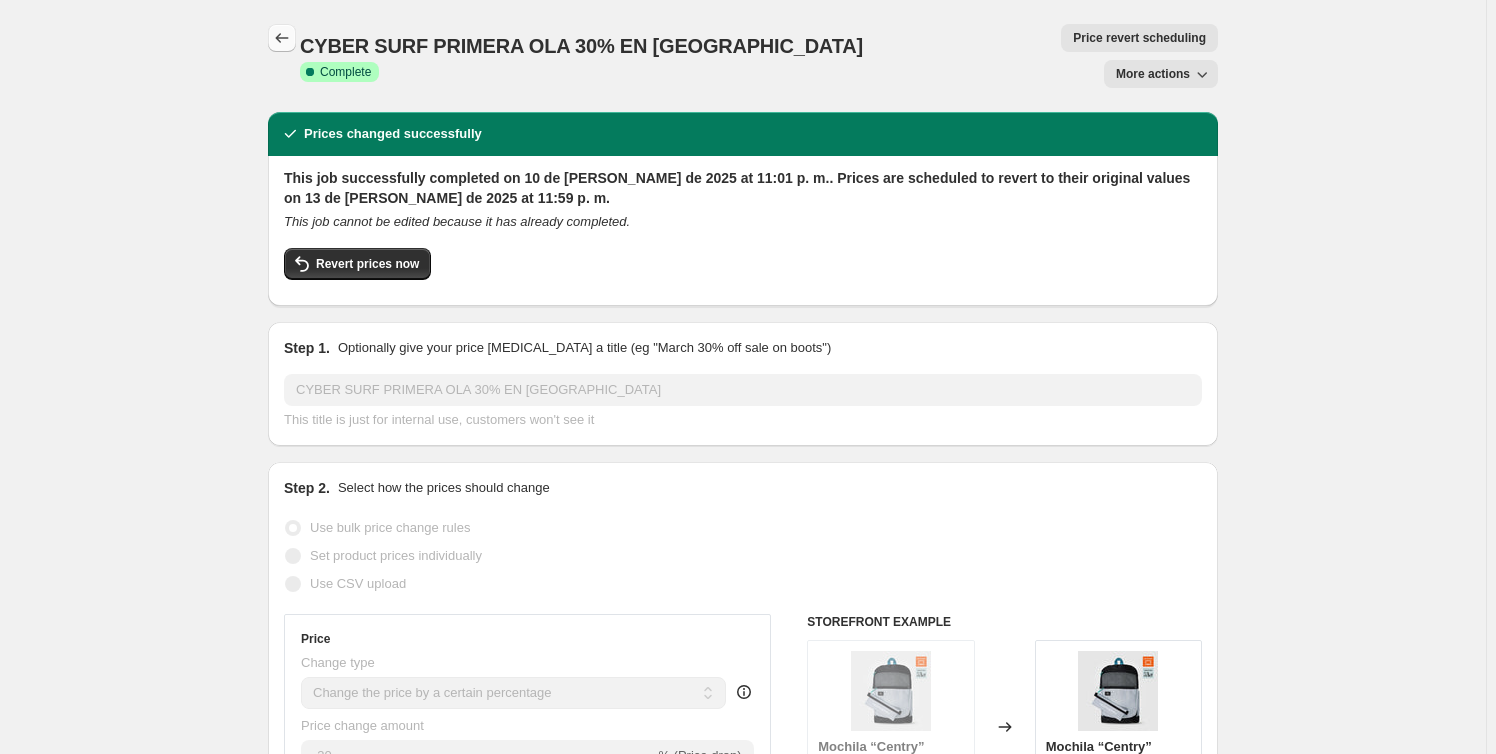 click 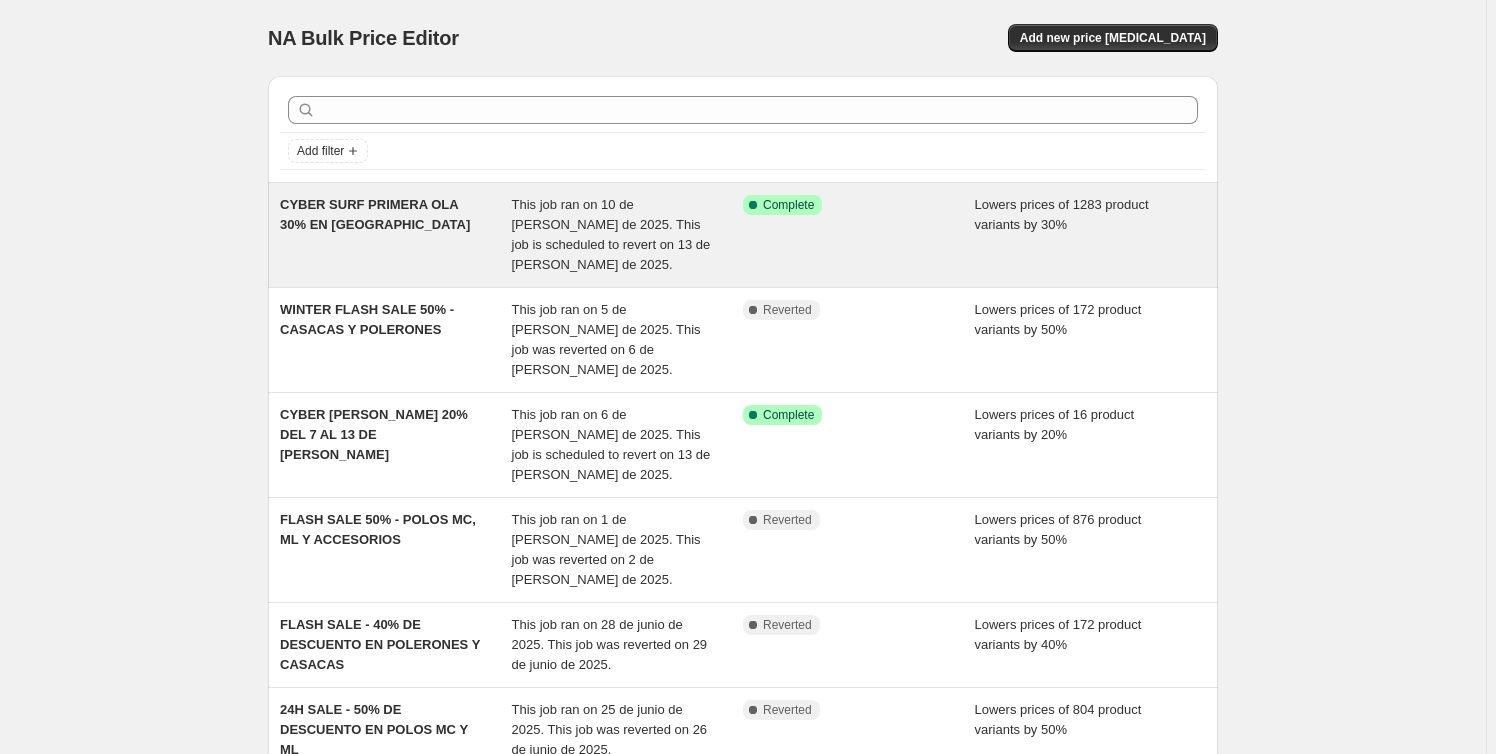 click on "Success Complete Complete" at bounding box center [859, 235] 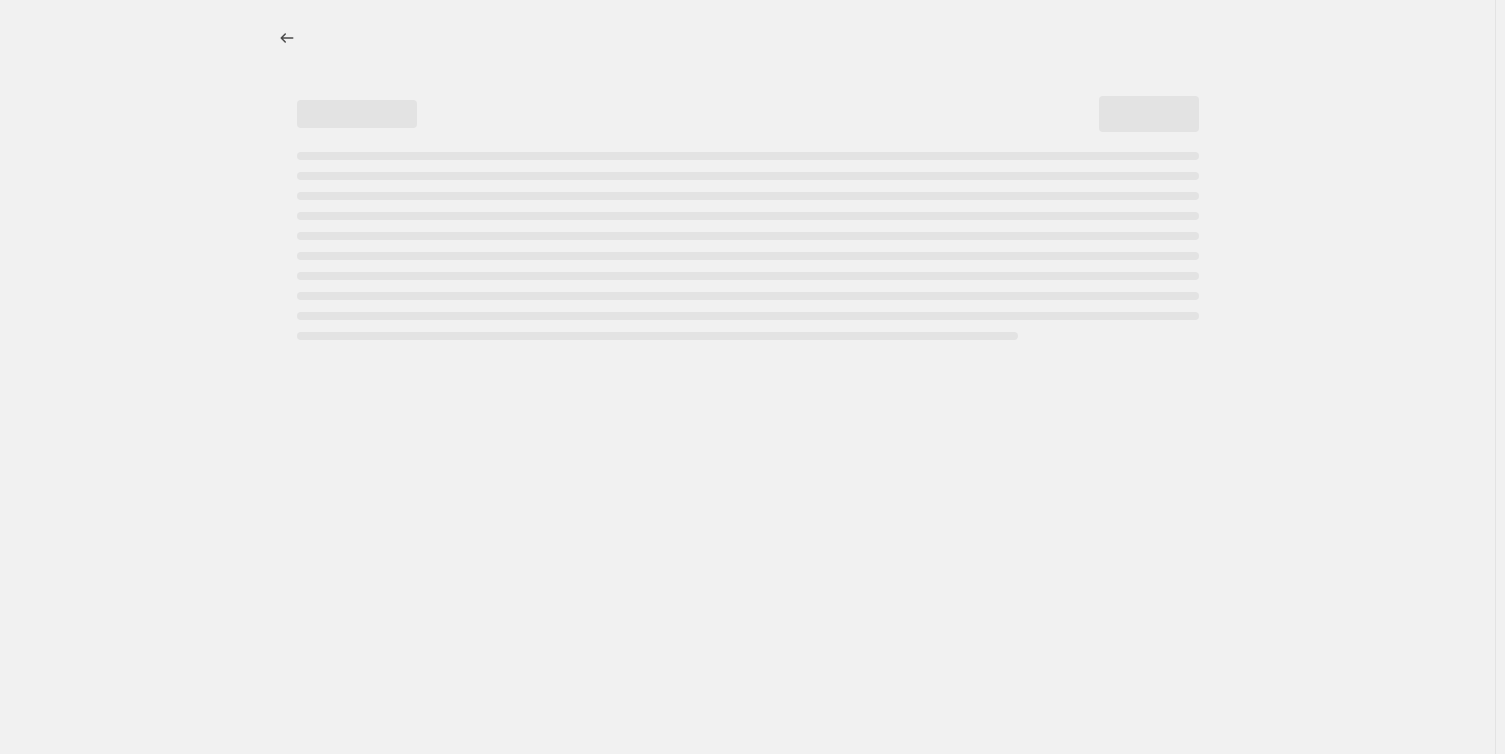 select on "percentage" 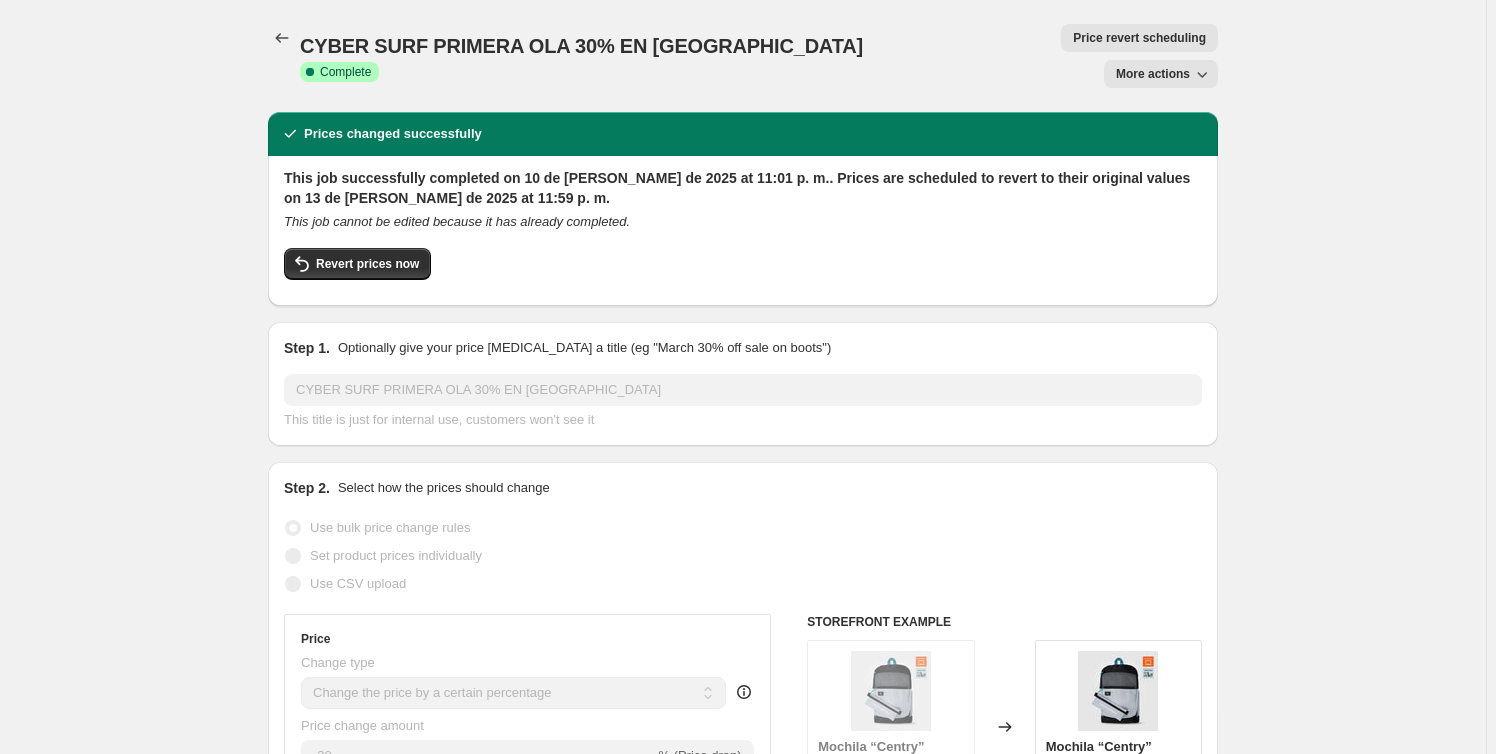 click on "CYBER SURF PRIMERA OLA 30% EN [GEOGRAPHIC_DATA]" at bounding box center (581, 46) 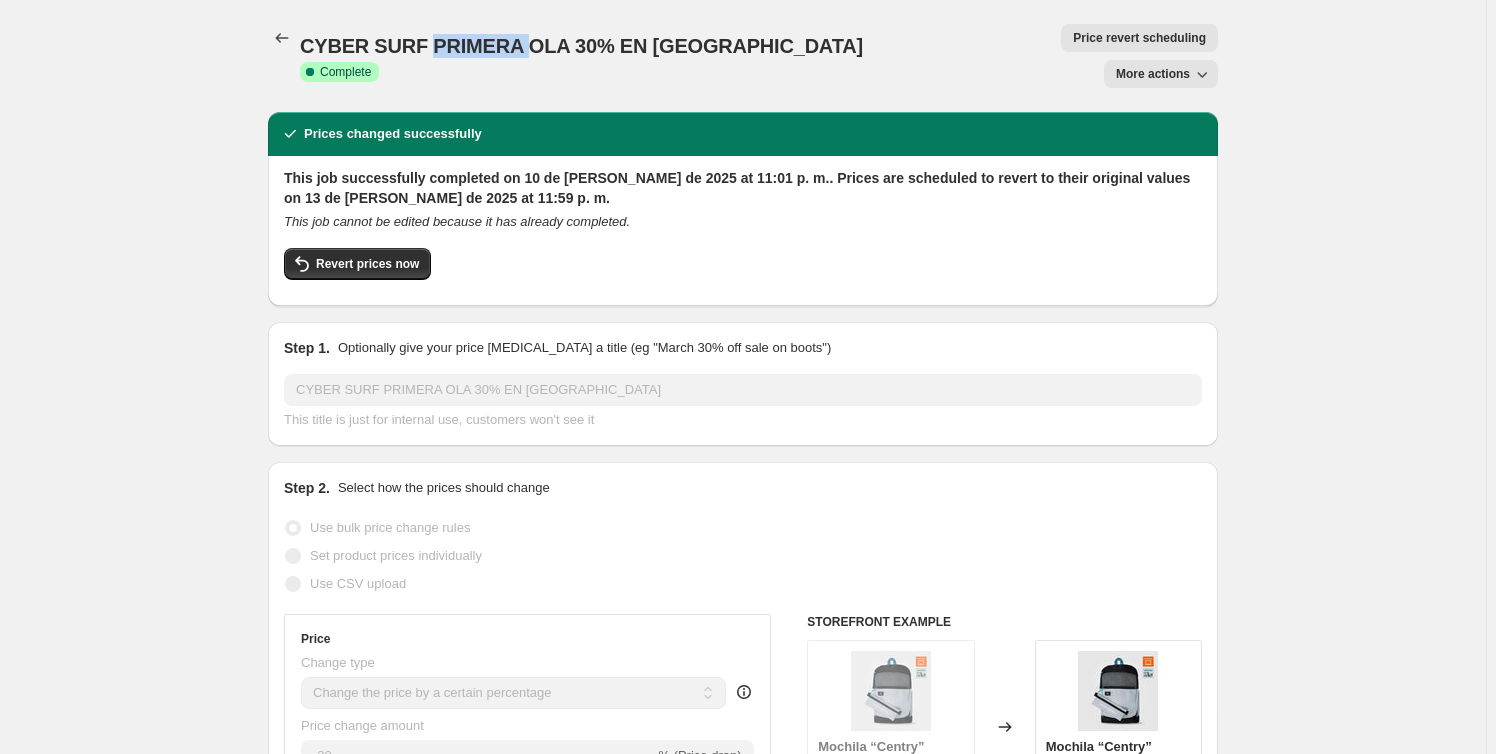 click on "CYBER SURF PRIMERA OLA 30% EN [GEOGRAPHIC_DATA]" at bounding box center (581, 46) 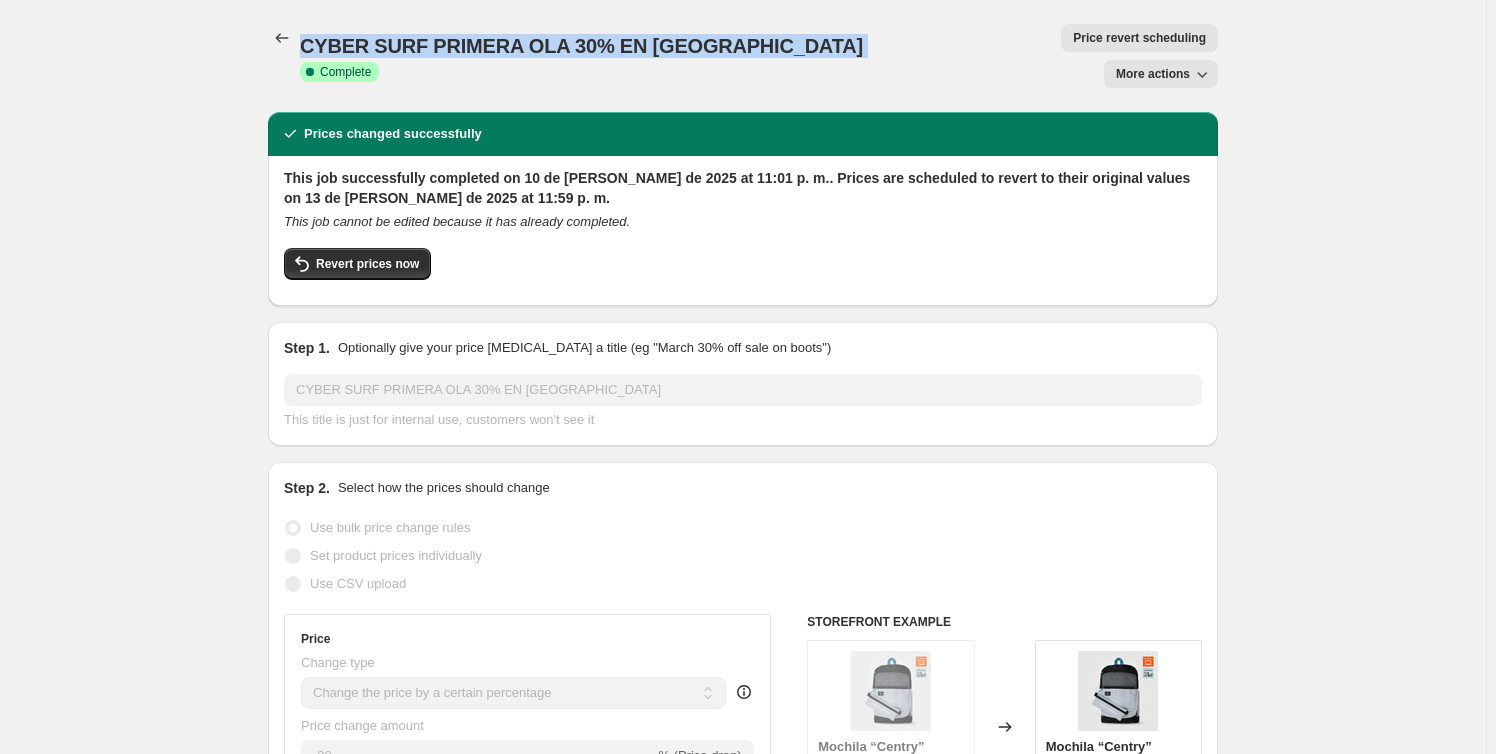 click on "CYBER SURF PRIMERA OLA 30% EN [GEOGRAPHIC_DATA]" at bounding box center (581, 46) 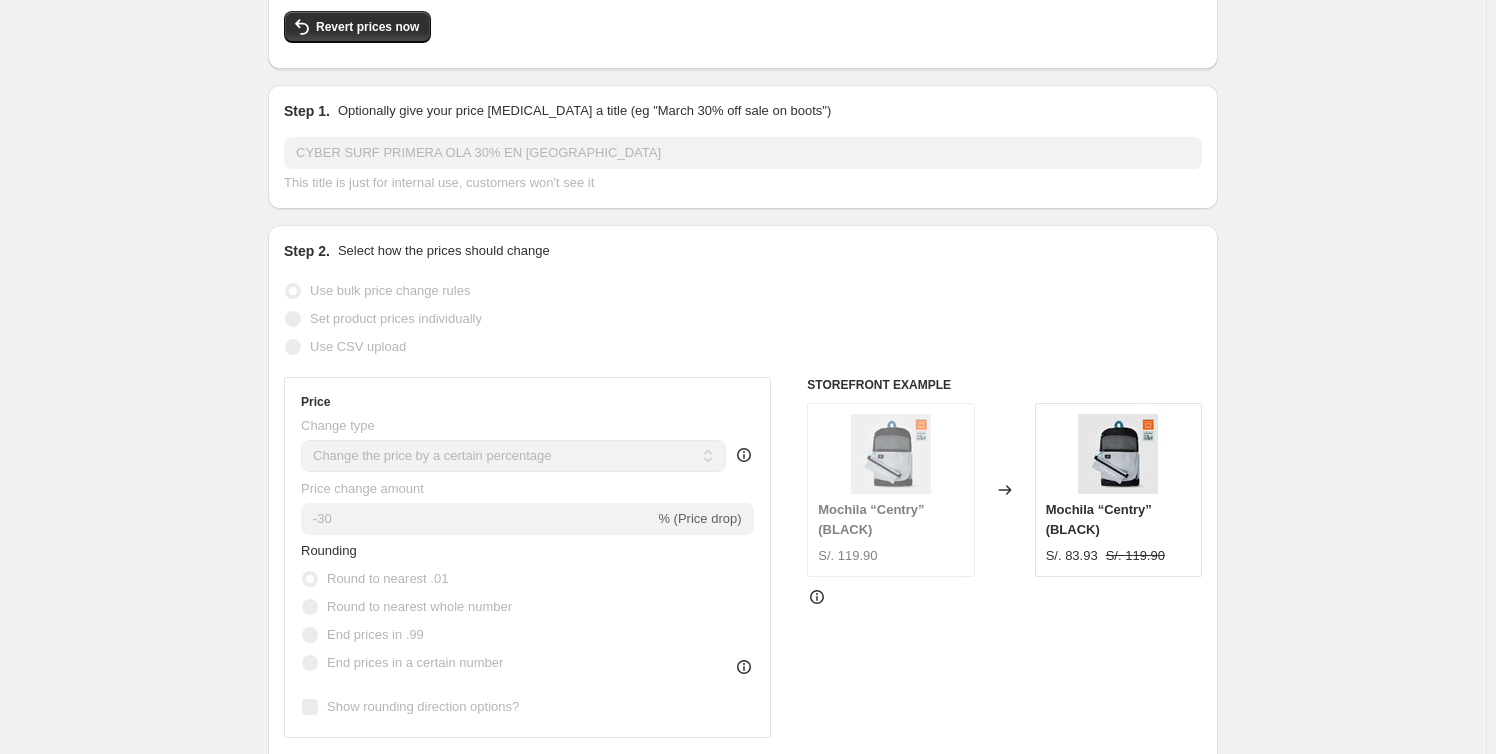 scroll, scrollTop: 0, scrollLeft: 0, axis: both 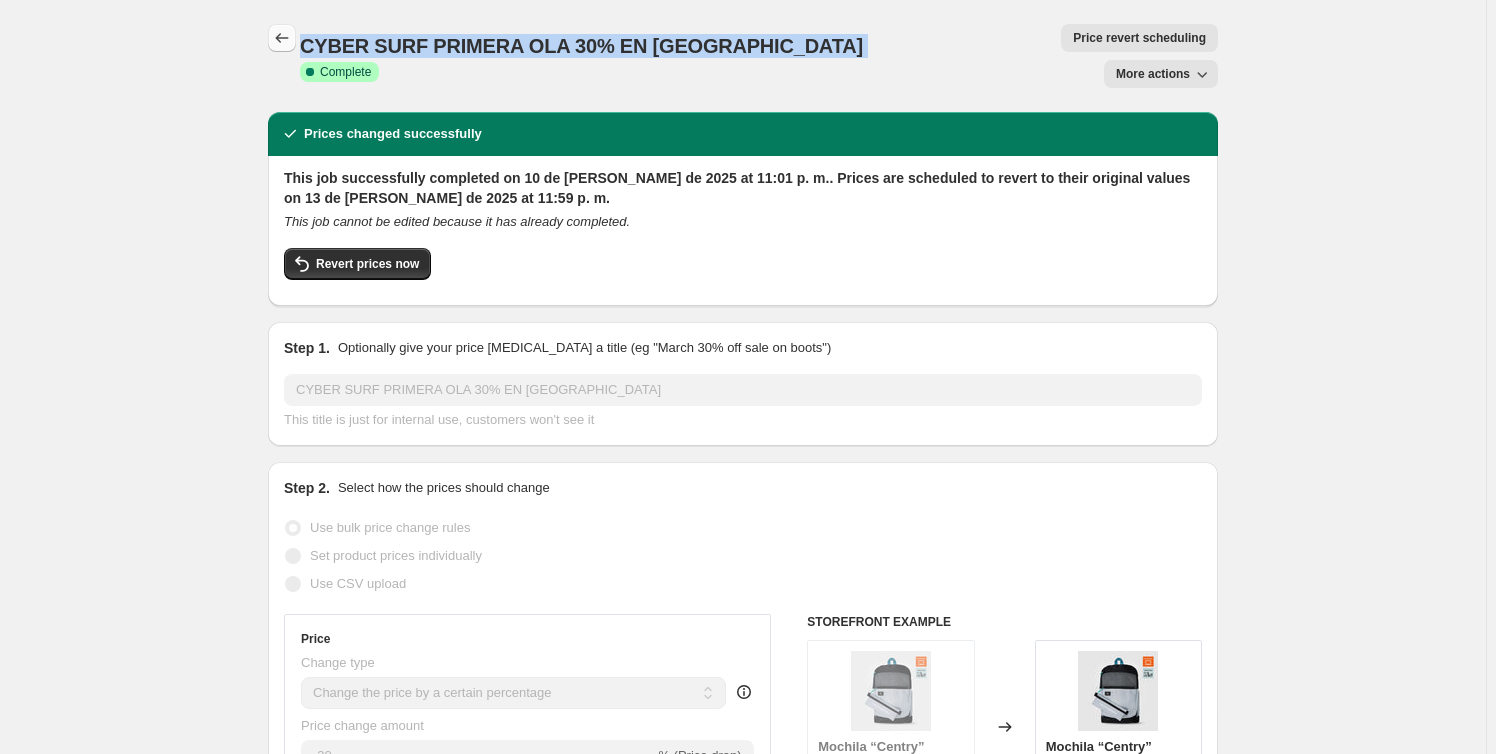 click 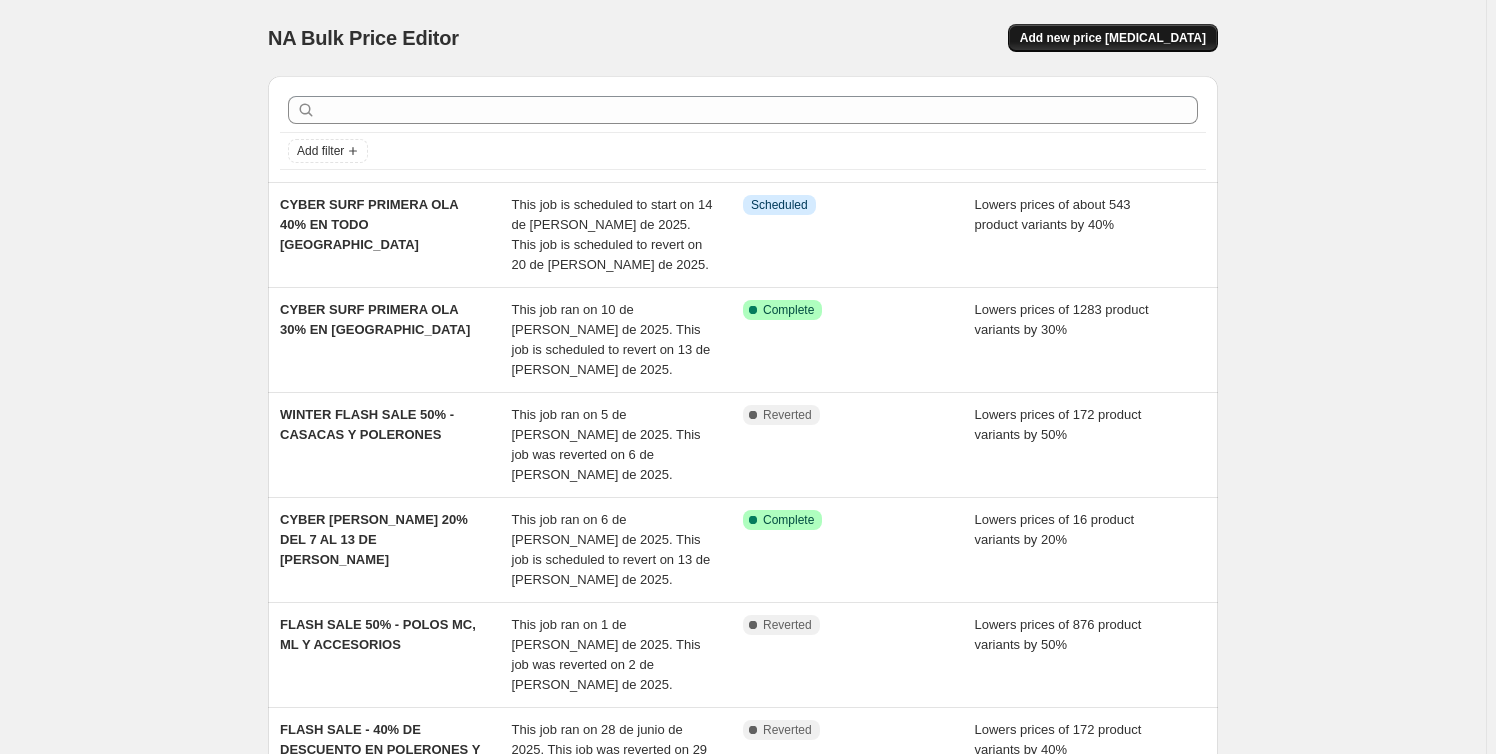 click on "Add new price [MEDICAL_DATA]" at bounding box center (1113, 38) 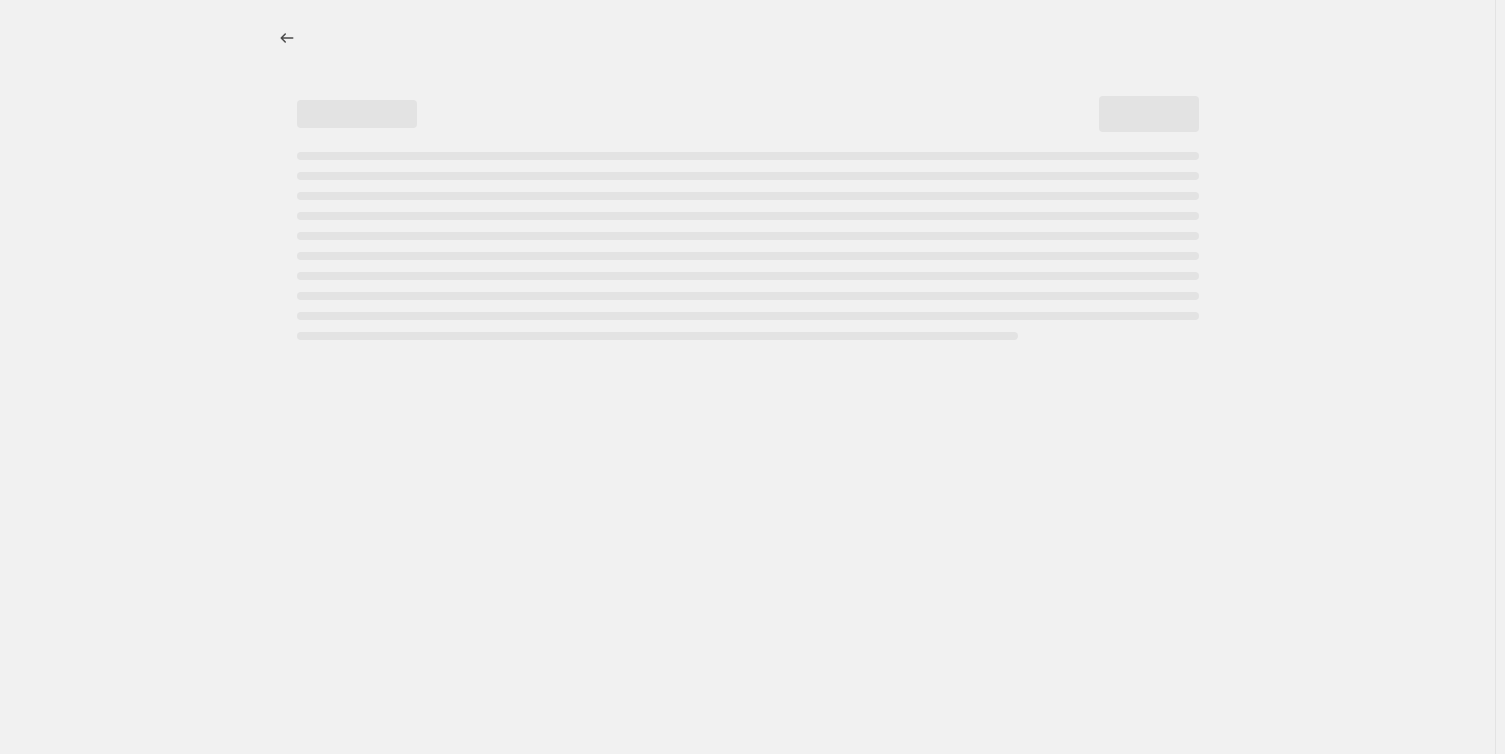 select on "percentage" 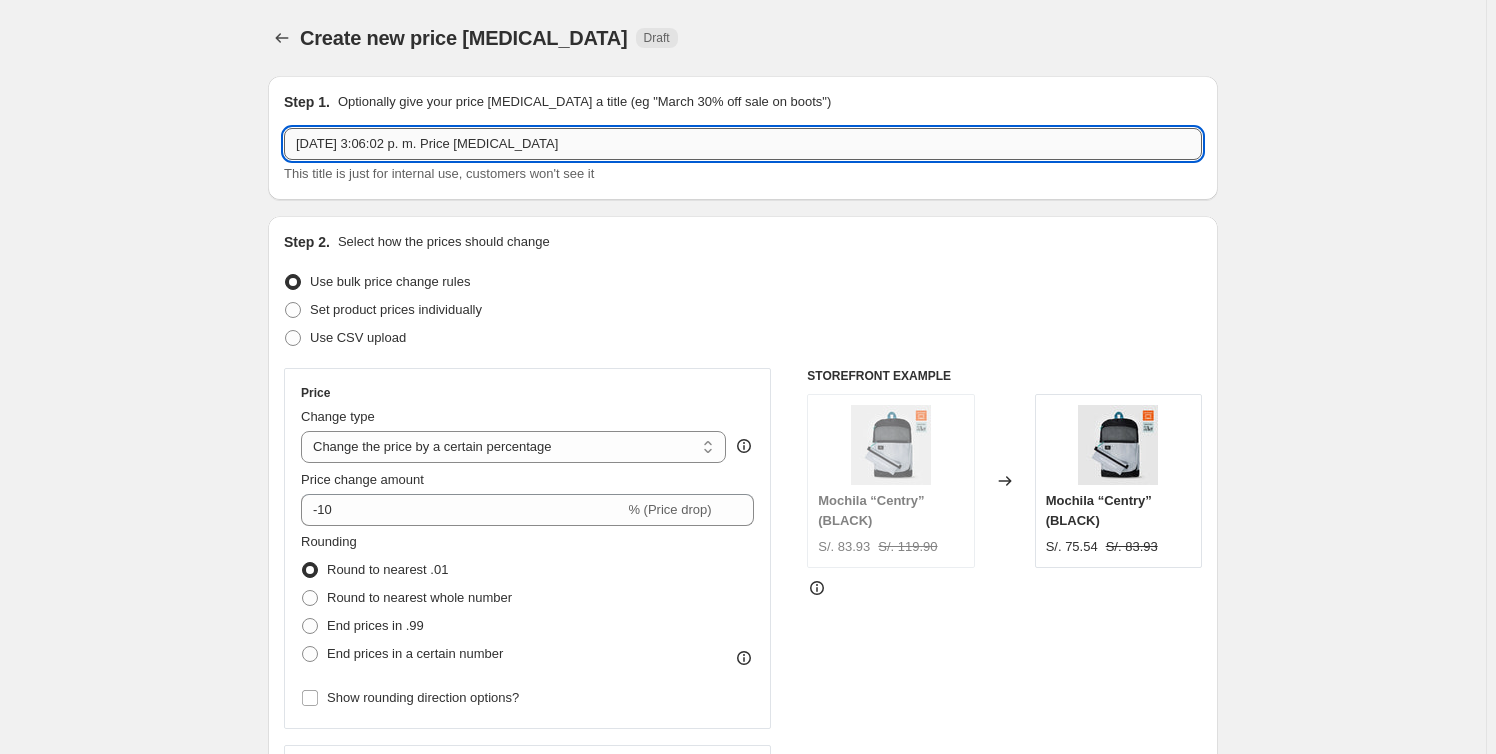 click on "11 jul. 2025, 3:06:02 p. m. Price change job" at bounding box center (743, 144) 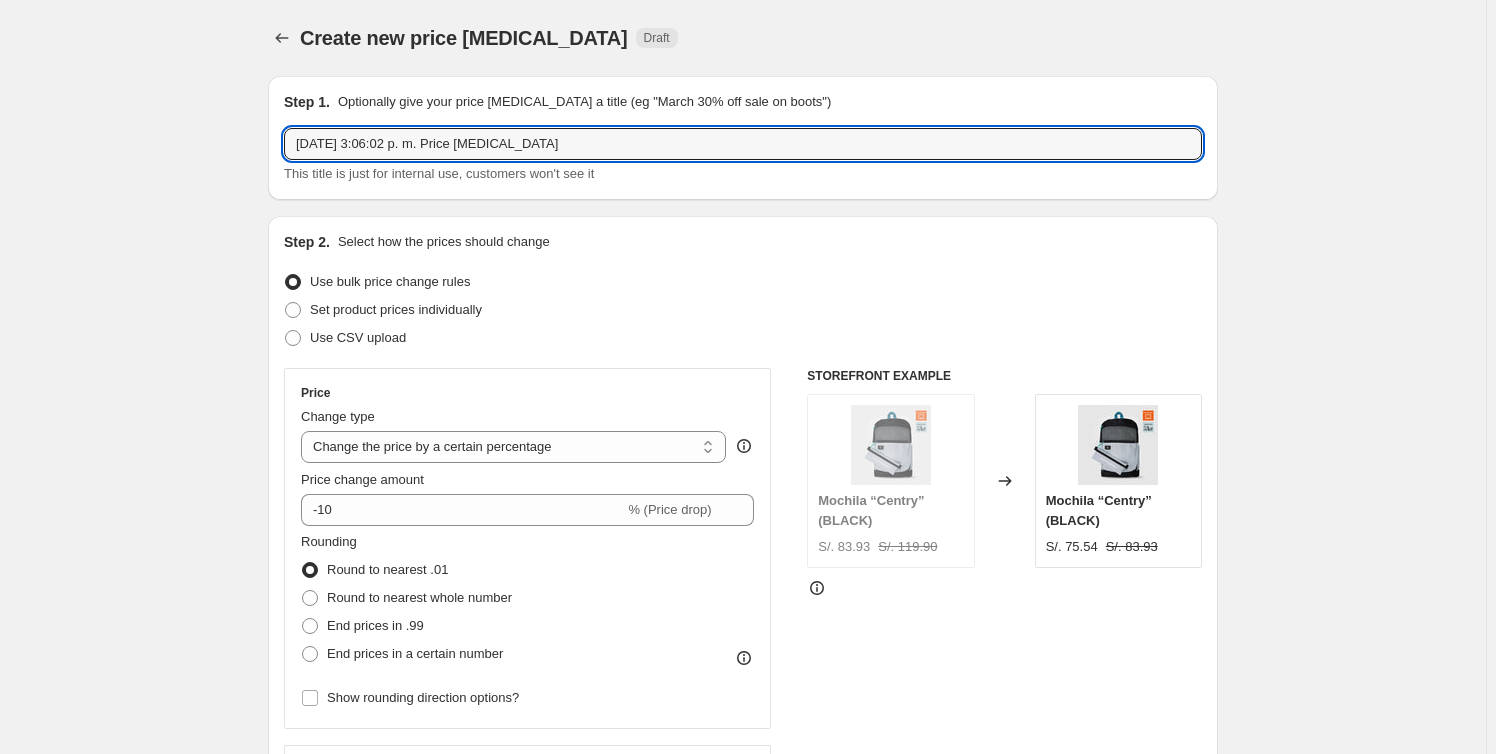 drag, startPoint x: 600, startPoint y: 148, endPoint x: 29, endPoint y: 78, distance: 575.2747 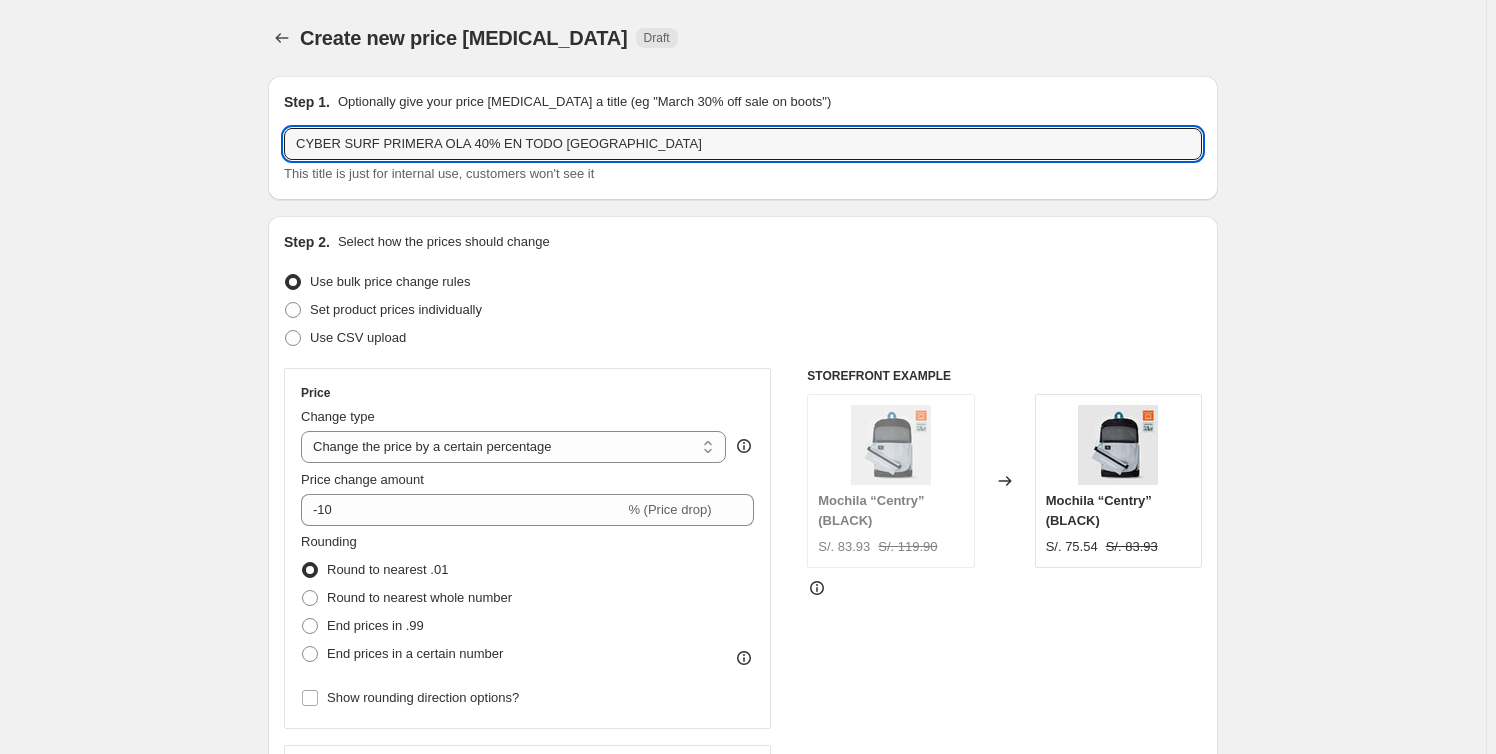 drag, startPoint x: 461, startPoint y: 142, endPoint x: 1504, endPoint y: 258, distance: 1049.4308 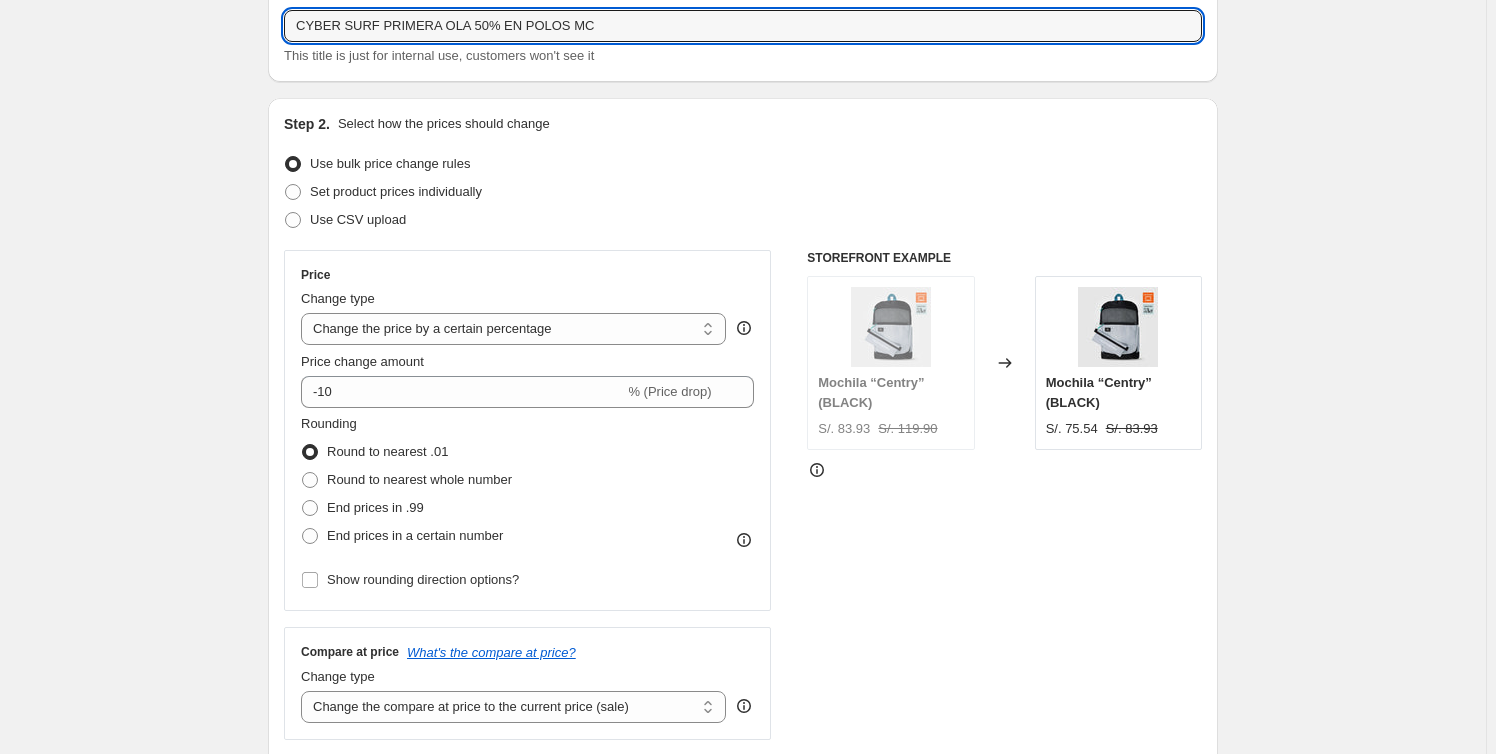 scroll, scrollTop: 272, scrollLeft: 0, axis: vertical 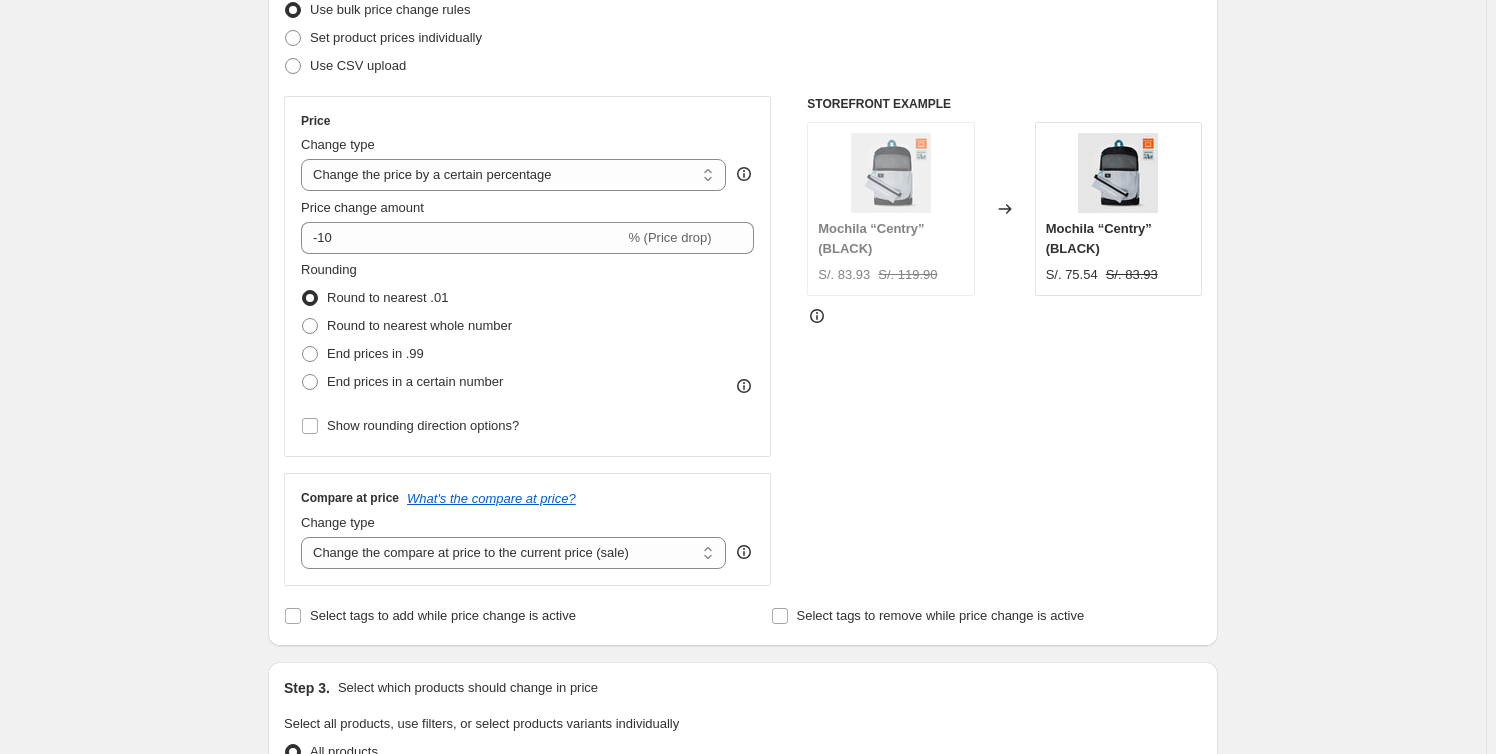 type on "CYBER SURF PRIMERA OLA 50% EN POLOS MC" 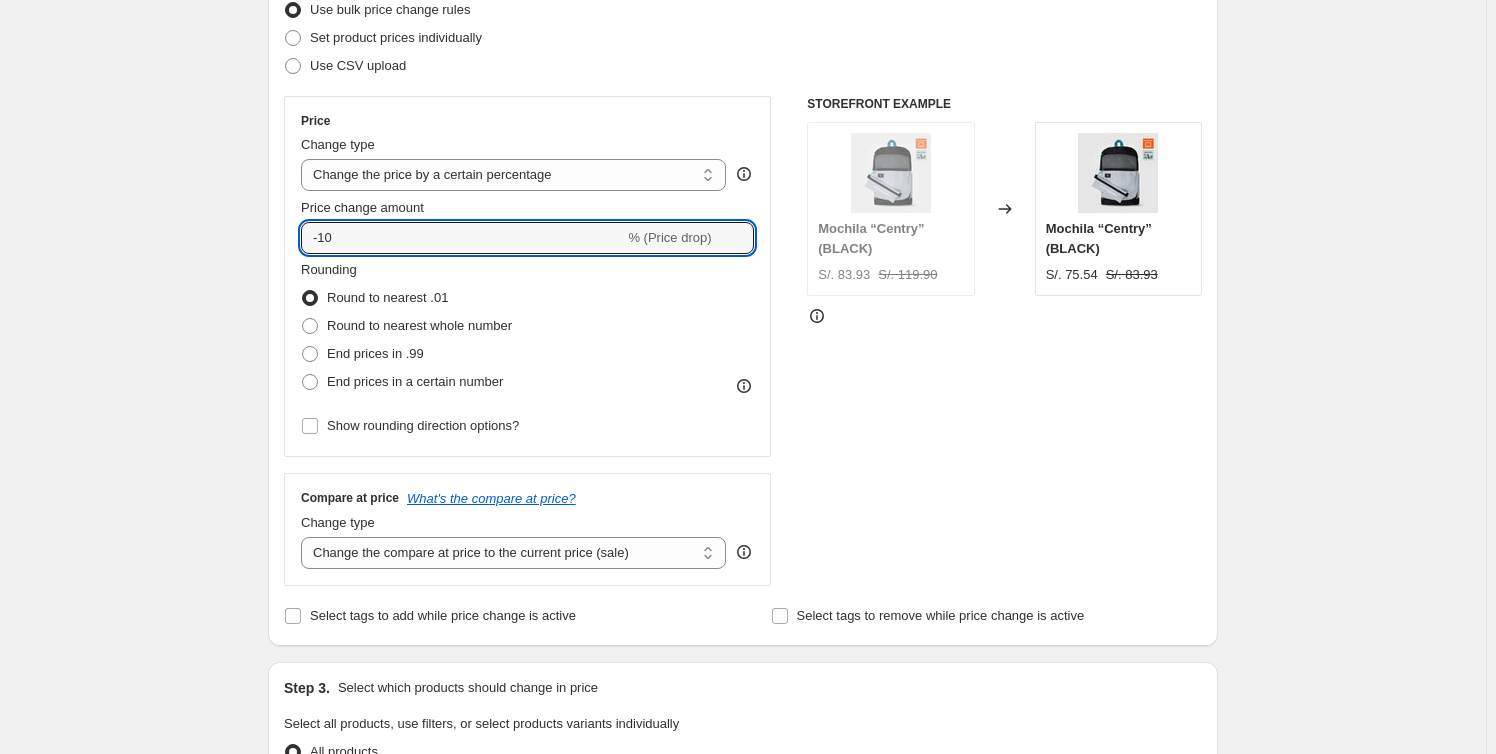click on "Create new price change job. This page is ready Create new price change job Draft Step 1. Optionally give your price change job a title (eg "March 30% off sale on boots") CYBER SURF PRIMERA OLA 50% EN POLOS MC This title is just for internal use, customers won't see it Step 2. Select how the prices should change Use bulk price change rules Set product prices individually Use CSV upload Price Change type Change the price to a certain amount Change the price by a certain amount Change the price by a certain percentage Change the price to the current compare at price (price before sale) Change the price by a certain amount relative to the compare at price Change the price by a certain percentage relative to the compare at price Don't change the price Change the price by a certain percentage relative to the cost per item Change price to certain cost margin Change the price by a certain percentage Price change amount -10 % (Price drop) Rounding Round to nearest .01 Round to nearest whole number End prices in .99" at bounding box center (743, 727) 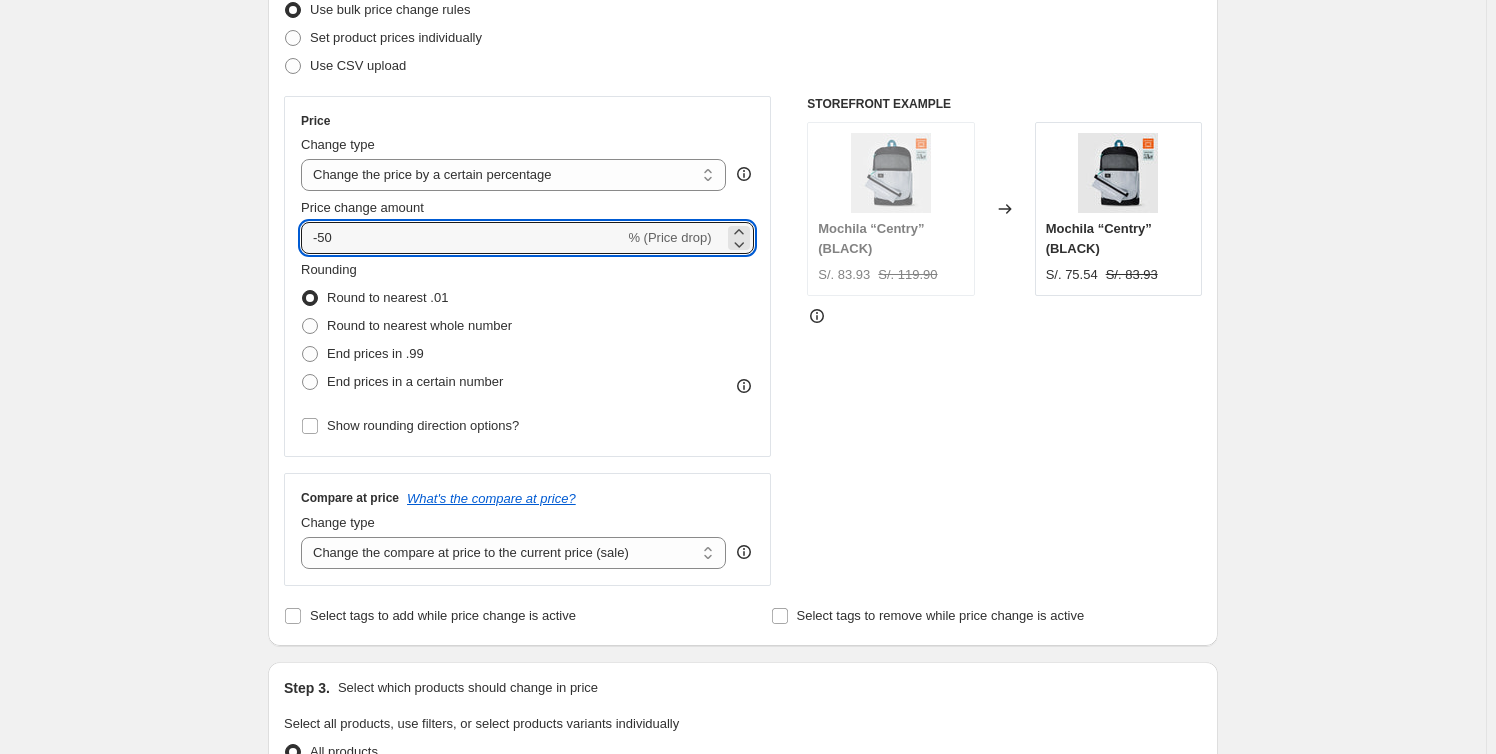 type on "-50" 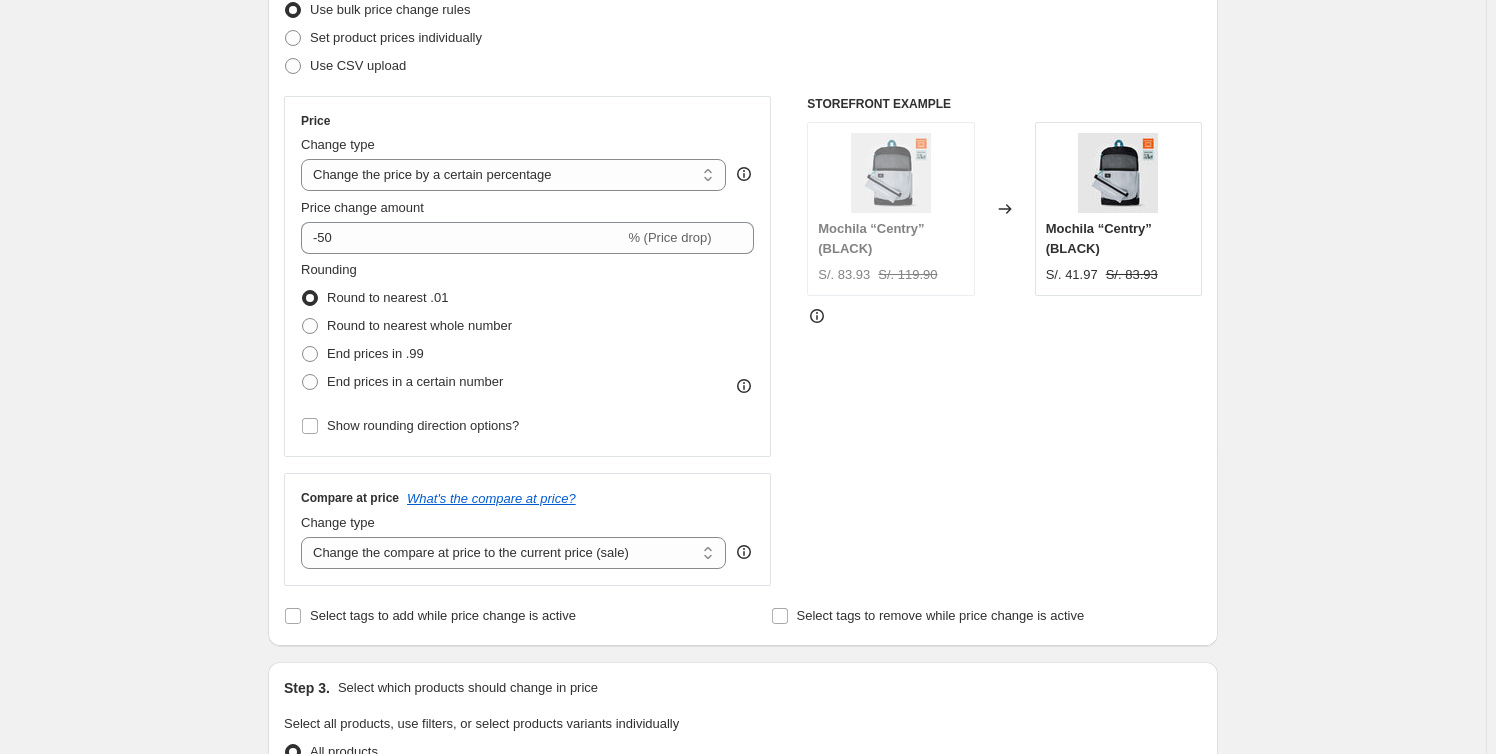 click on "Create new price change job. This page is ready Create new price change job Draft Step 1. Optionally give your price change job a title (eg "March 30% off sale on boots") CYBER SURF PRIMERA OLA 50% EN POLOS MC This title is just for internal use, customers won't see it Step 2. Select how the prices should change Use bulk price change rules Set product prices individually Use CSV upload Price Change type Change the price to a certain amount Change the price by a certain amount Change the price by a certain percentage Change the price to the current compare at price (price before sale) Change the price by a certain amount relative to the compare at price Change the price by a certain percentage relative to the compare at price Don't change the price Change the price by a certain percentage relative to the cost per item Change price to certain cost margin Change the price by a certain percentage Price change amount -50 % (Price drop) Rounding Round to nearest .01 Round to nearest whole number End prices in .99" at bounding box center (743, 727) 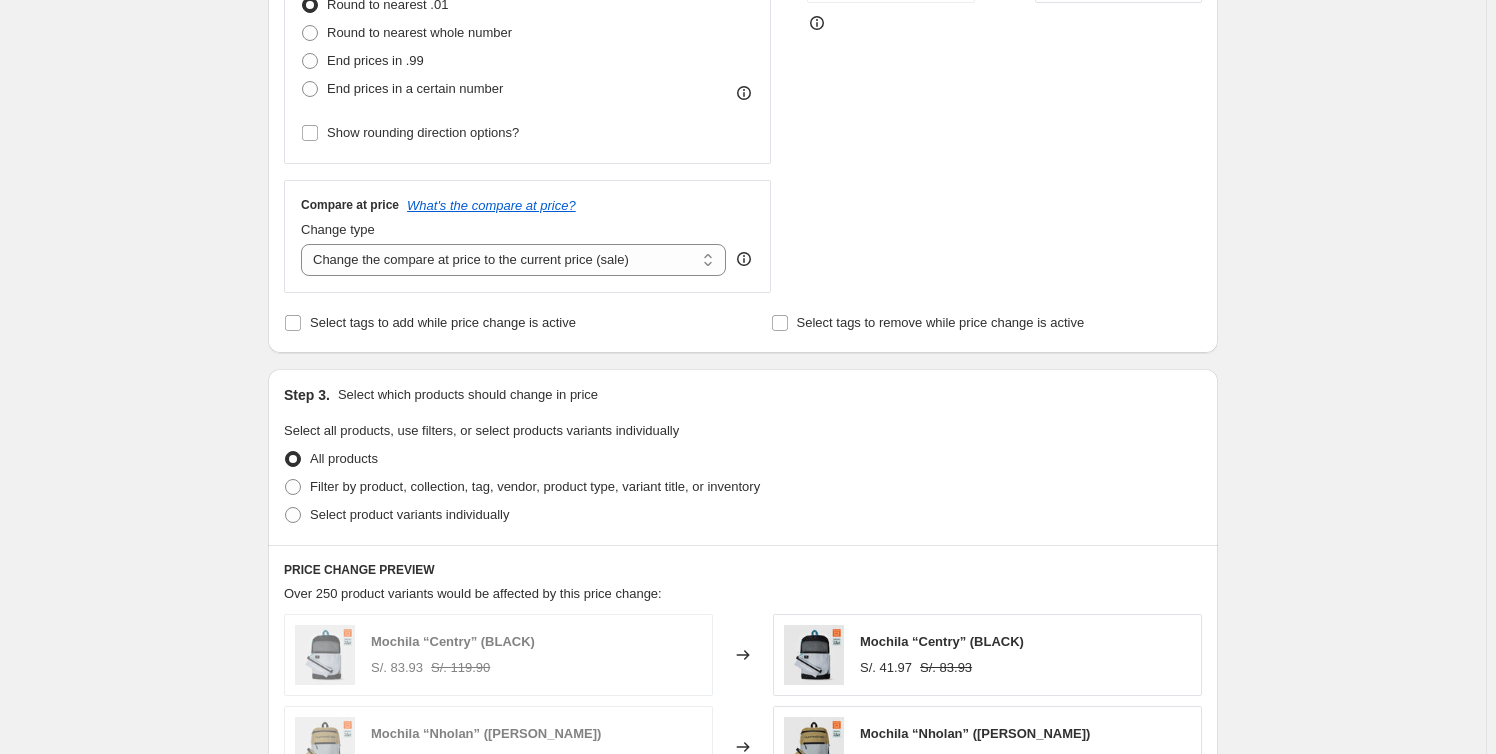 scroll, scrollTop: 636, scrollLeft: 0, axis: vertical 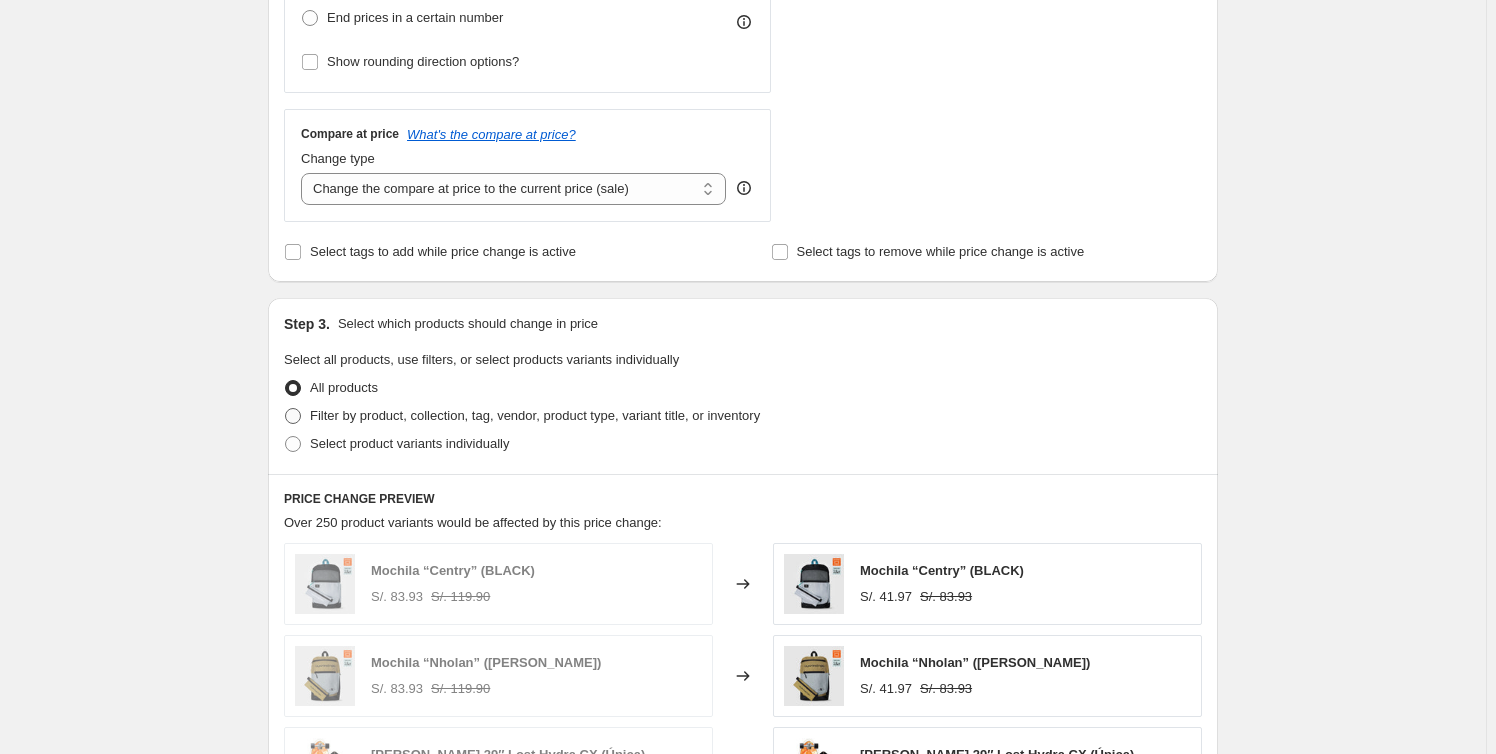 click on "Filter by product, collection, tag, vendor, product type, variant title, or inventory" at bounding box center (535, 415) 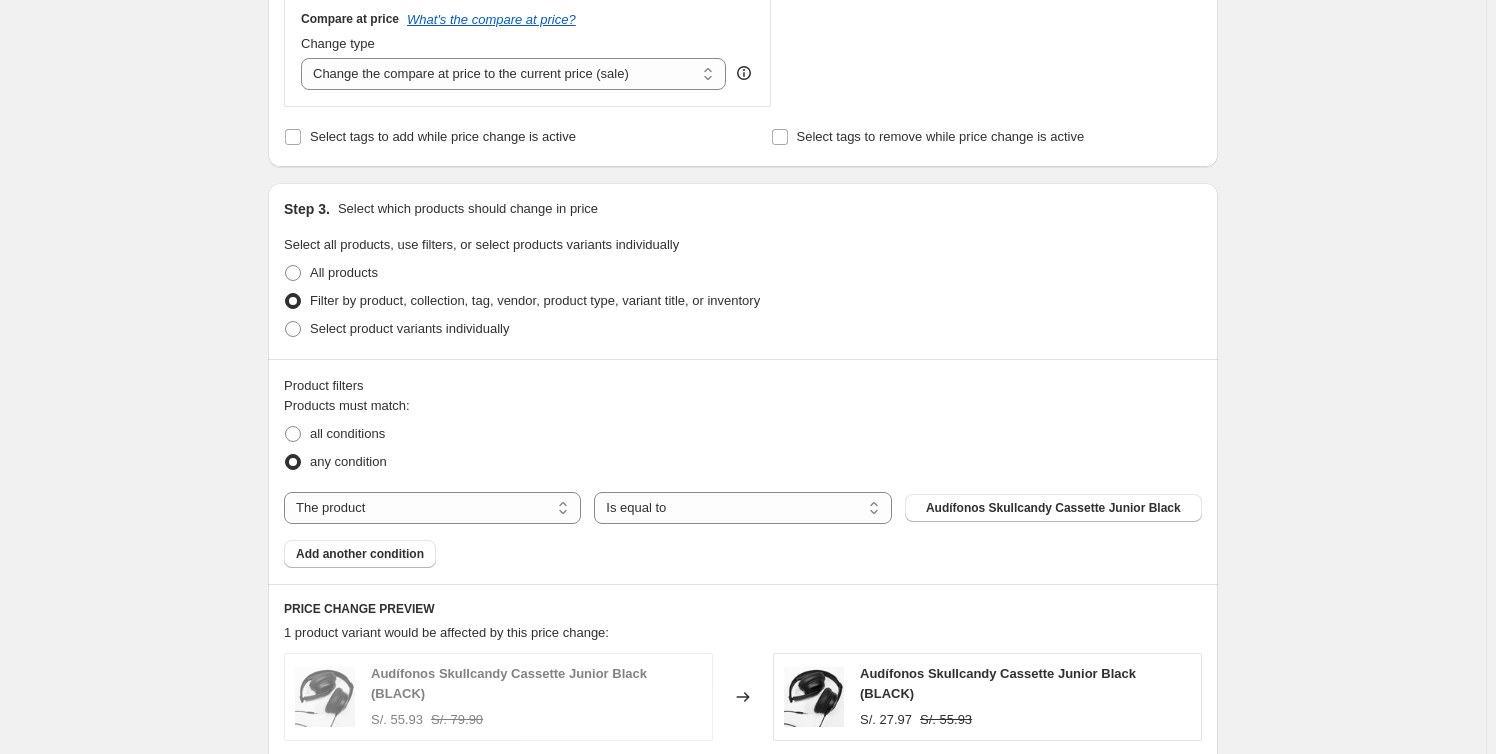 scroll, scrollTop: 909, scrollLeft: 0, axis: vertical 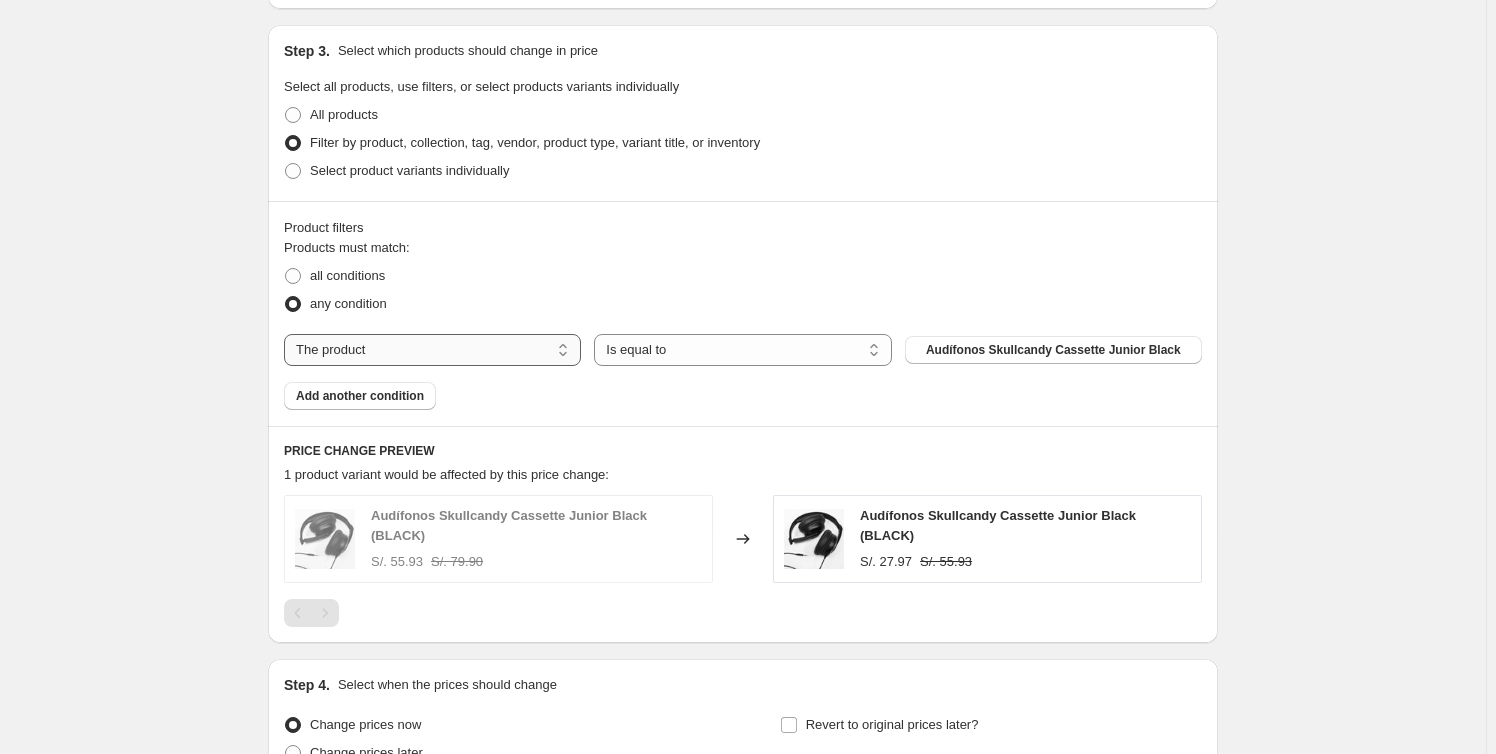 click on "The product The product's collection The product's tag The product's vendor The product's type The product's status The variant's title Inventory quantity" at bounding box center (432, 350) 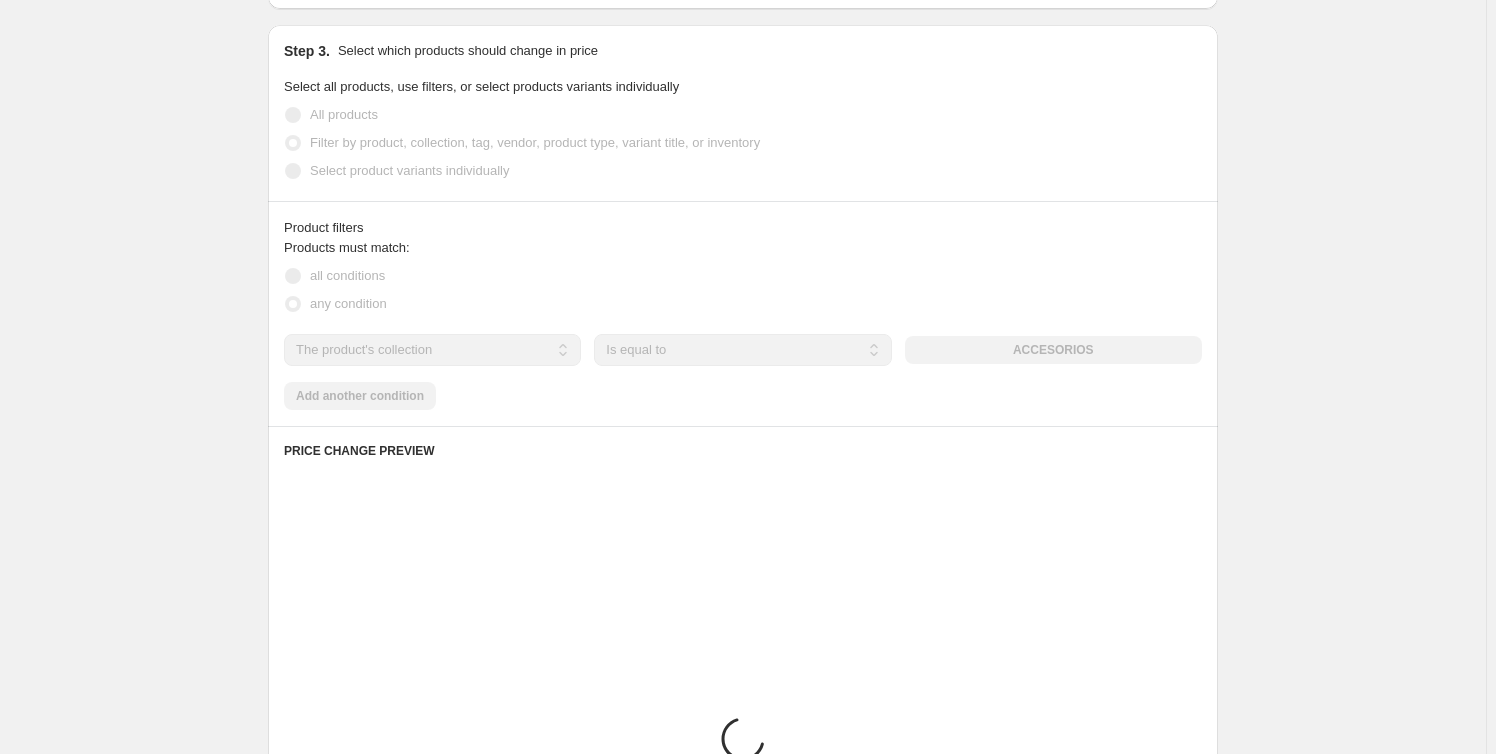 click on "Is equal to Is not equal to" at bounding box center (742, 350) 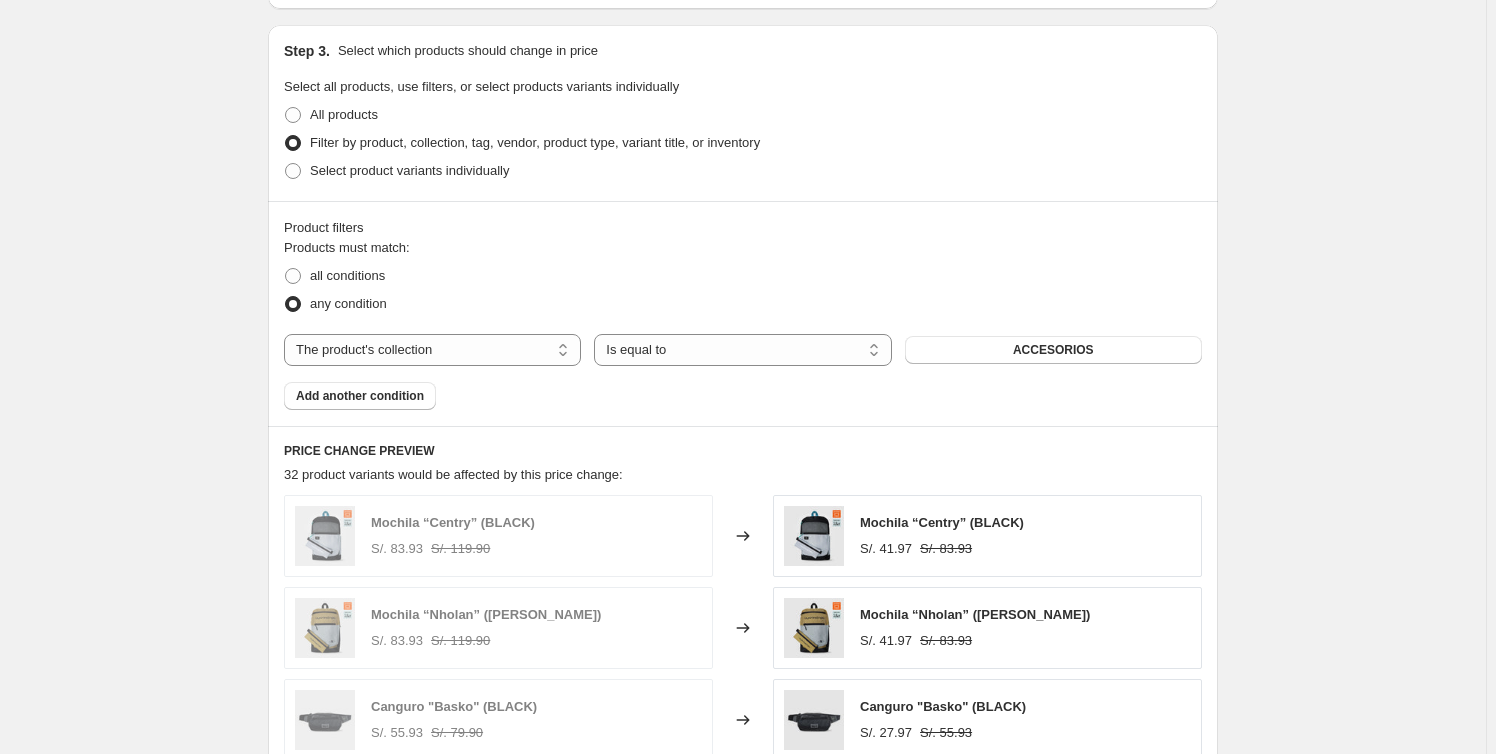 drag, startPoint x: 738, startPoint y: 355, endPoint x: 620, endPoint y: 300, distance: 130.18832 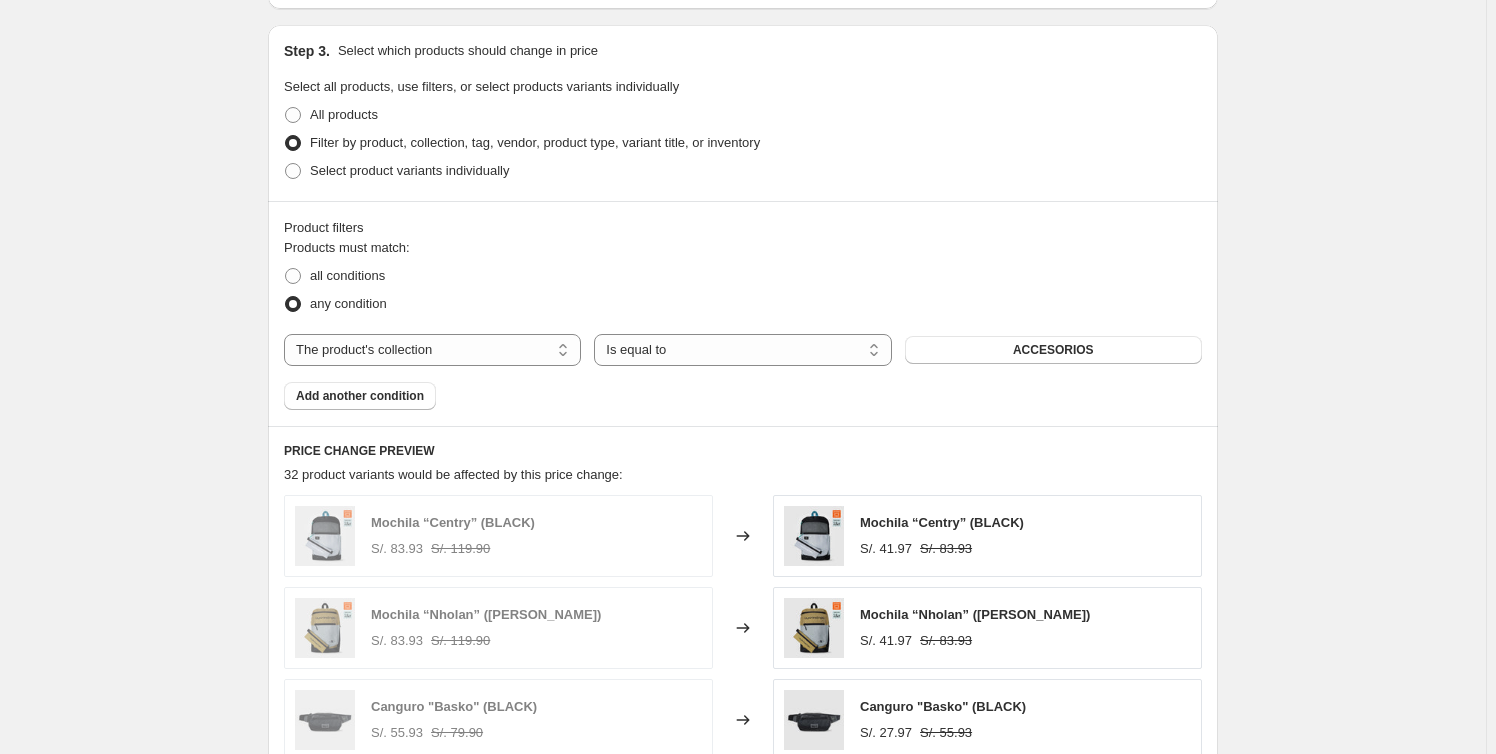 click on "Is equal to Is not equal to" at bounding box center [742, 350] 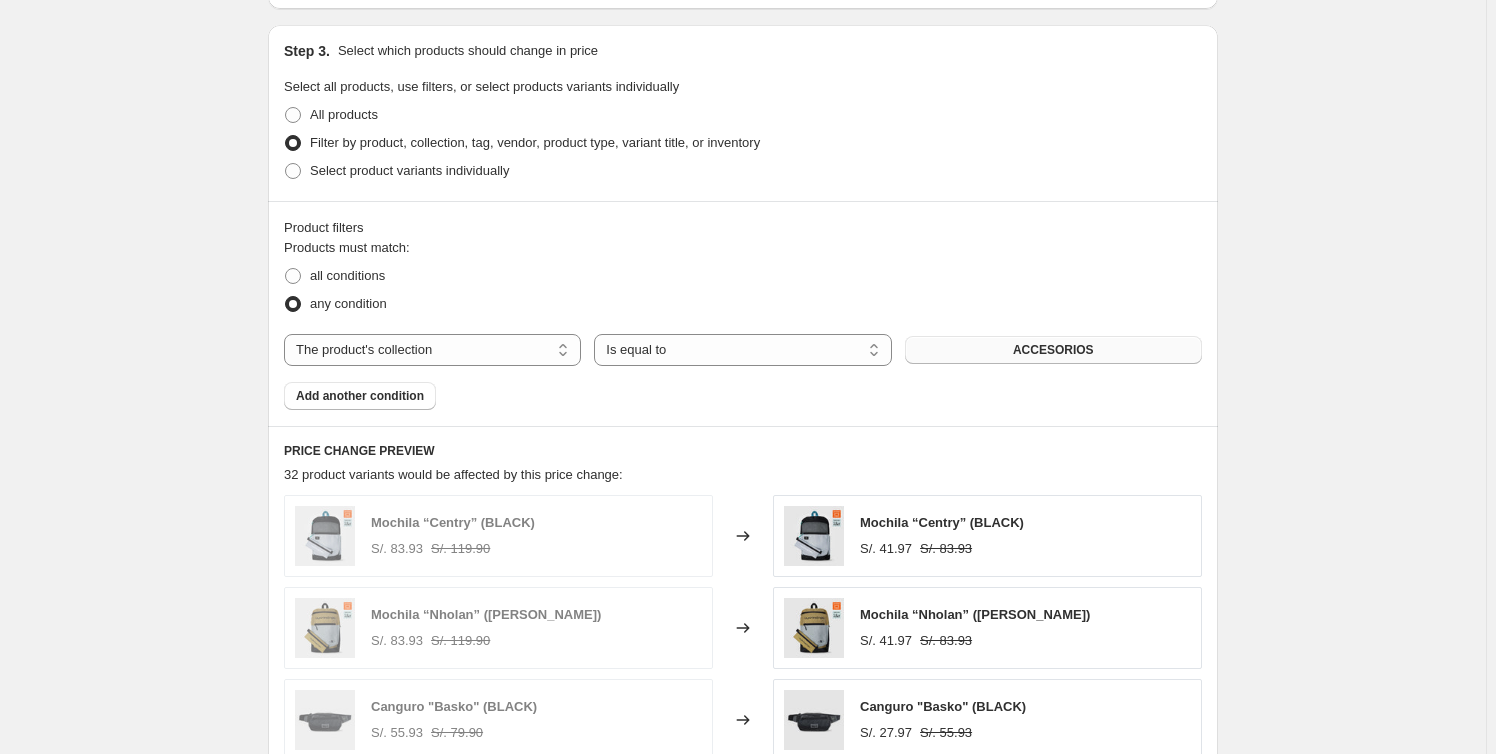click on "ACCESORIOS" at bounding box center [1053, 350] 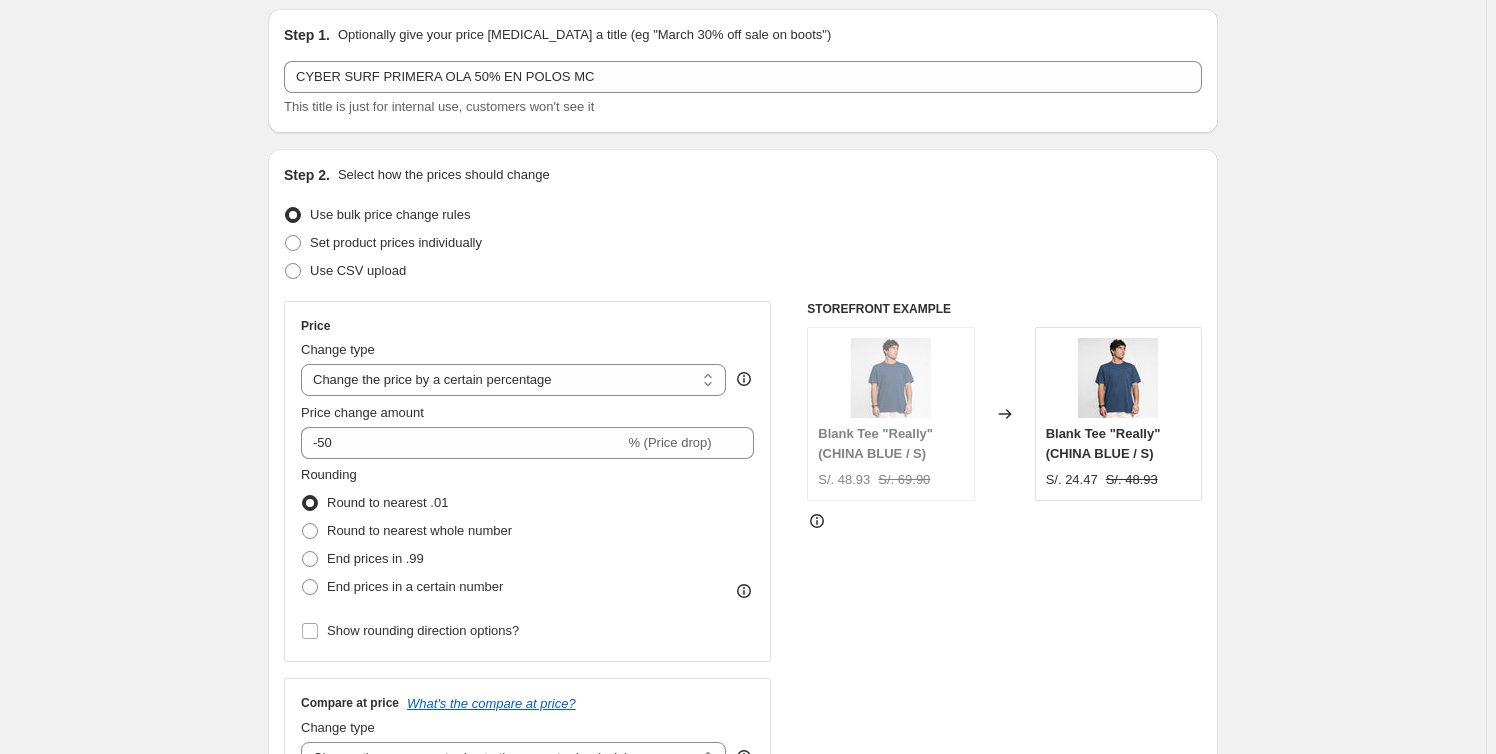 scroll, scrollTop: 0, scrollLeft: 0, axis: both 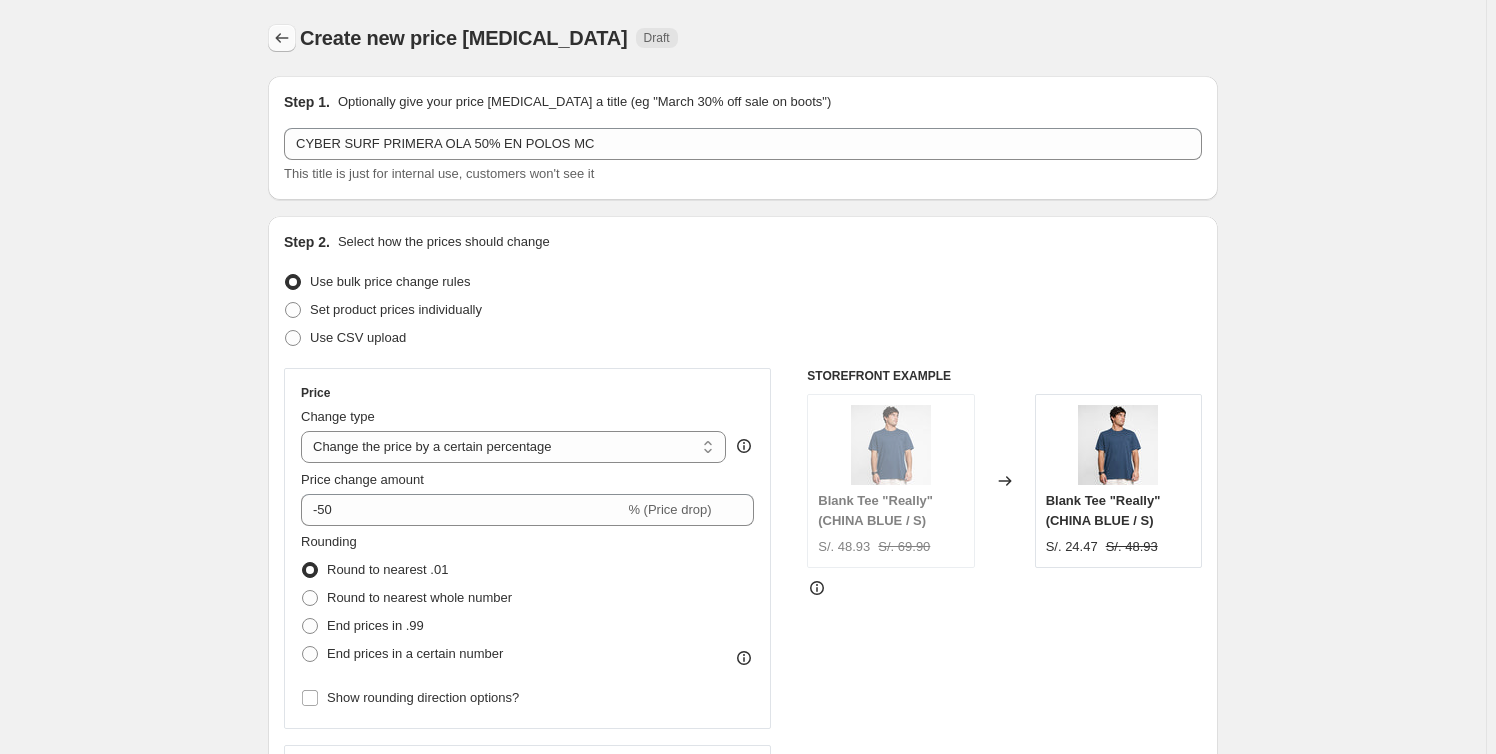 click 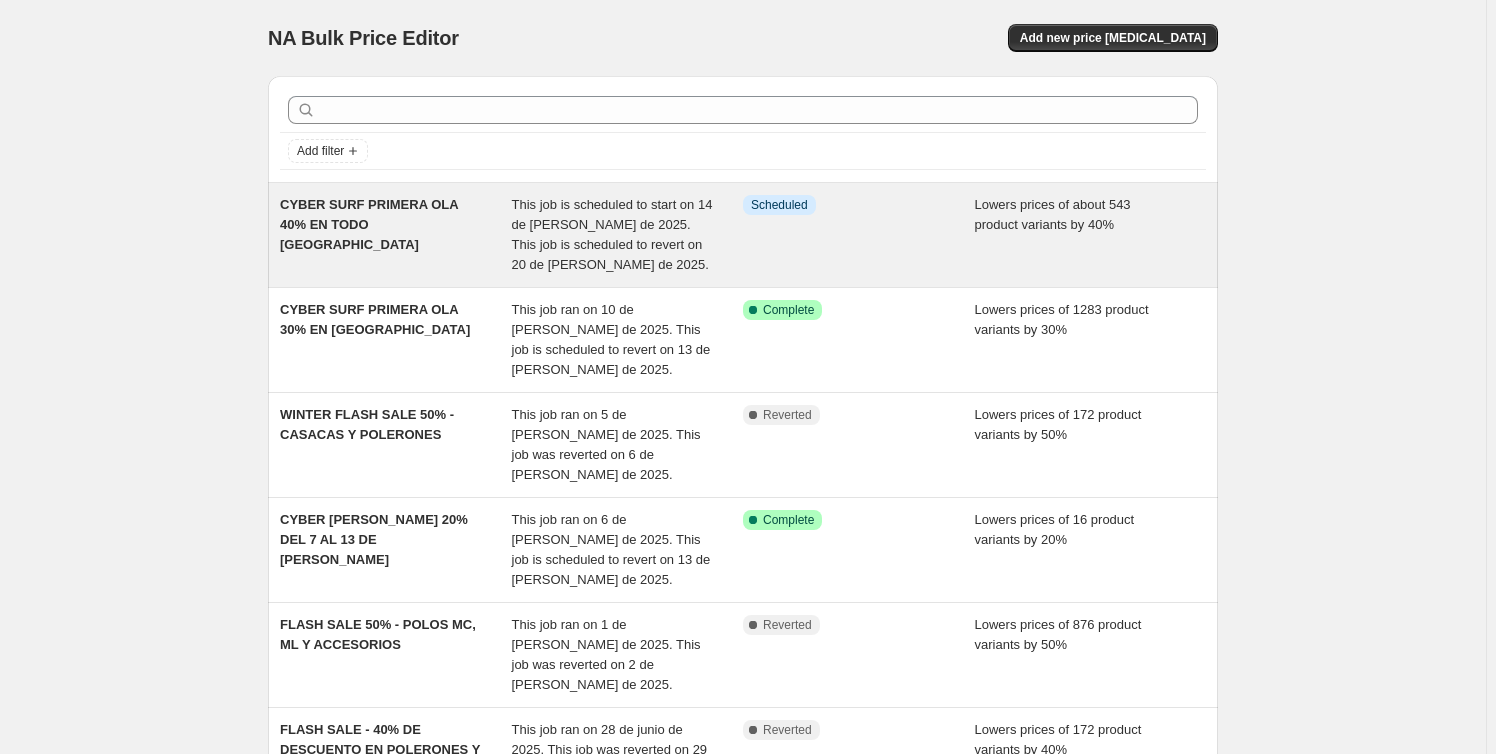 click on "CYBER SURF PRIMERA OLA 40% EN TODO [GEOGRAPHIC_DATA]" at bounding box center (396, 235) 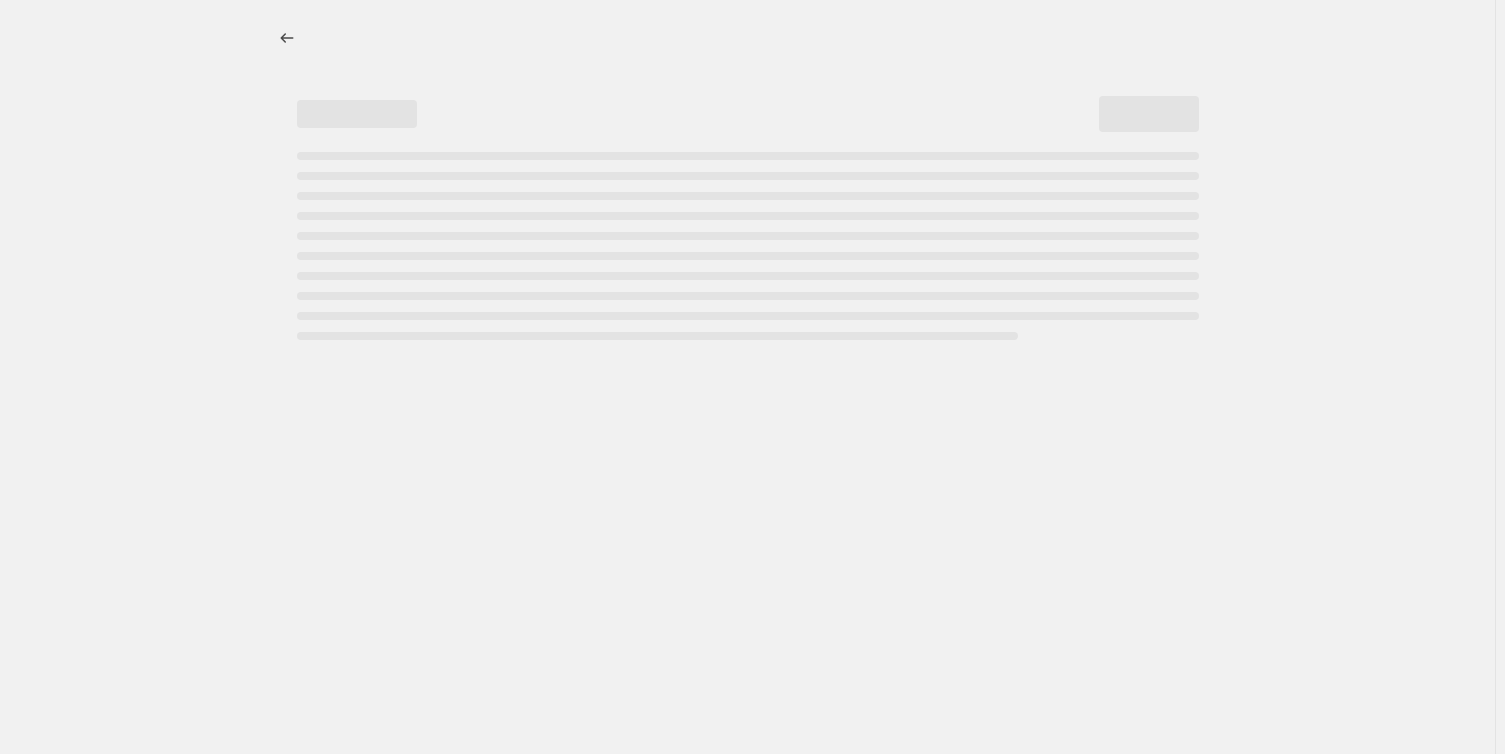 select on "percentage" 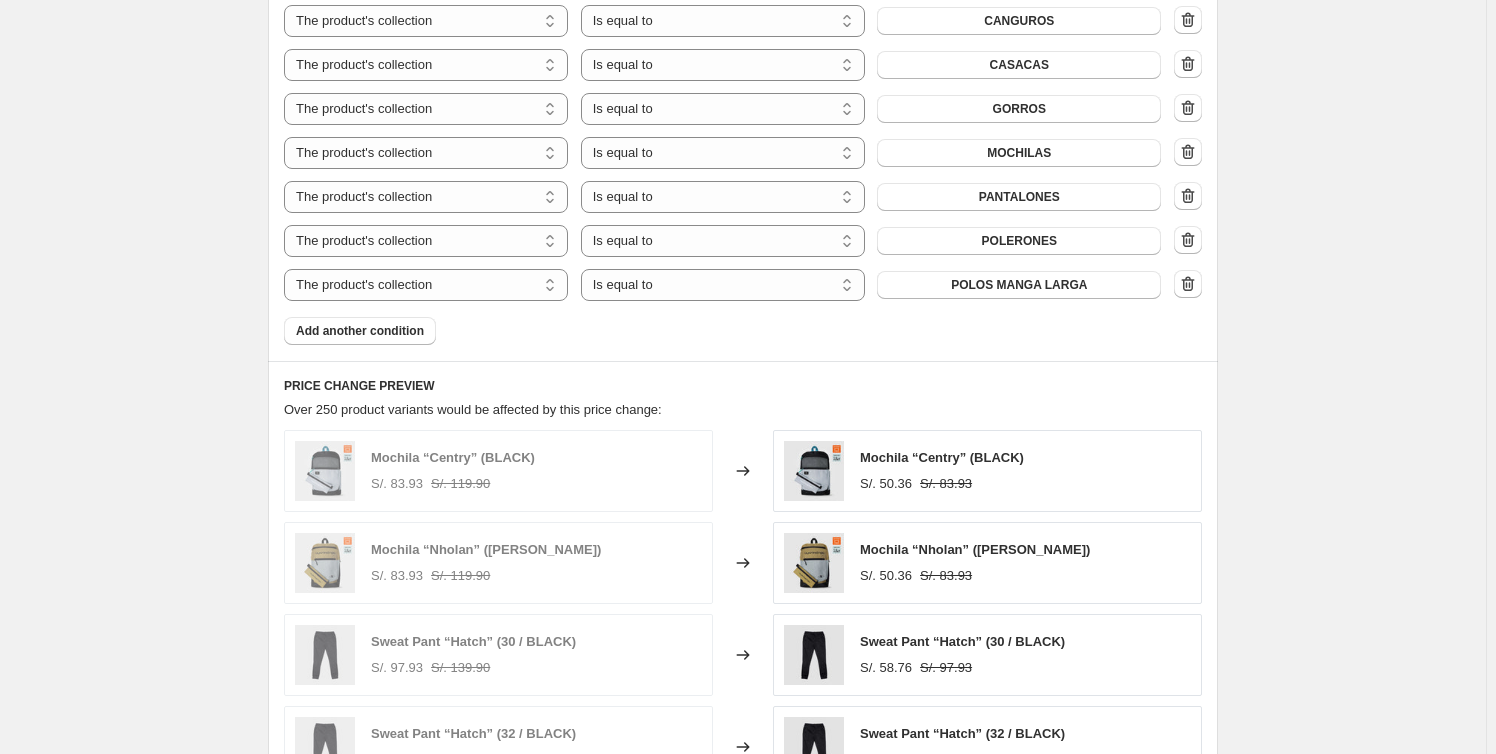 scroll, scrollTop: 2181, scrollLeft: 0, axis: vertical 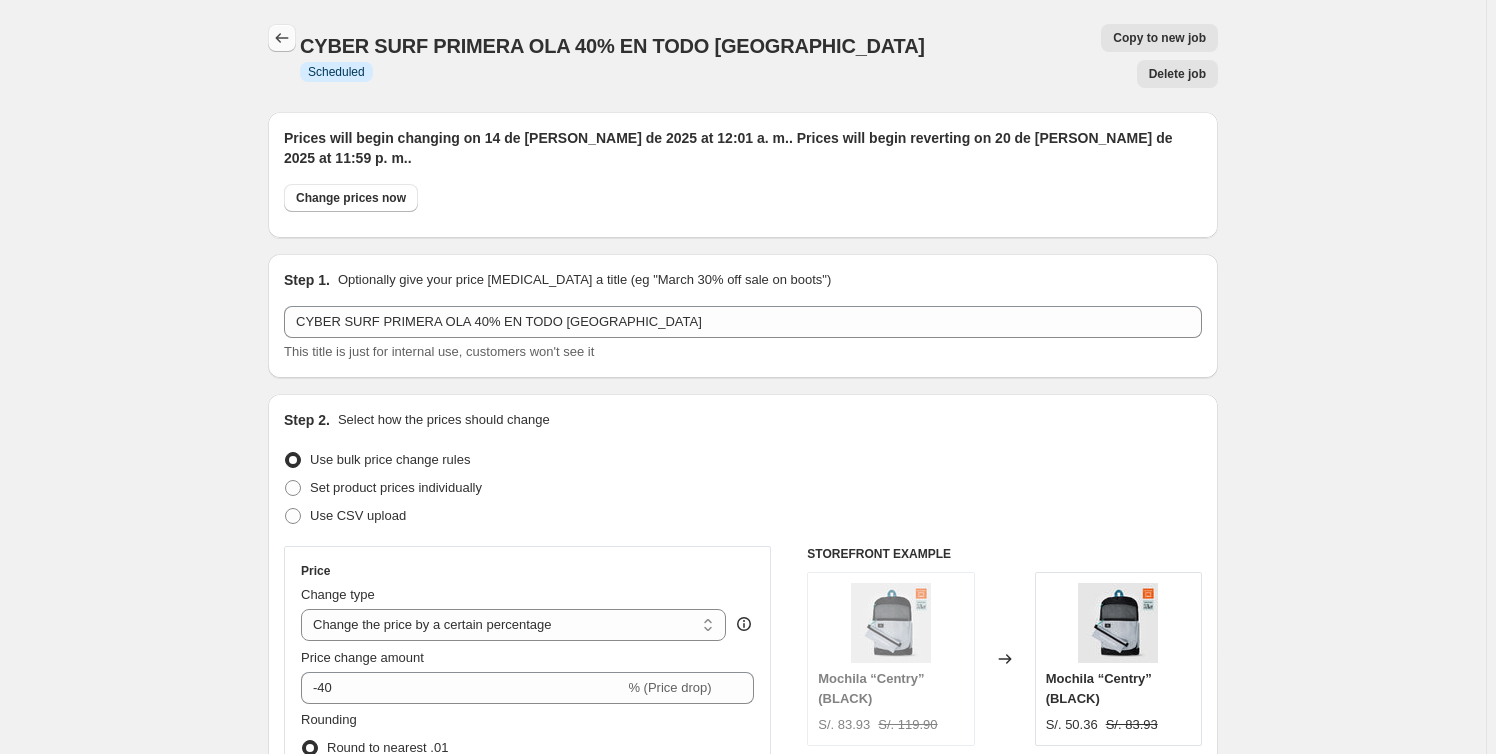 click 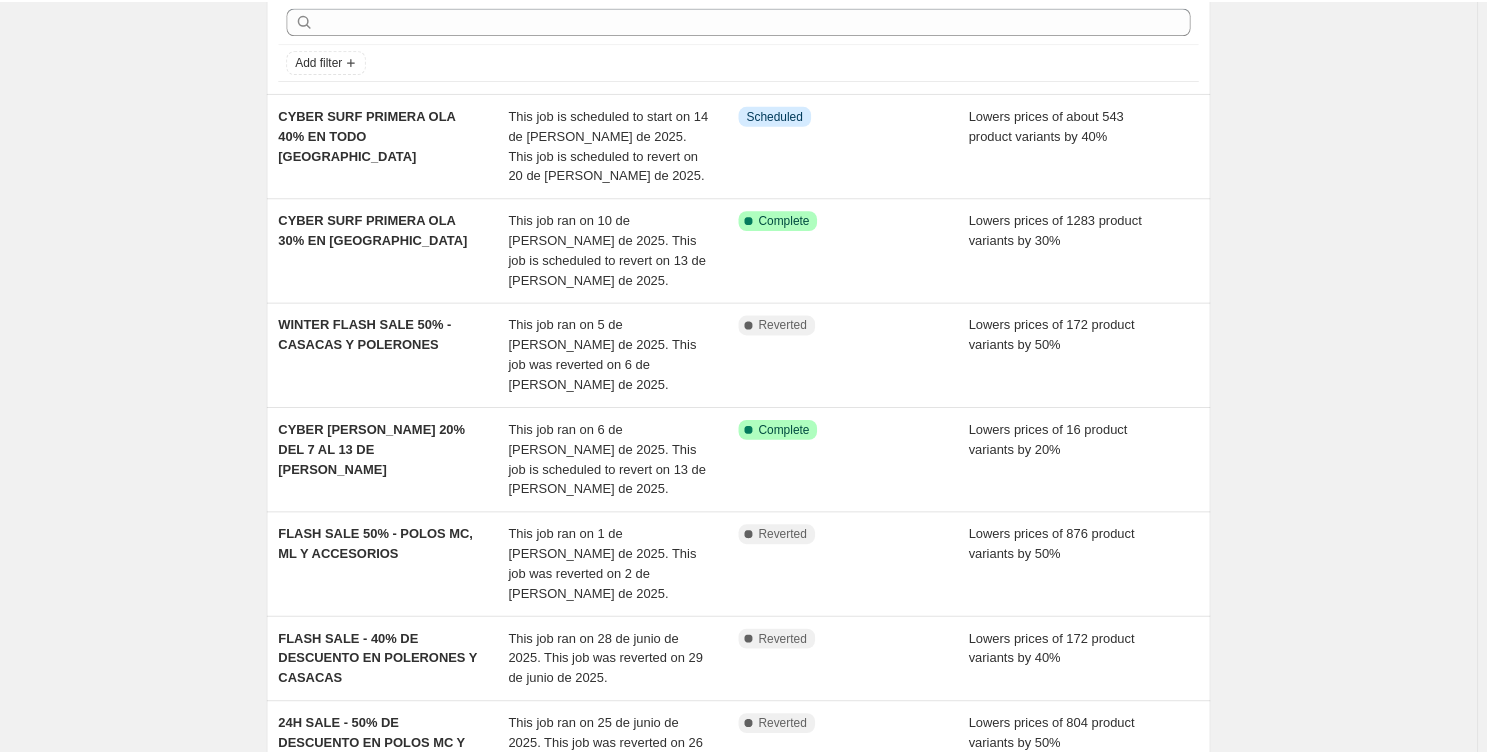 scroll, scrollTop: 0, scrollLeft: 0, axis: both 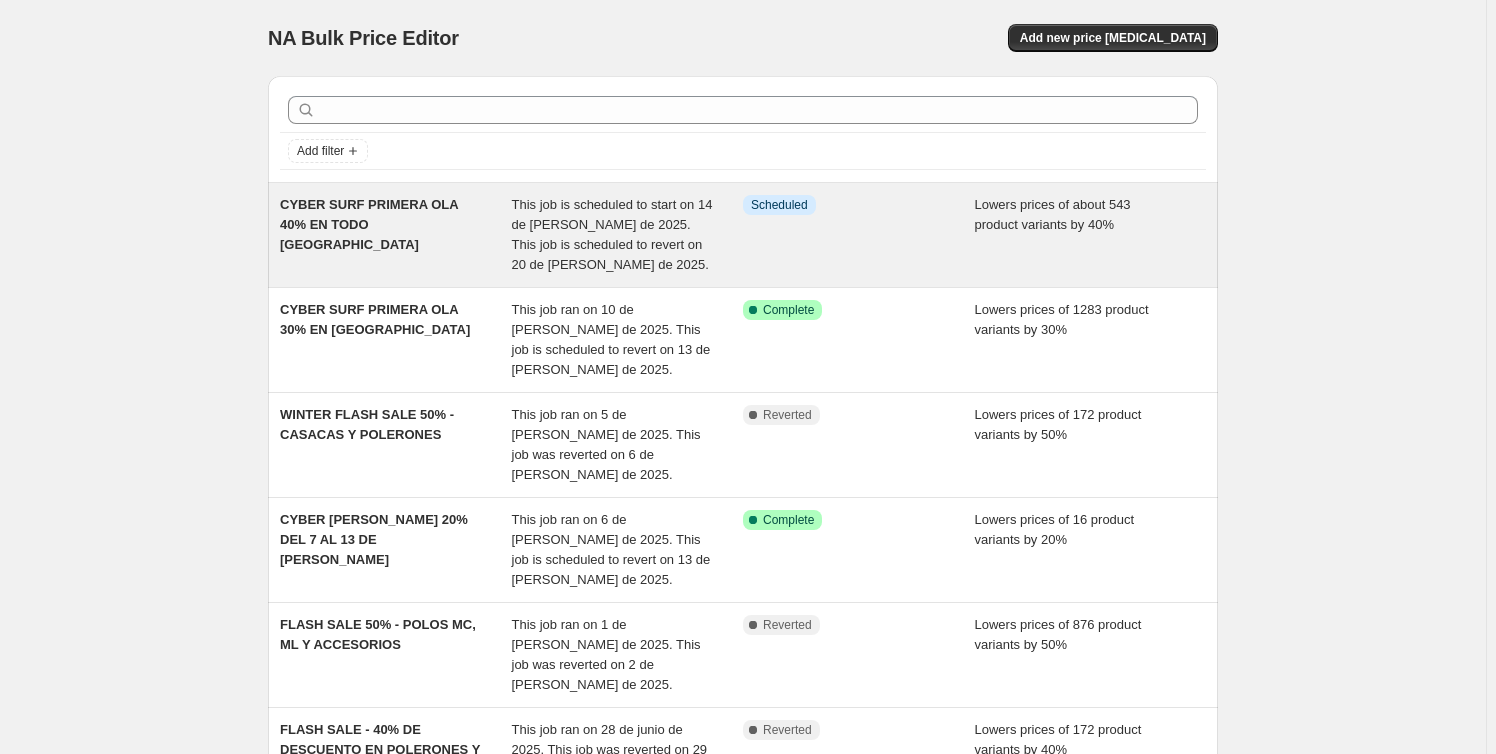 click on "This job is scheduled to start on 14 de [PERSON_NAME] de 2025. This job is scheduled to revert on 20 de [PERSON_NAME] de 2025." at bounding box center [612, 234] 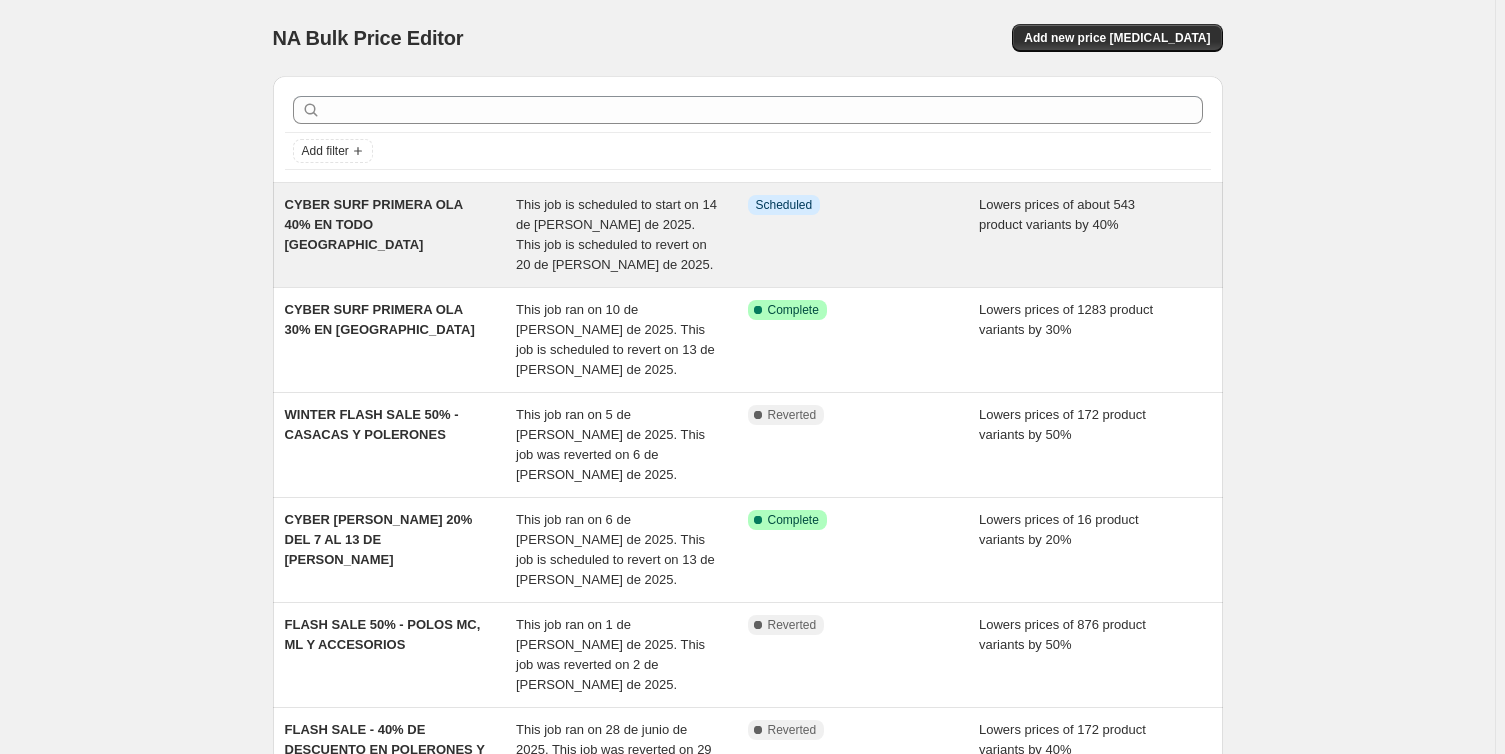 select on "percentage" 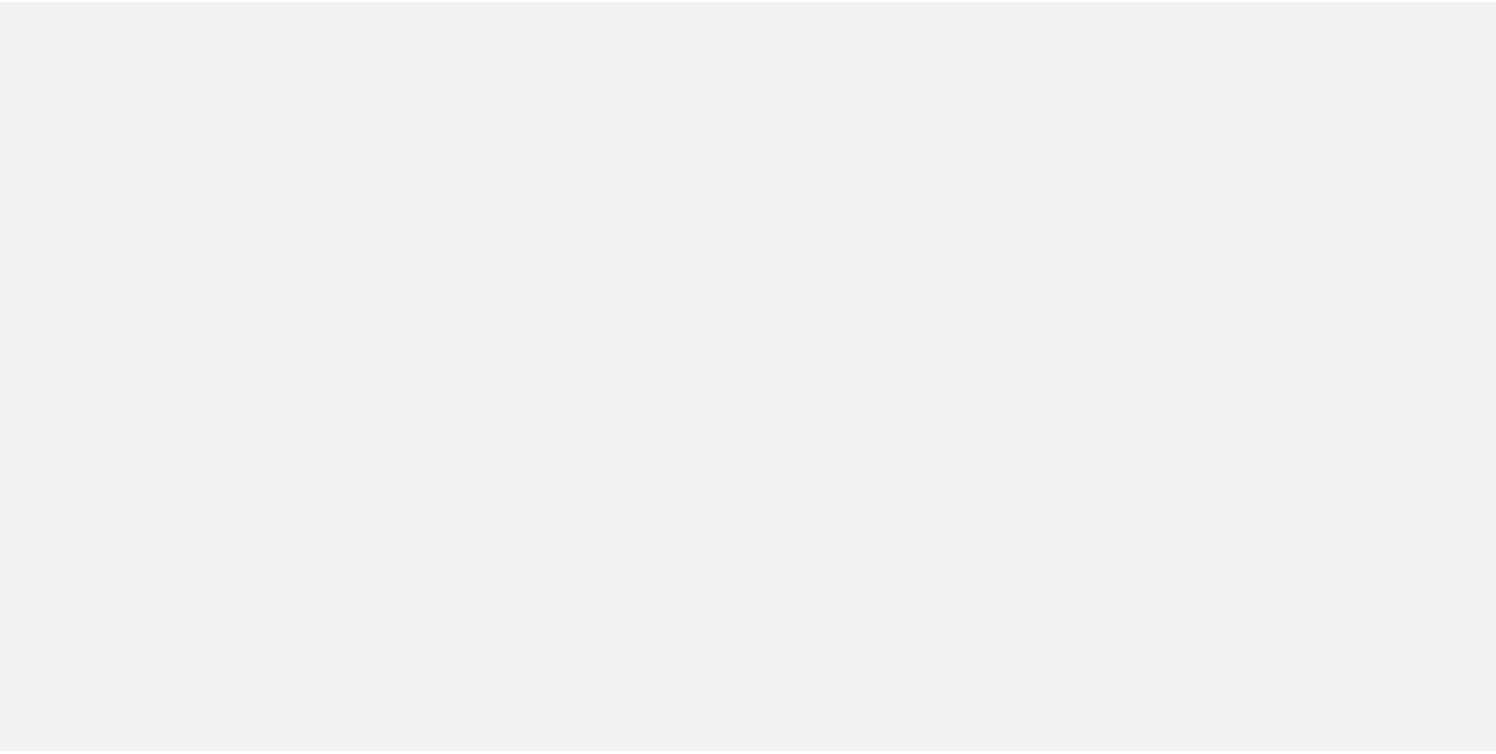 scroll, scrollTop: 0, scrollLeft: 0, axis: both 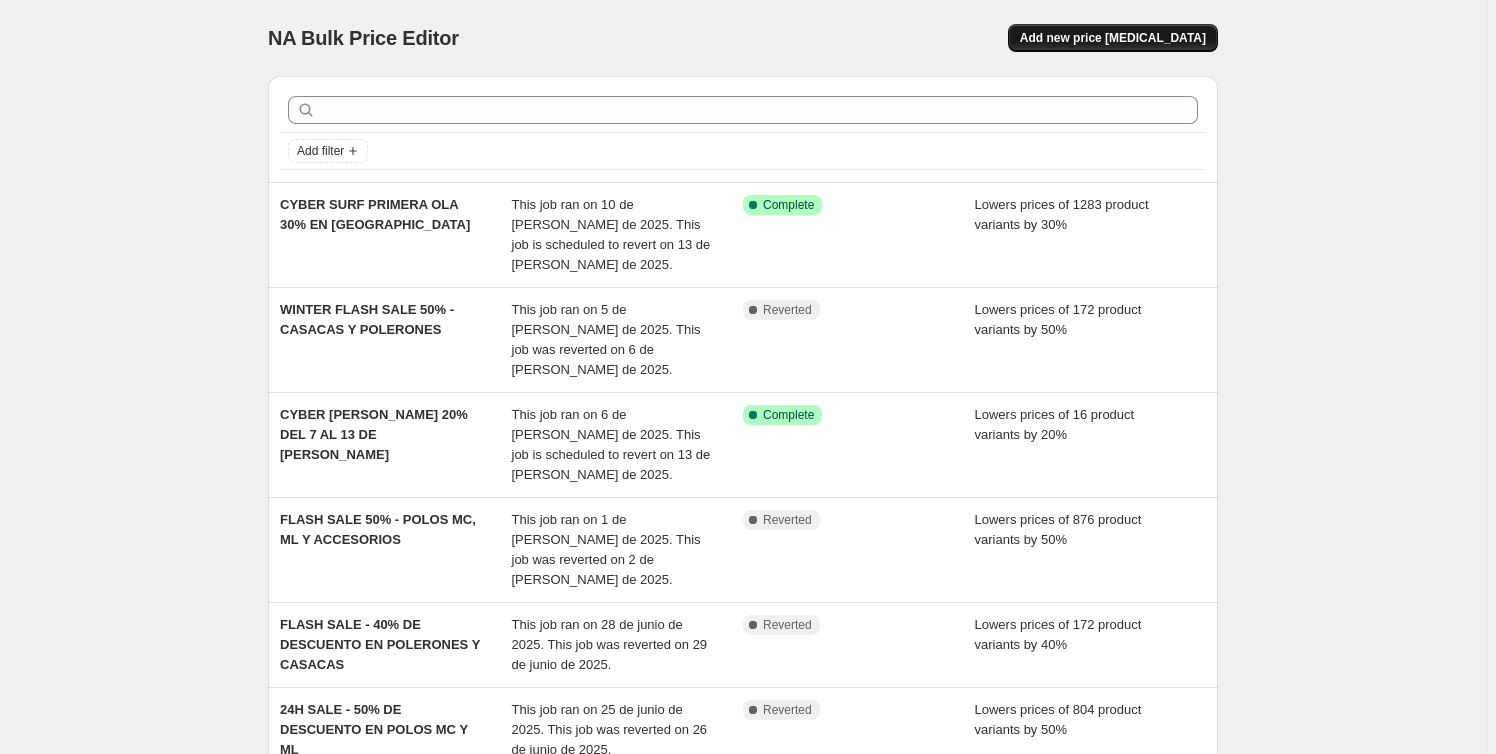 click on "Add new price [MEDICAL_DATA]" at bounding box center (1113, 38) 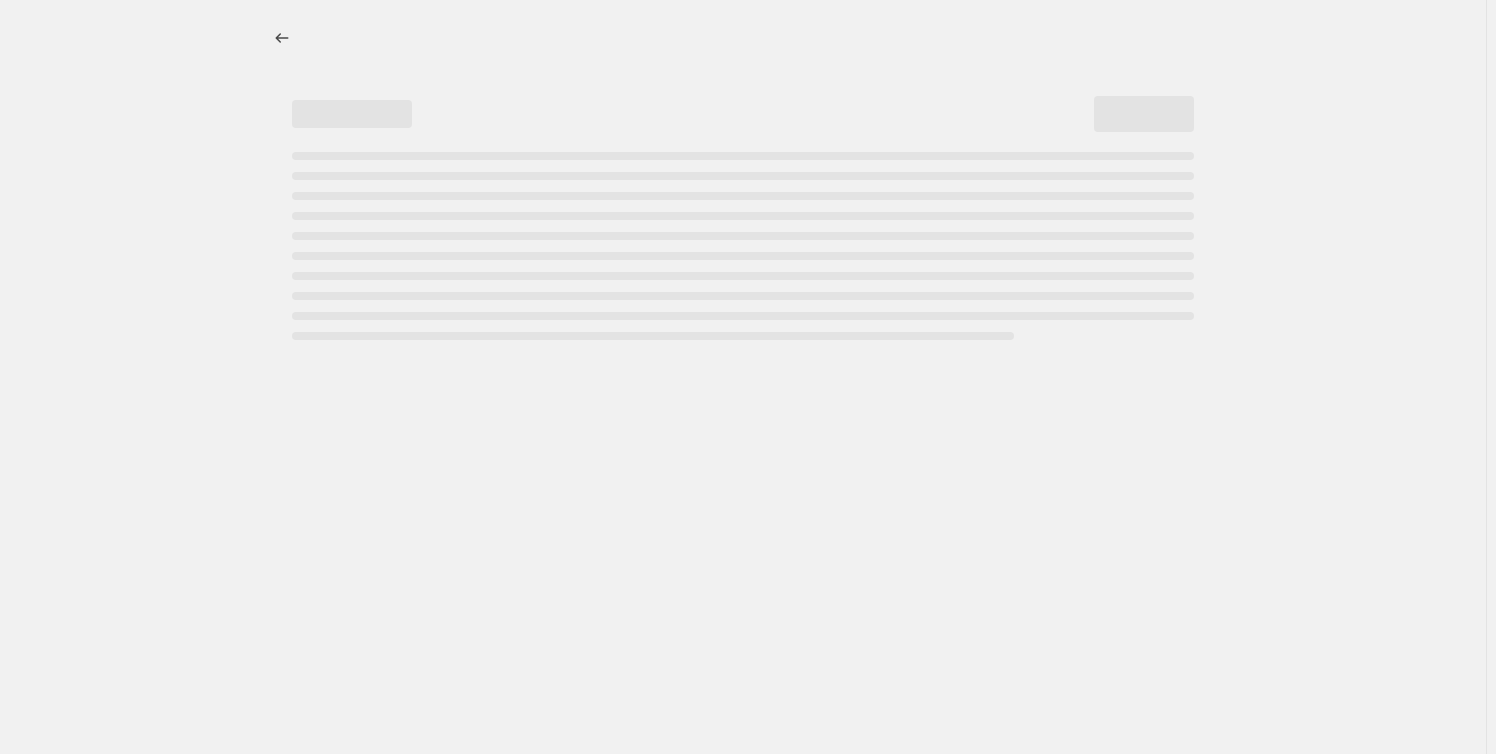 select on "percentage" 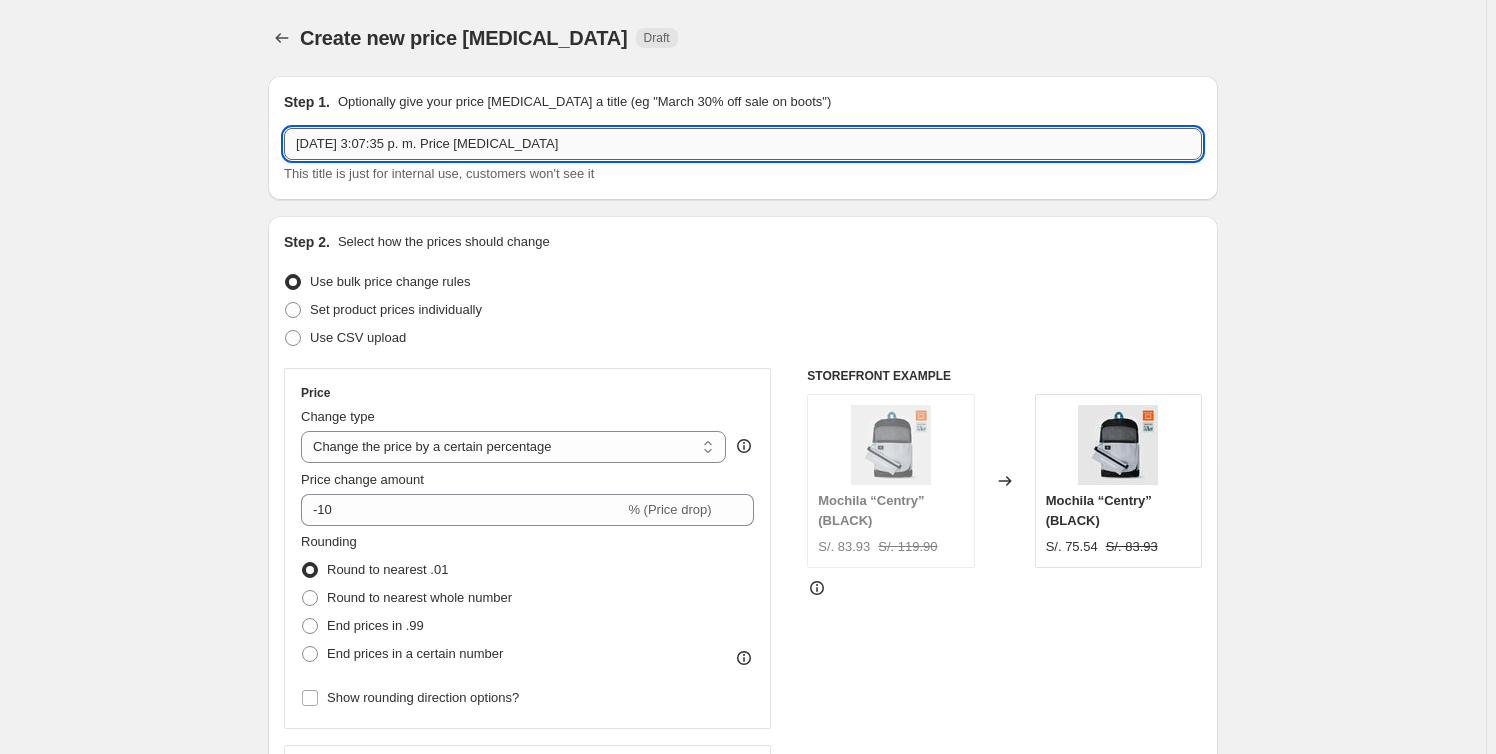click on "[DATE] 3:07:35 p. m. Price [MEDICAL_DATA]" at bounding box center (743, 144) 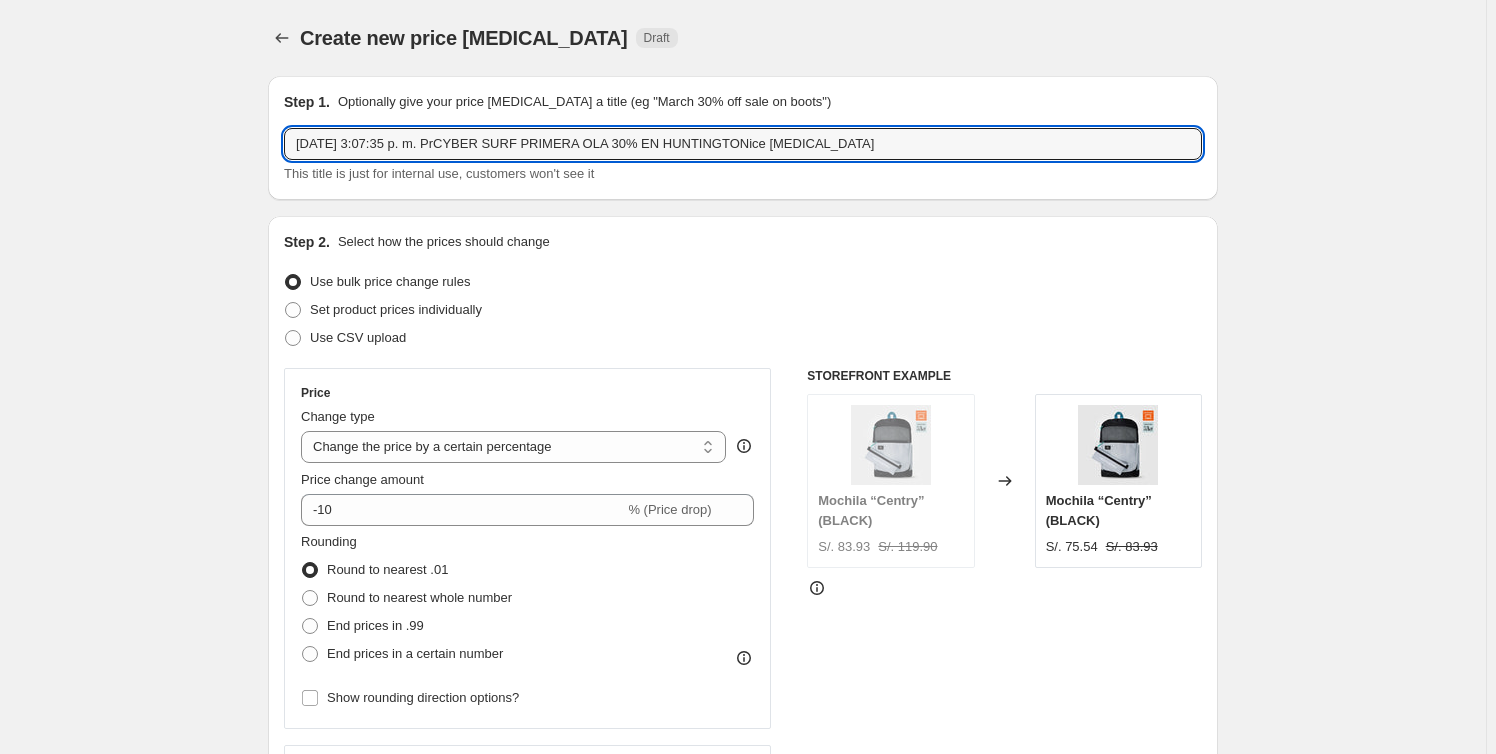 drag, startPoint x: 29, startPoint y: 91, endPoint x: -90, endPoint y: 91, distance: 119 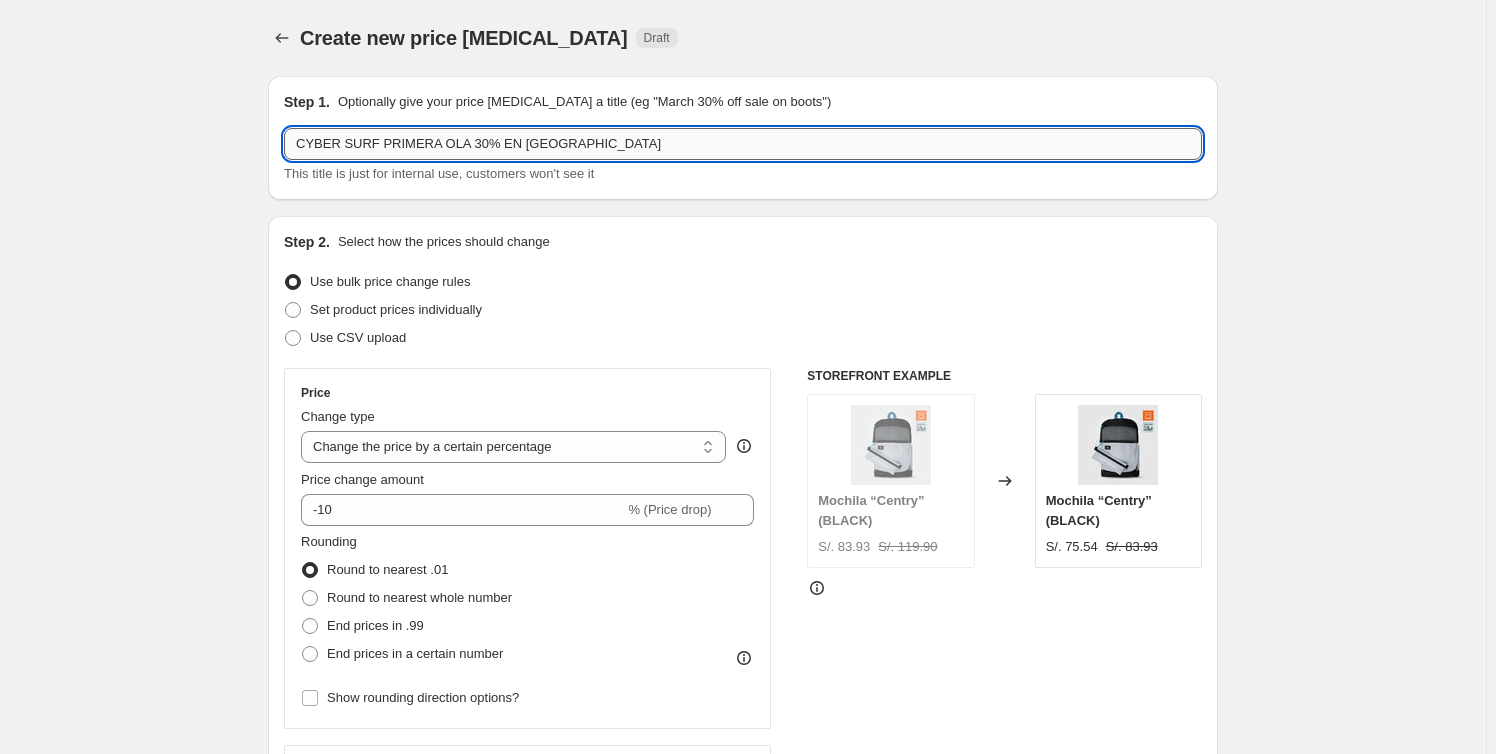 drag, startPoint x: 484, startPoint y: 141, endPoint x: 458, endPoint y: 140, distance: 26.019224 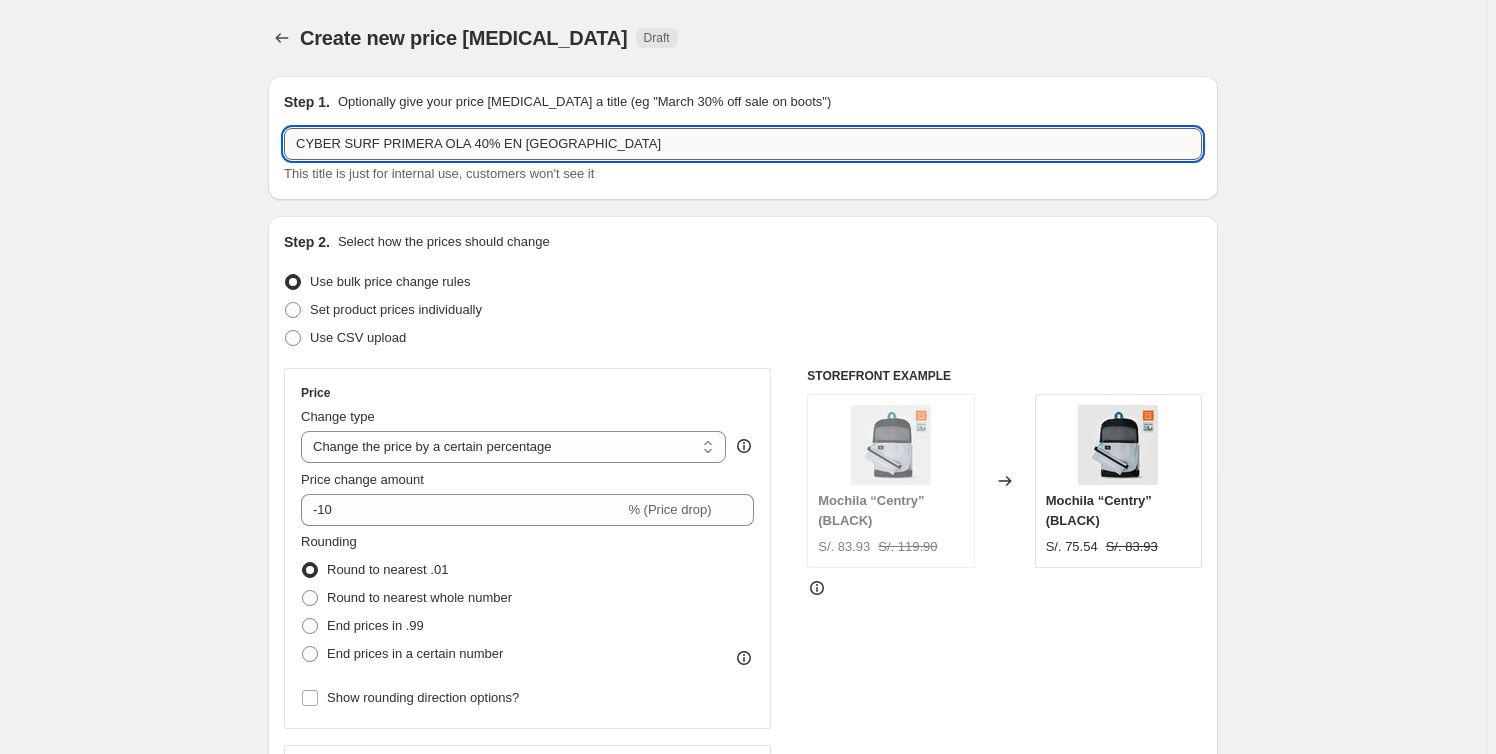 click on "CYBER SURF PRIMERA OLA 40% EN [GEOGRAPHIC_DATA]" at bounding box center (743, 144) 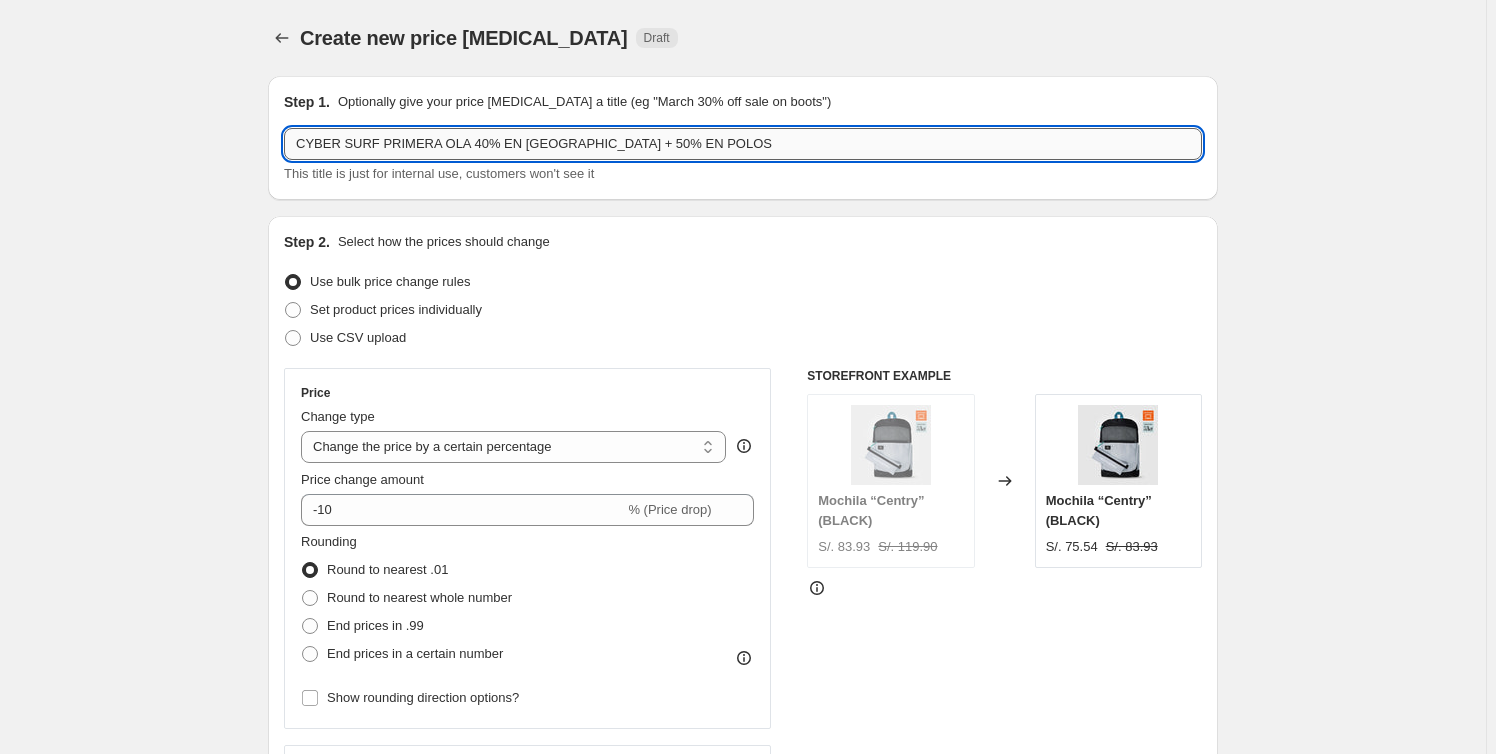 drag, startPoint x: 835, startPoint y: 145, endPoint x: 925, endPoint y: 145, distance: 90 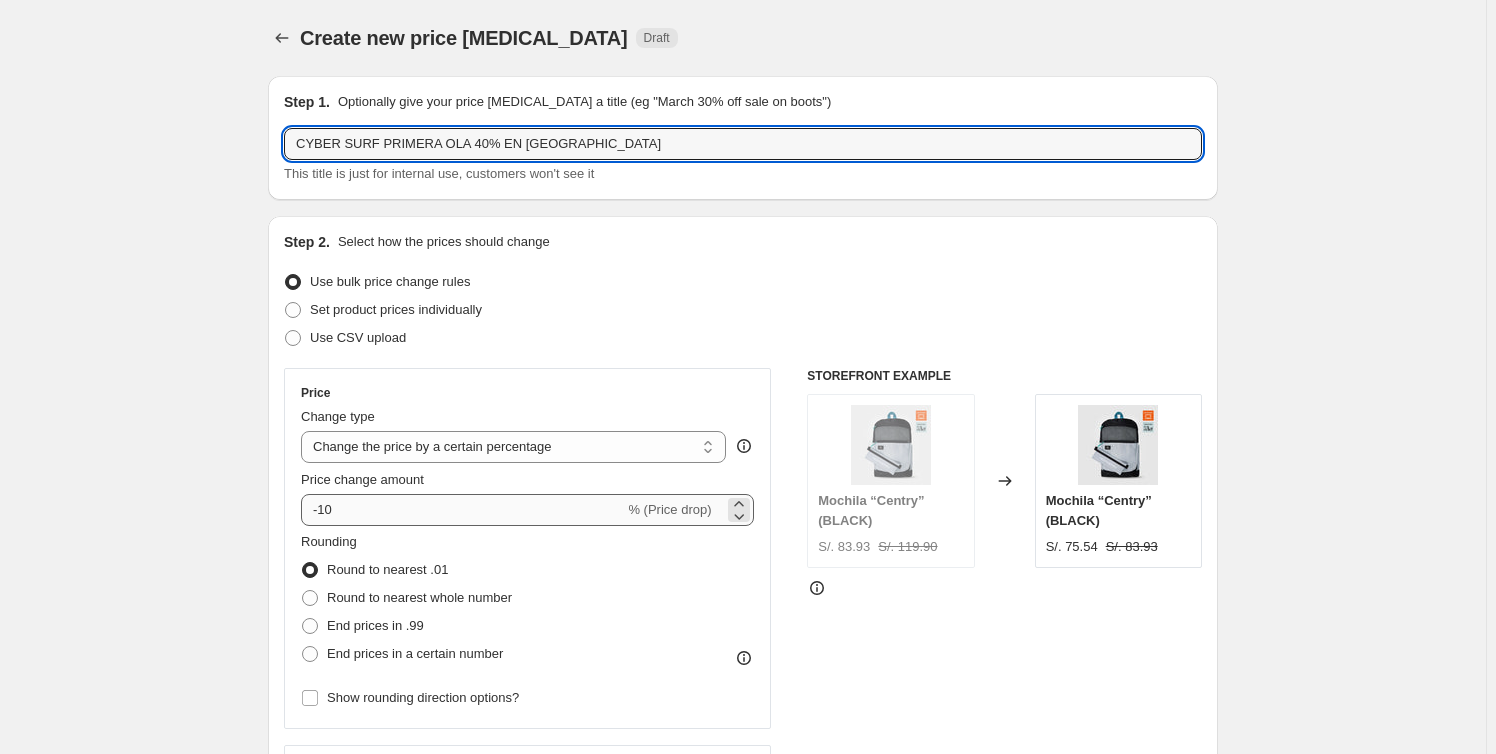 type on "CYBER SURF PRIMERA OLA 40% EN [GEOGRAPHIC_DATA]" 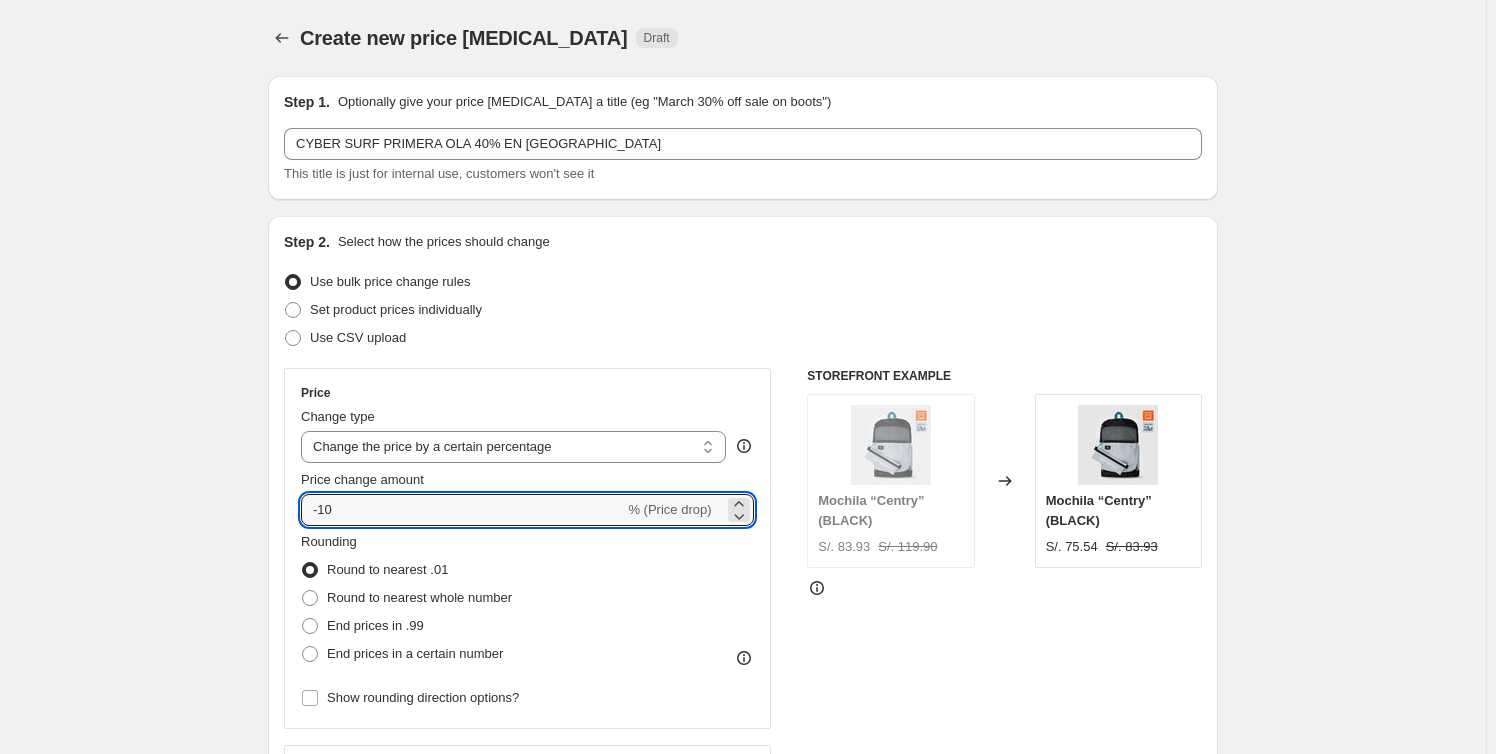 drag, startPoint x: 395, startPoint y: 508, endPoint x: 88, endPoint y: 469, distance: 309.4673 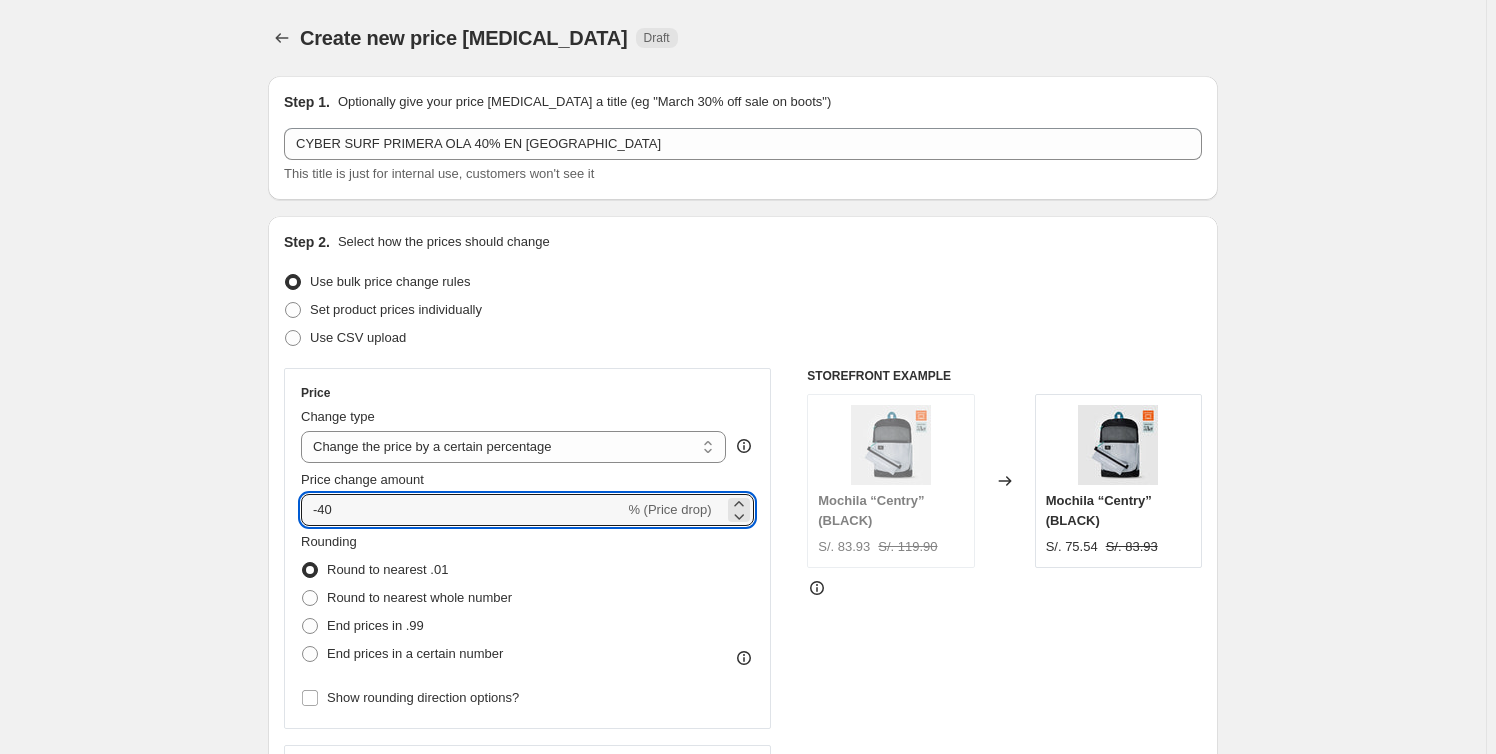 type on "-40" 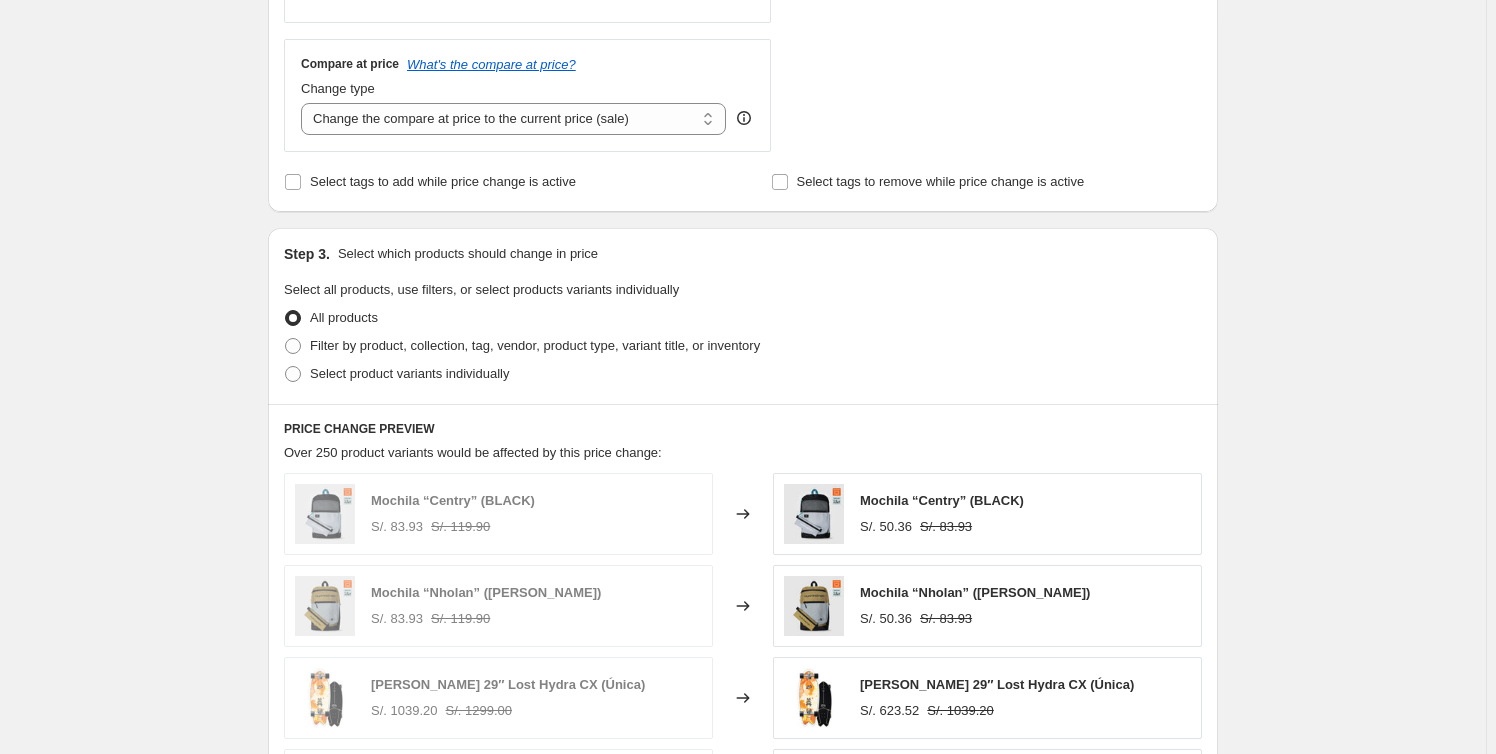 scroll, scrollTop: 727, scrollLeft: 0, axis: vertical 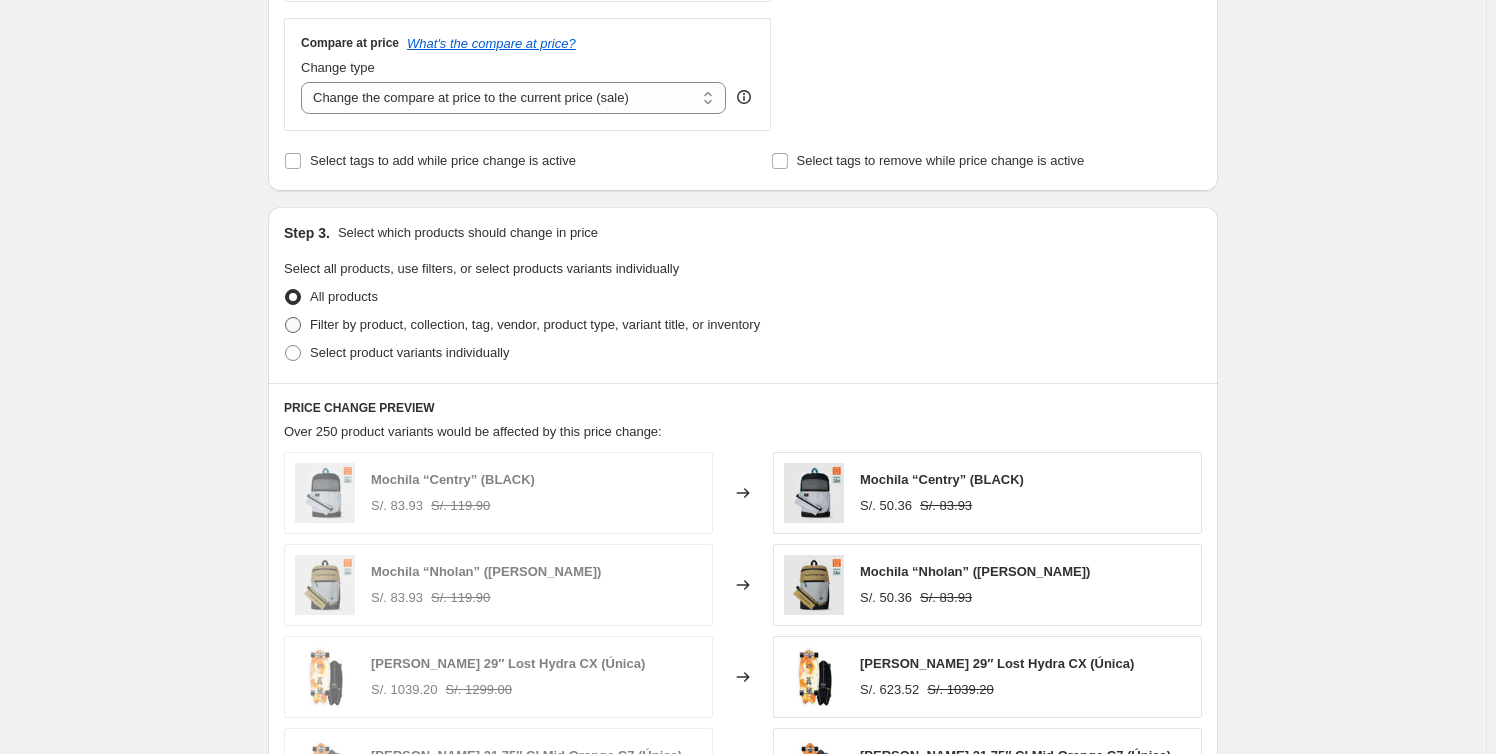 click on "Filter by product, collection, tag, vendor, product type, variant title, or inventory" at bounding box center (535, 324) 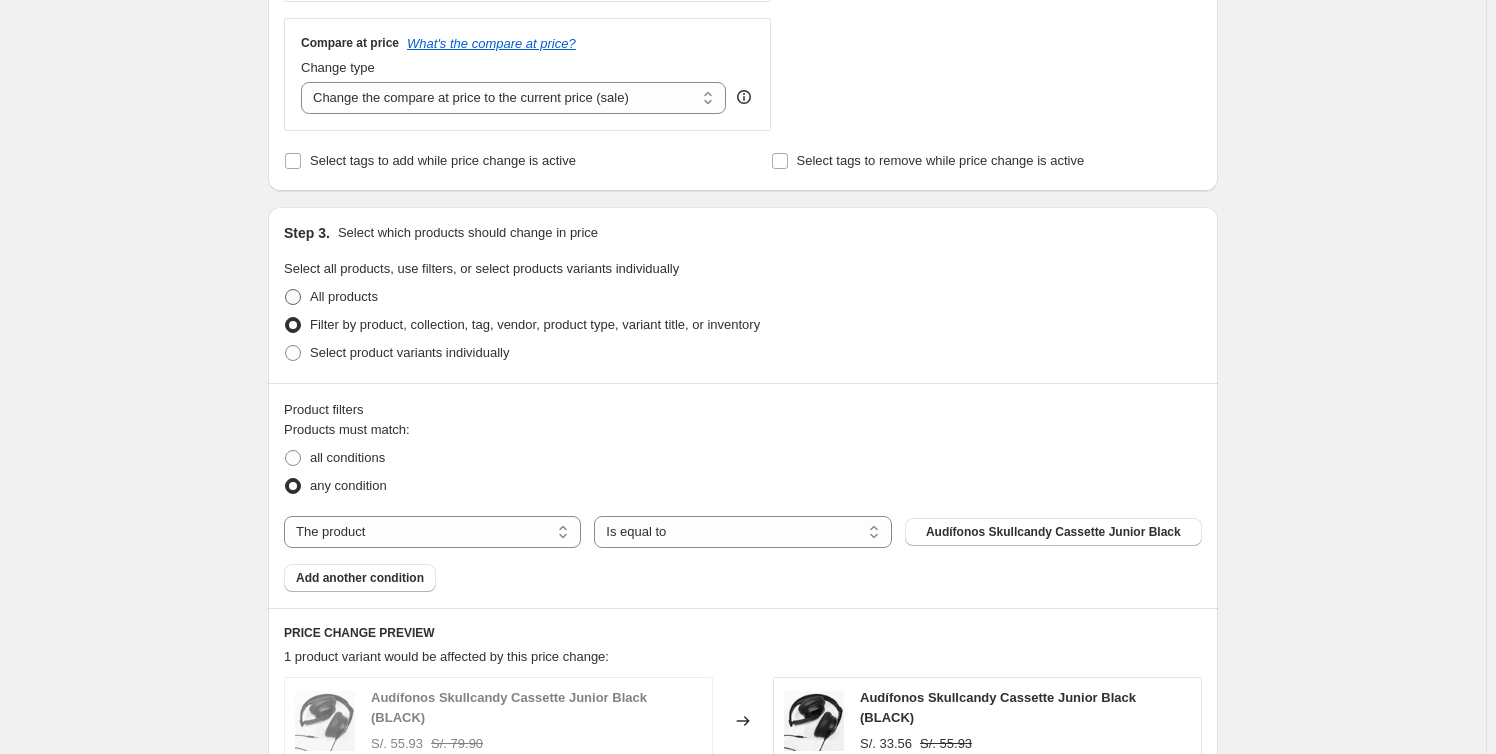 click on "All products" at bounding box center [344, 296] 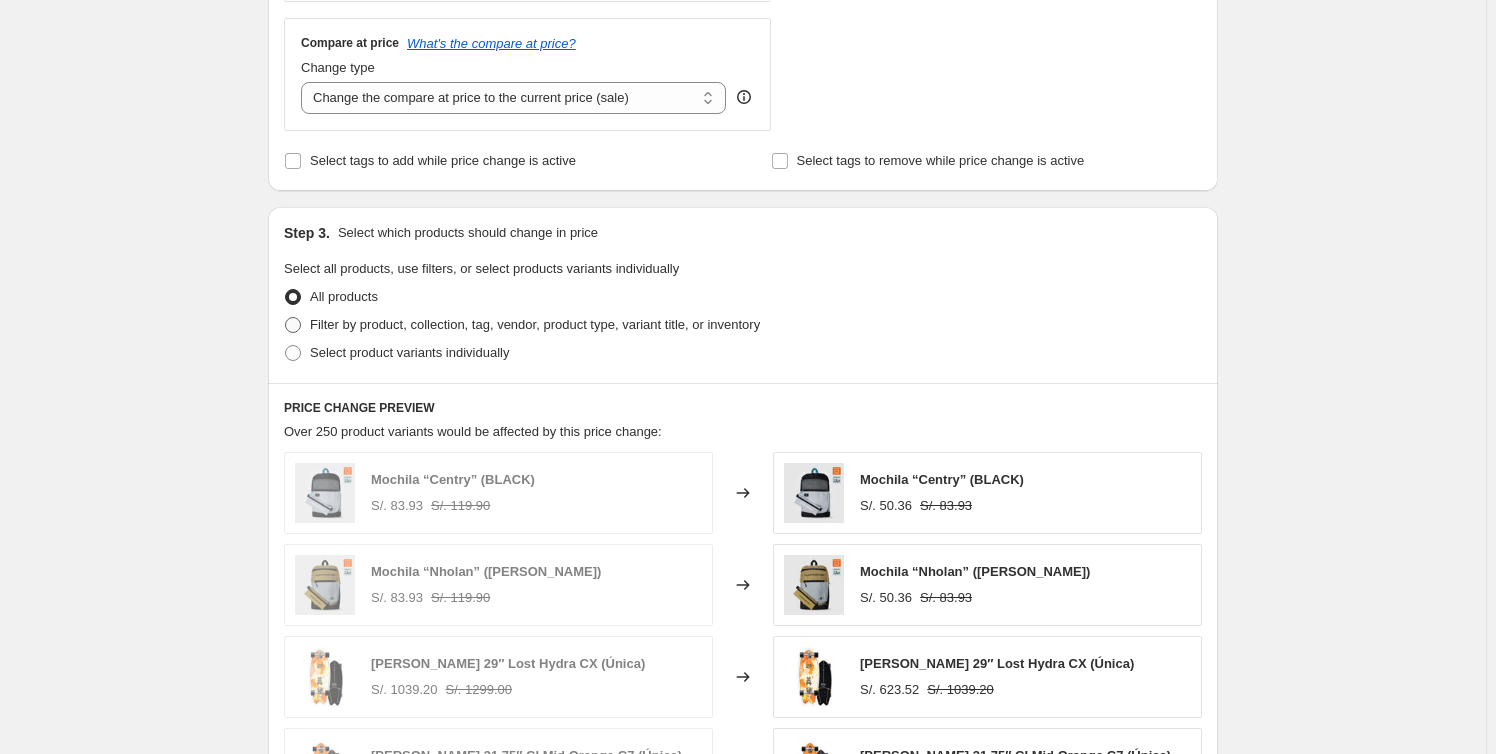 click on "Filter by product, collection, tag, vendor, product type, variant title, or inventory" at bounding box center (535, 324) 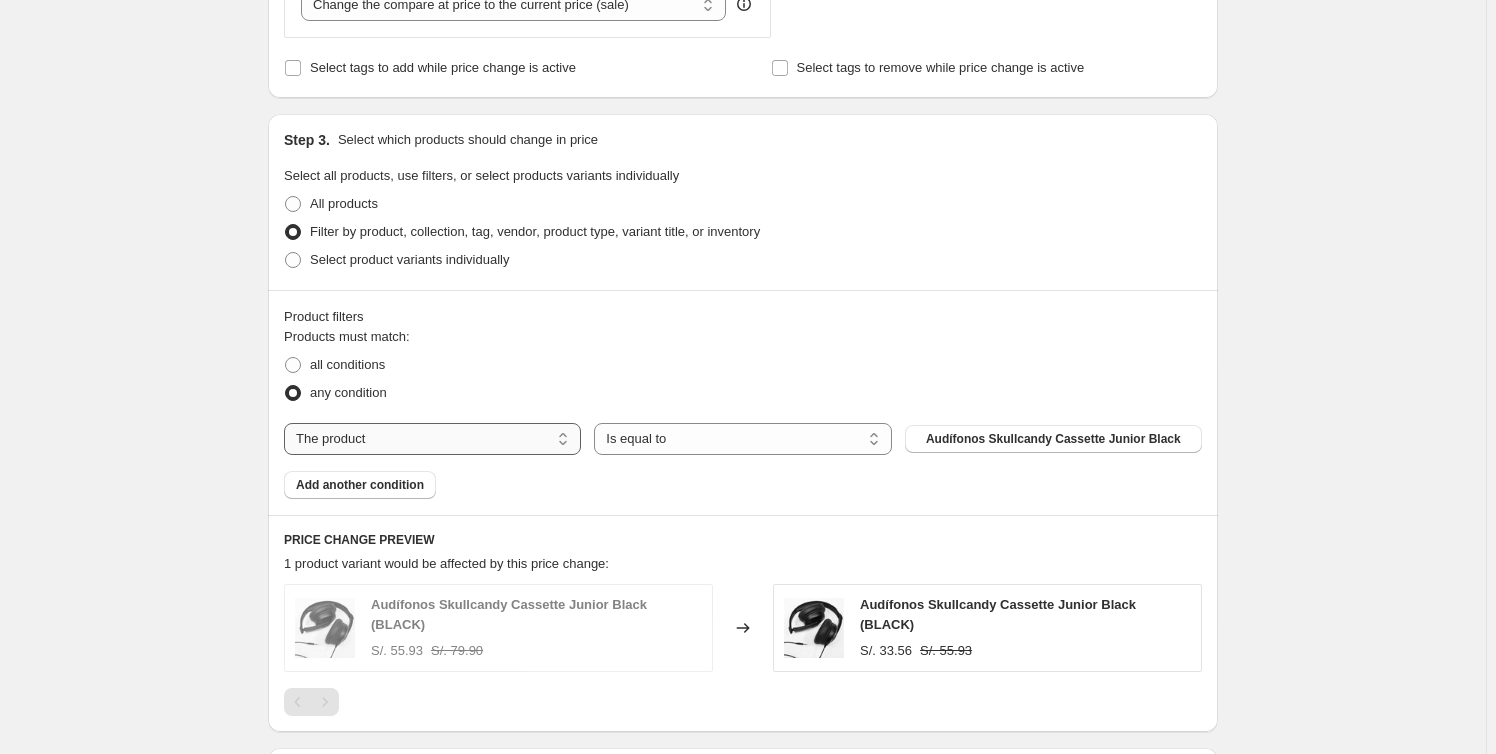 scroll, scrollTop: 909, scrollLeft: 0, axis: vertical 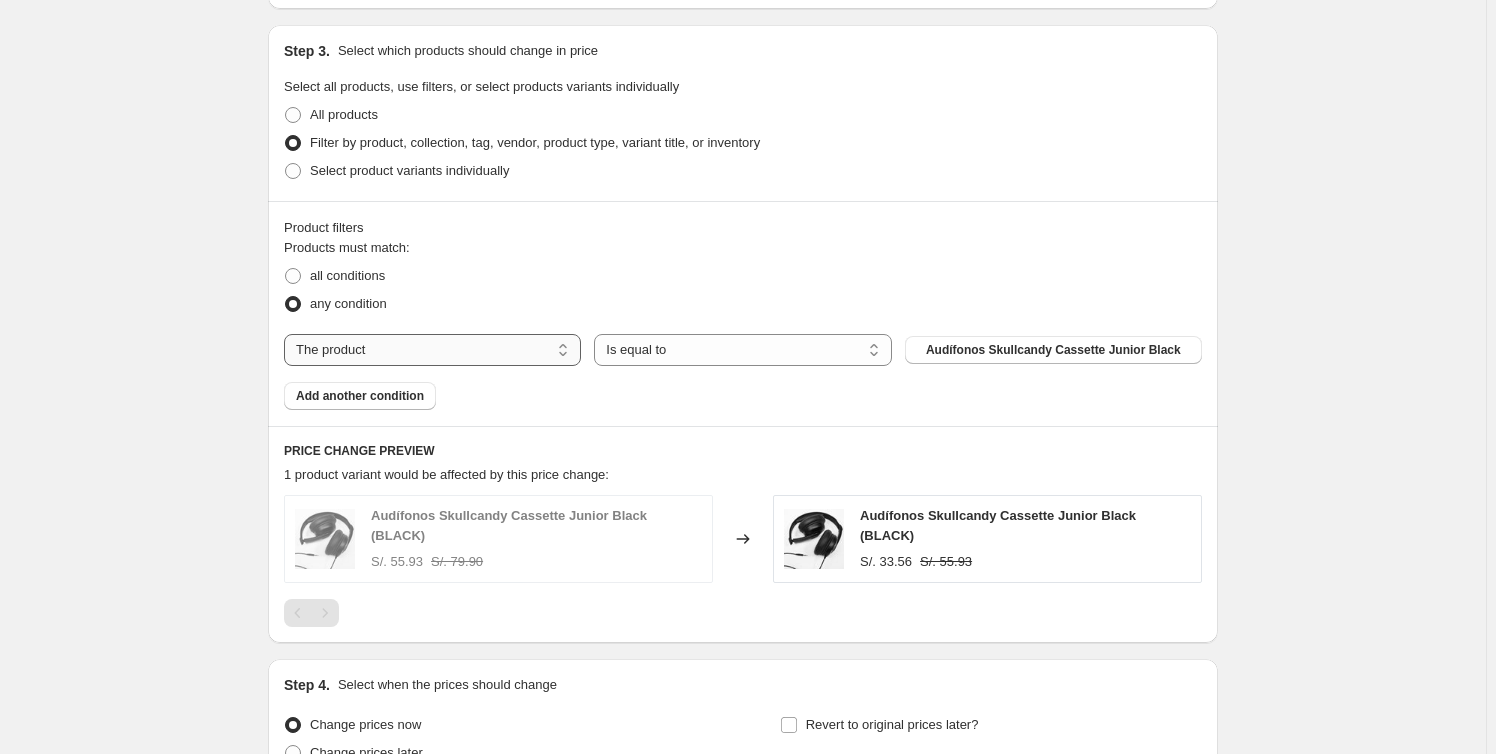 drag, startPoint x: 449, startPoint y: 351, endPoint x: 481, endPoint y: 351, distance: 32 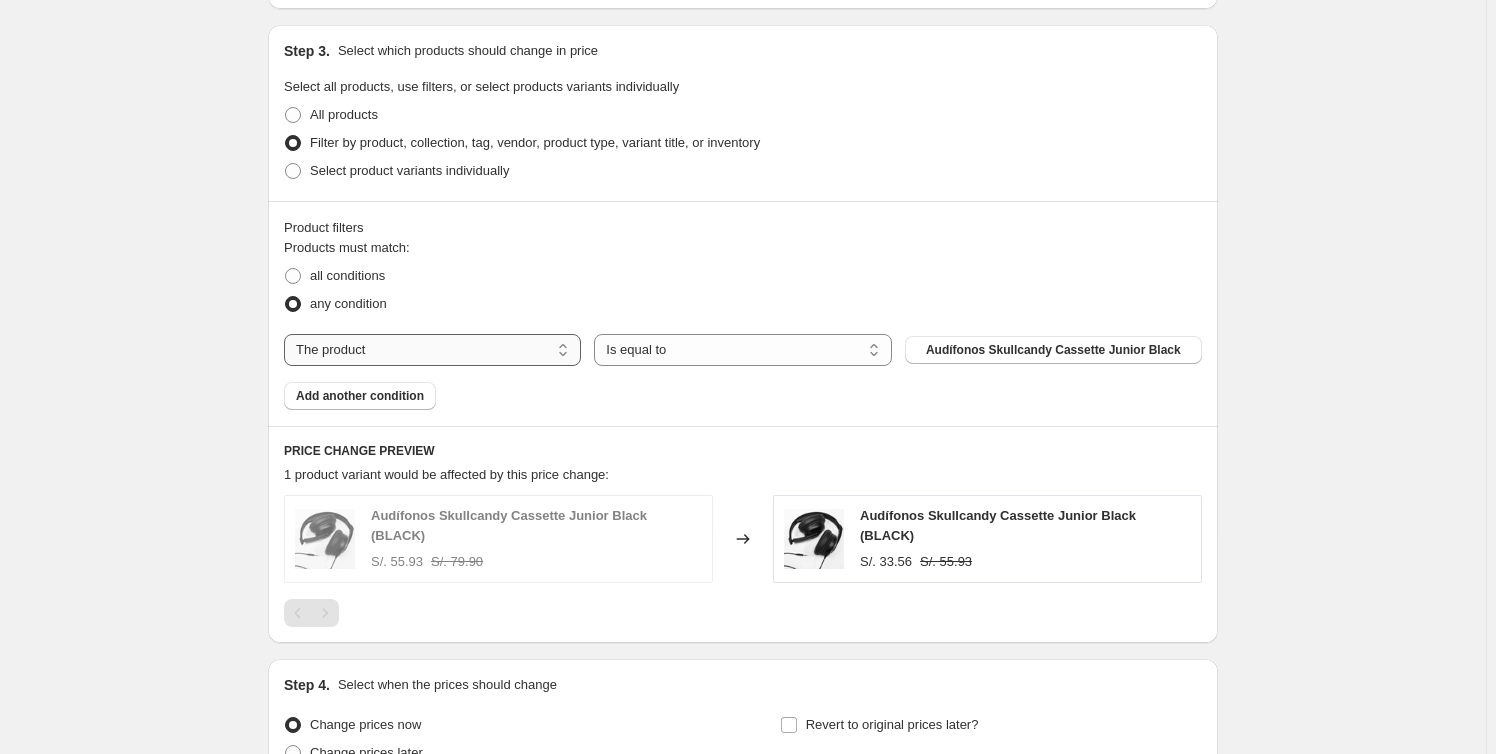 select on "collection" 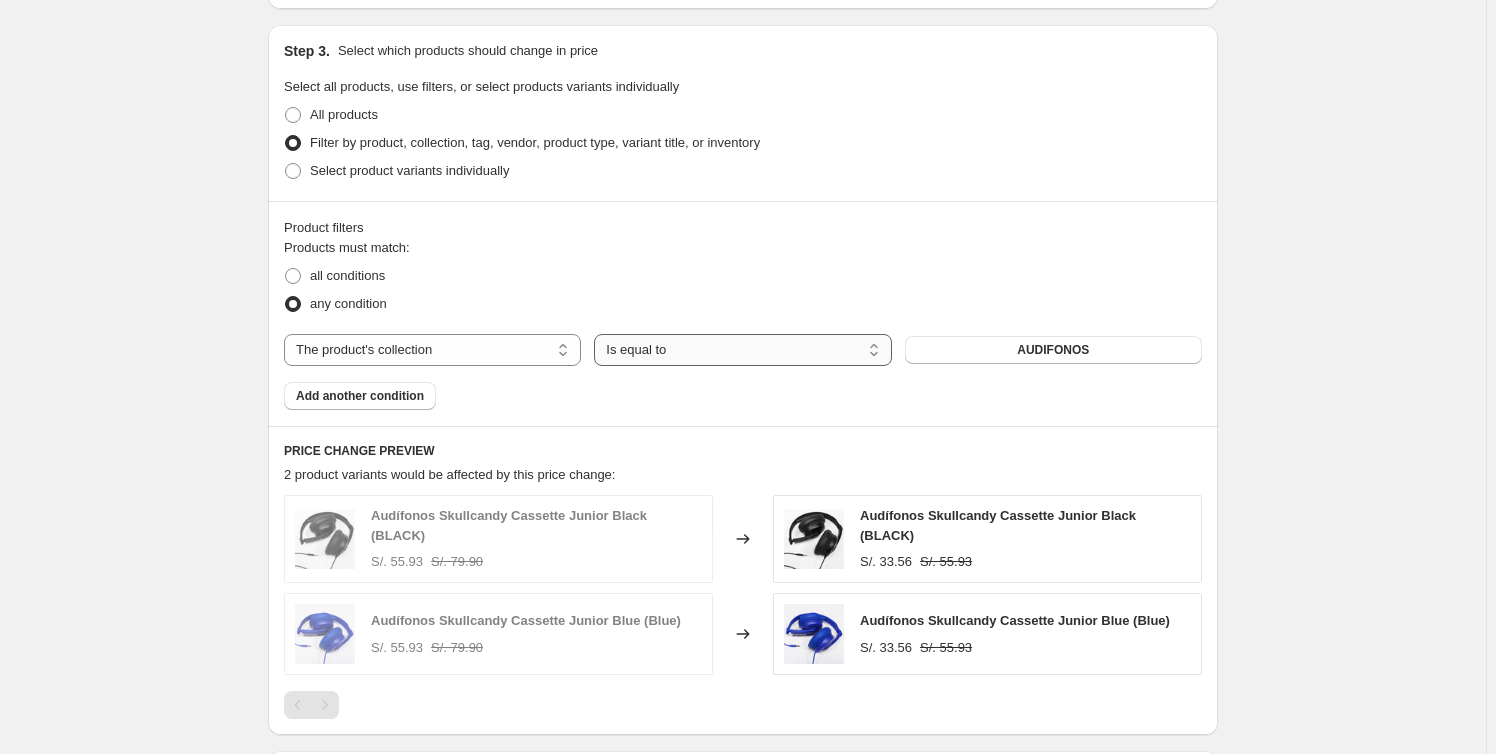 click on "Is equal to Is not equal to" at bounding box center [742, 350] 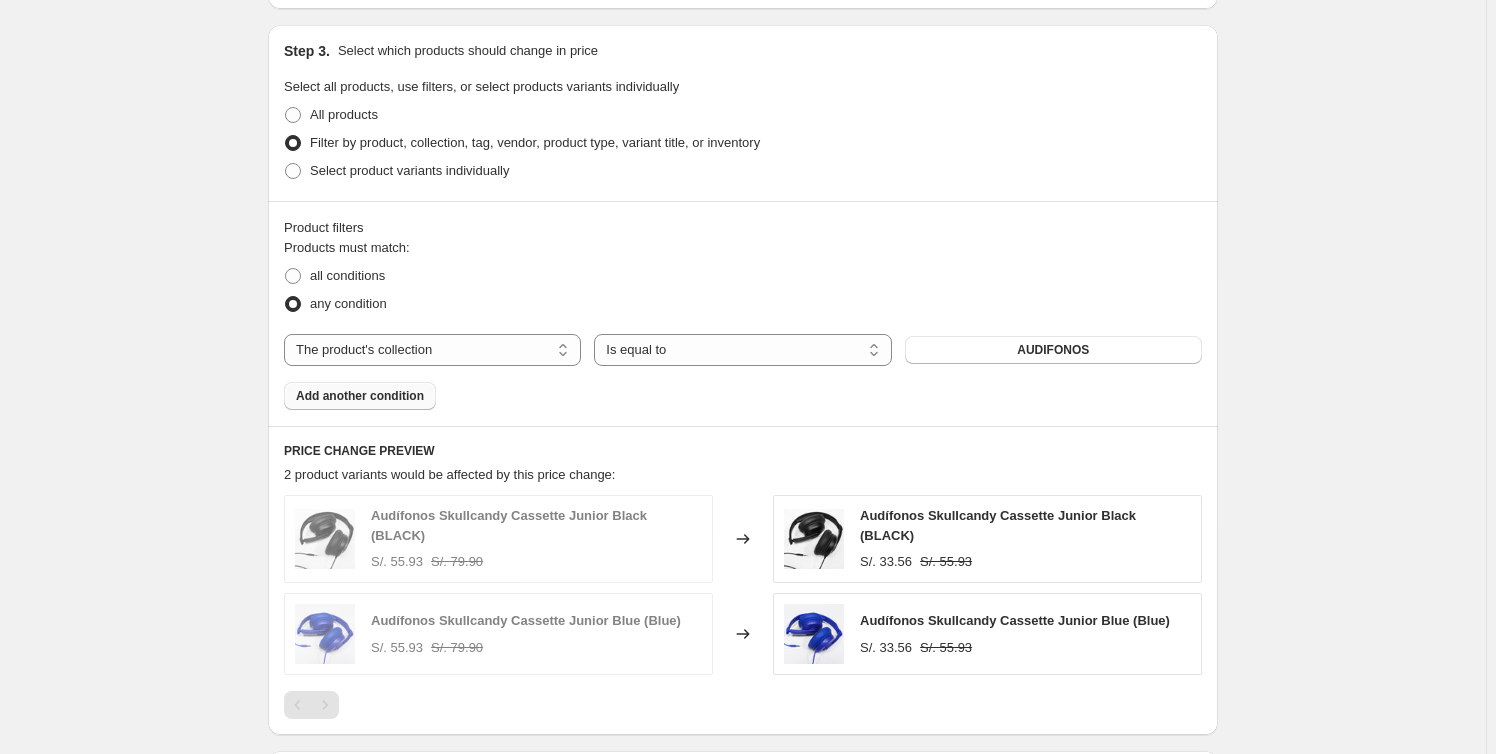 click on "Add another condition" at bounding box center [360, 396] 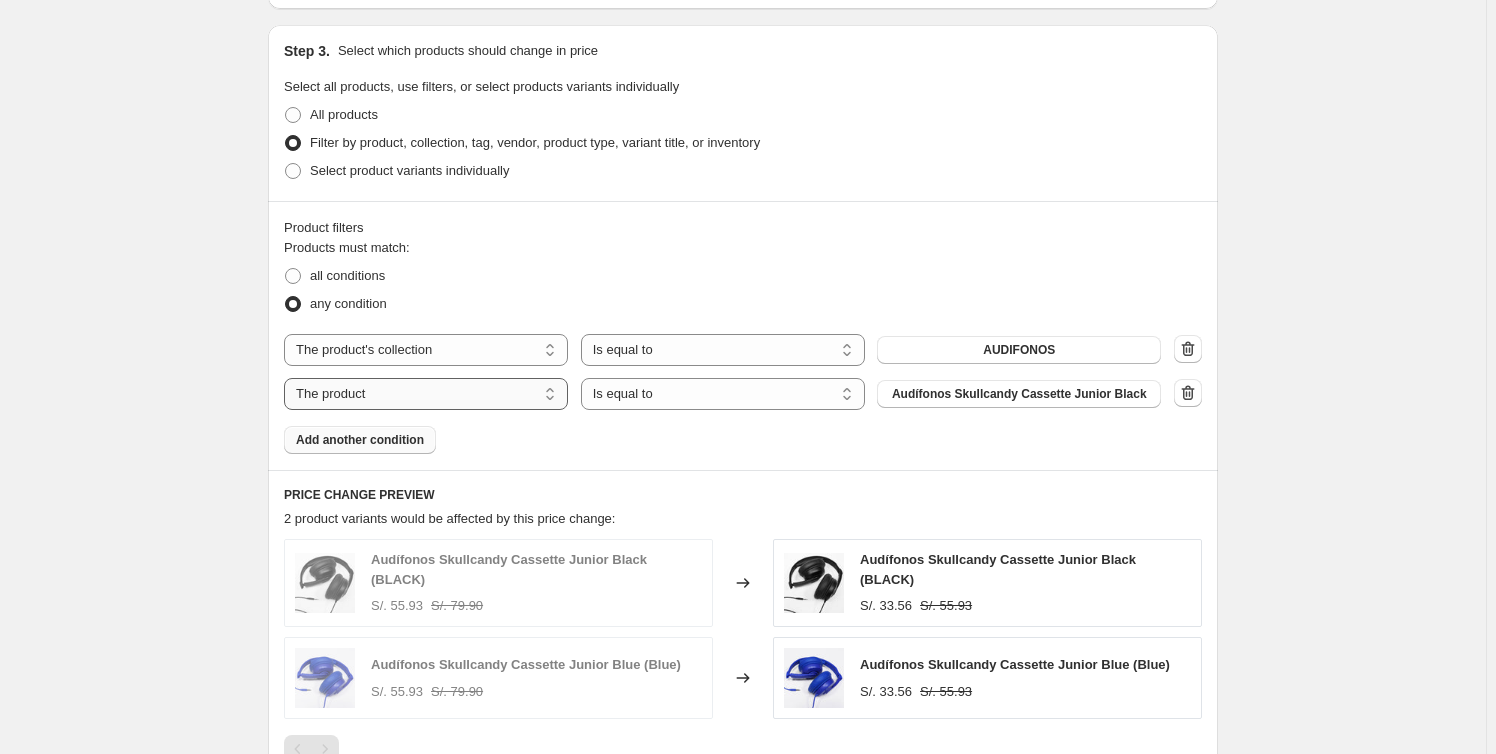 click on "The product The product's collection The product's tag The product's vendor The product's type The product's status The variant's title Inventory quantity" at bounding box center [426, 394] 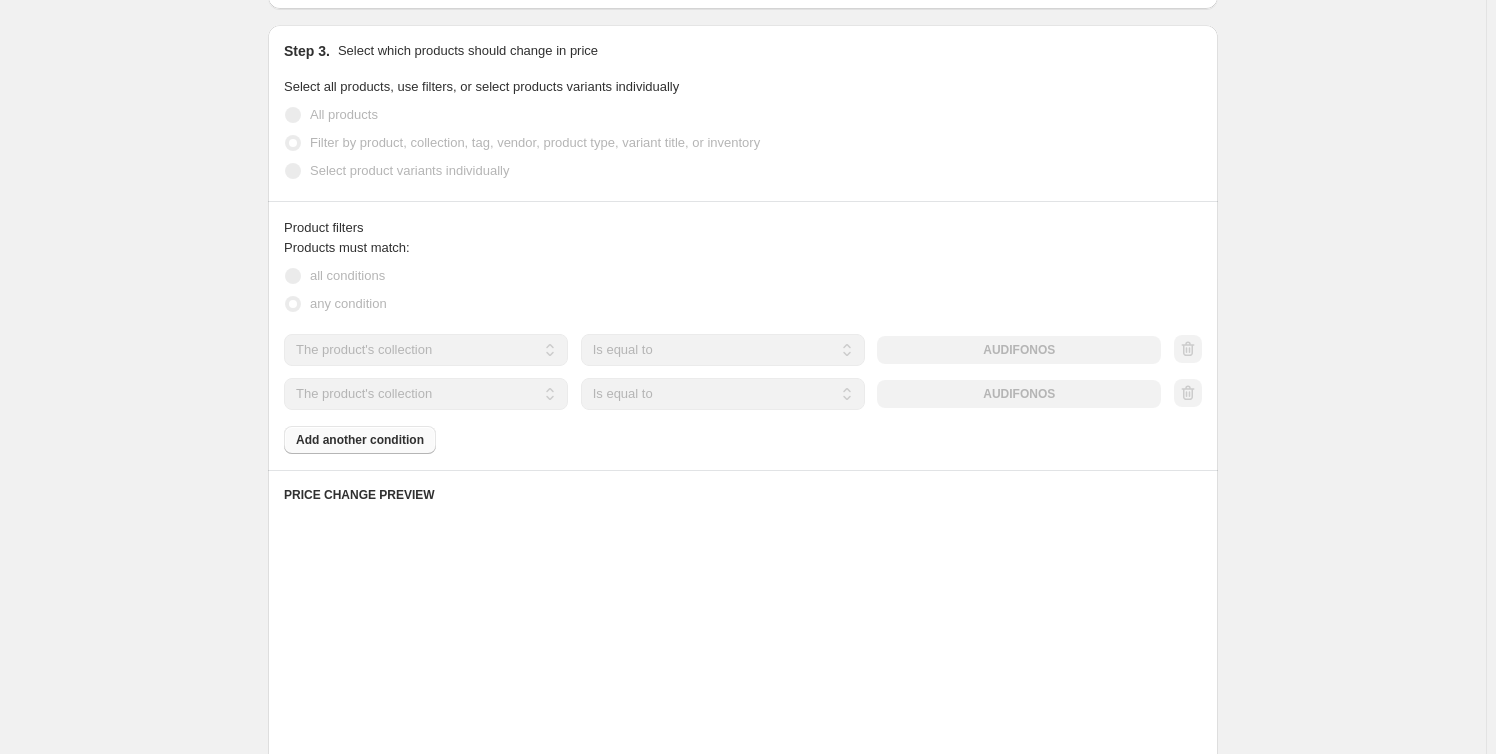 click on "Is equal to Is not equal to" at bounding box center (723, 394) 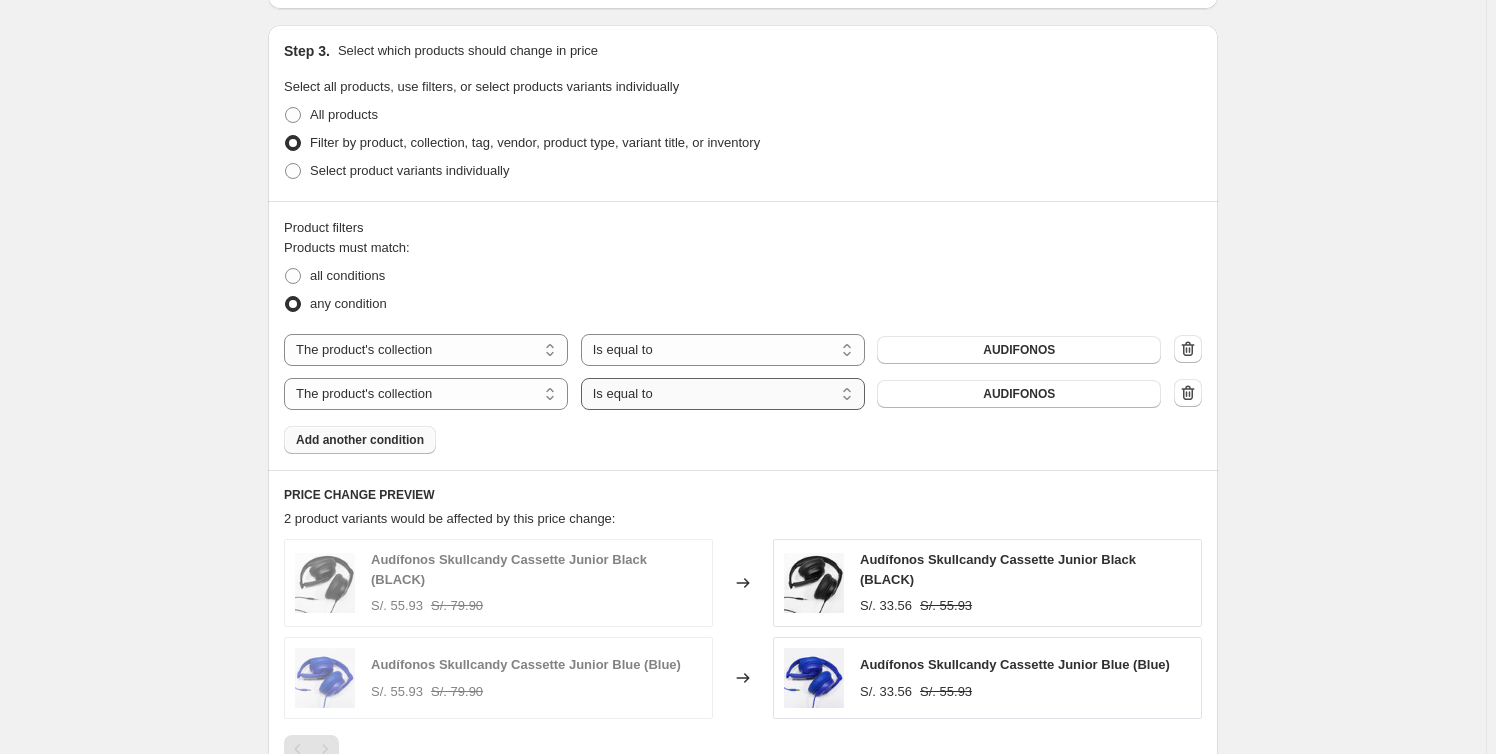 click on "Is equal to Is not equal to" at bounding box center (723, 394) 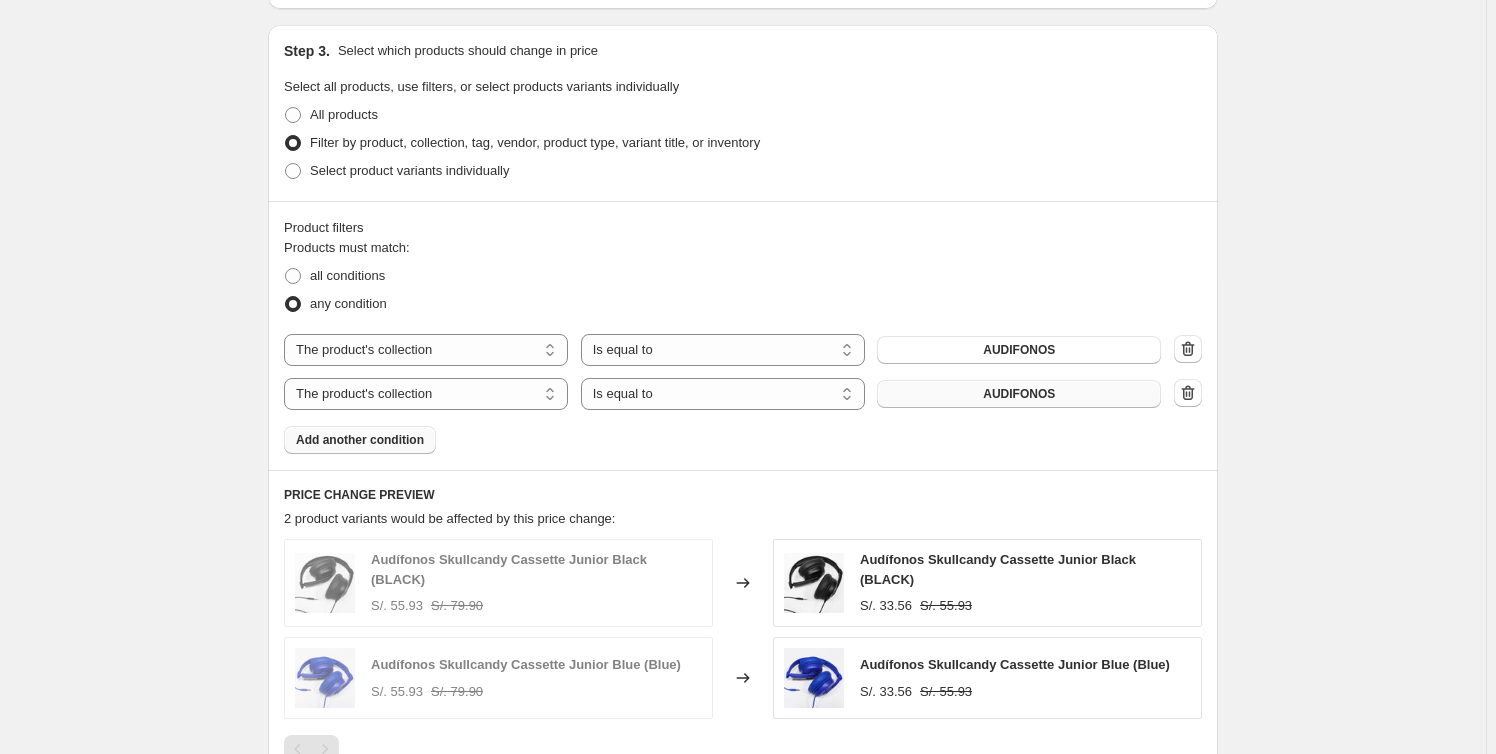 click on "AUDIFONOS" at bounding box center (1019, 394) 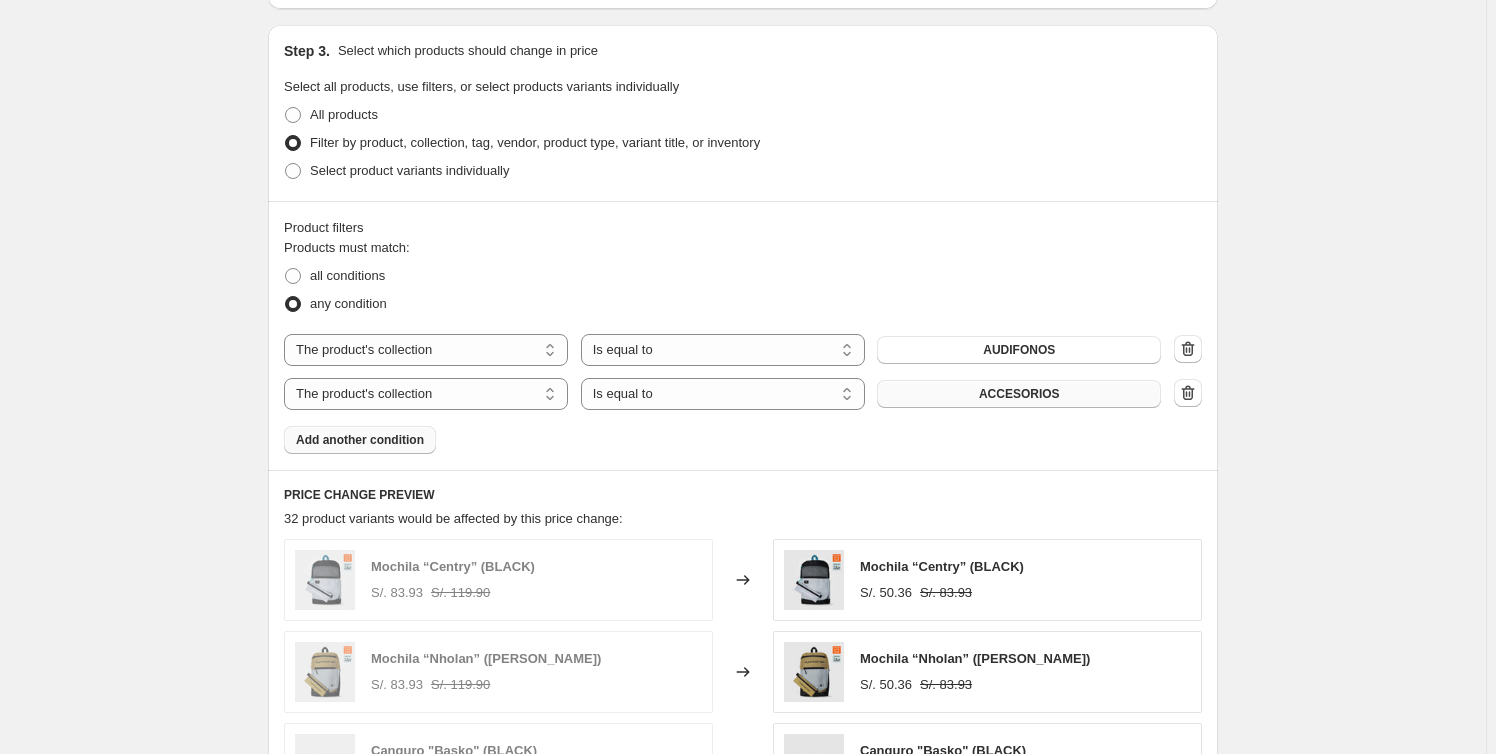 click on "Add another condition" at bounding box center (360, 440) 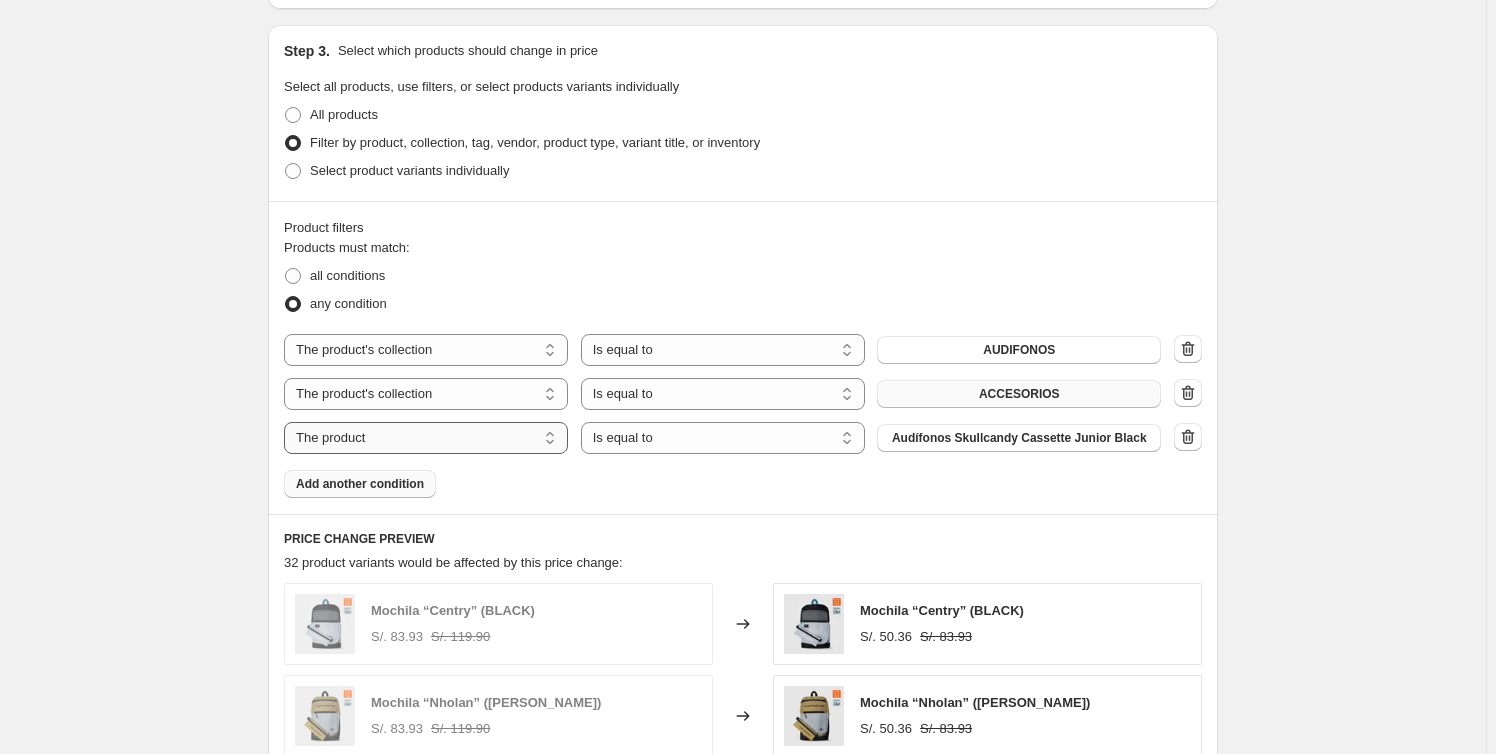 click on "The product The product's collection The product's tag The product's vendor The product's type The product's status The variant's title Inventory quantity" at bounding box center [426, 438] 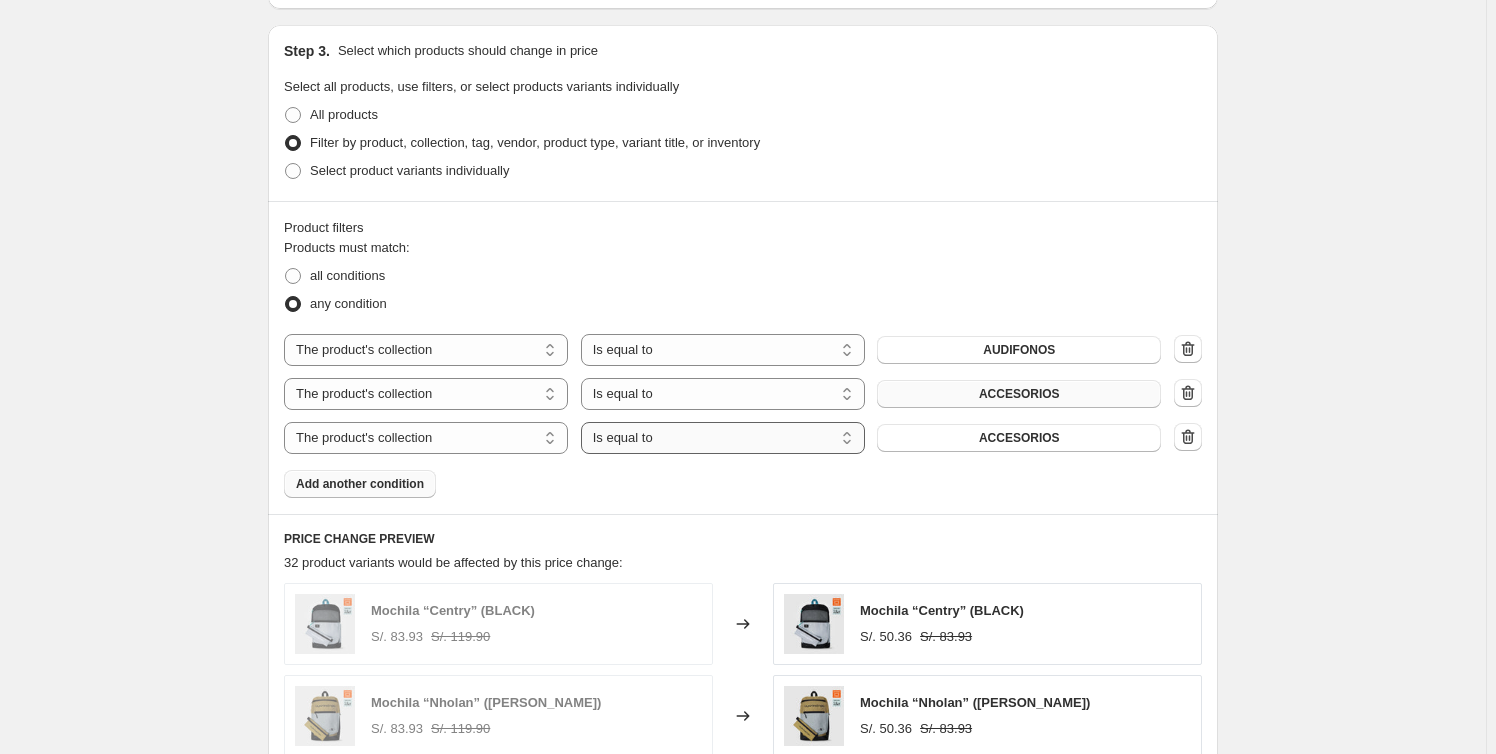 click on "Is equal to Is not equal to" at bounding box center [723, 438] 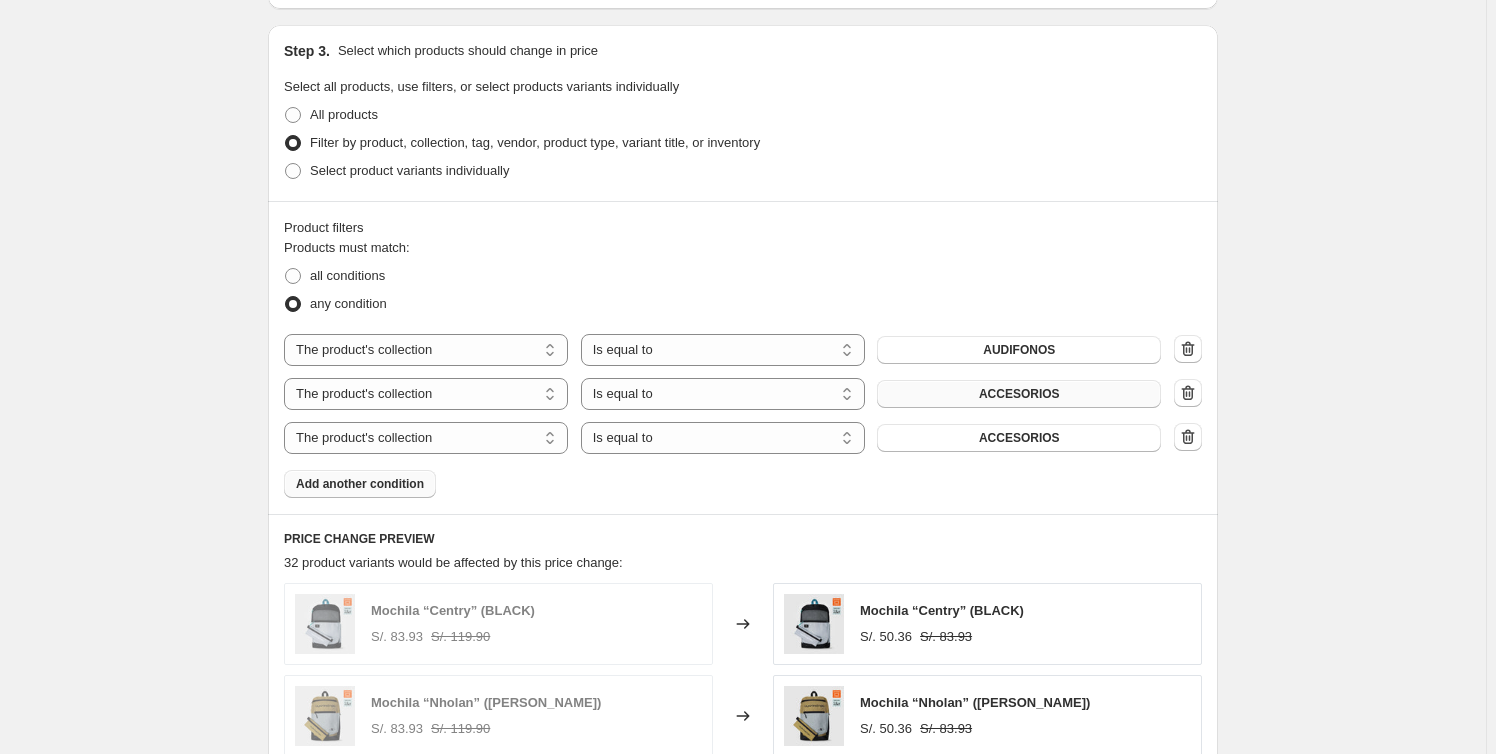 click on "The product The product's collection The product's tag The product's vendor The product's type The product's status The variant's title Inventory quantity The product's collection Is equal to Is not equal to Is equal to ACCESORIOS" at bounding box center [722, 438] 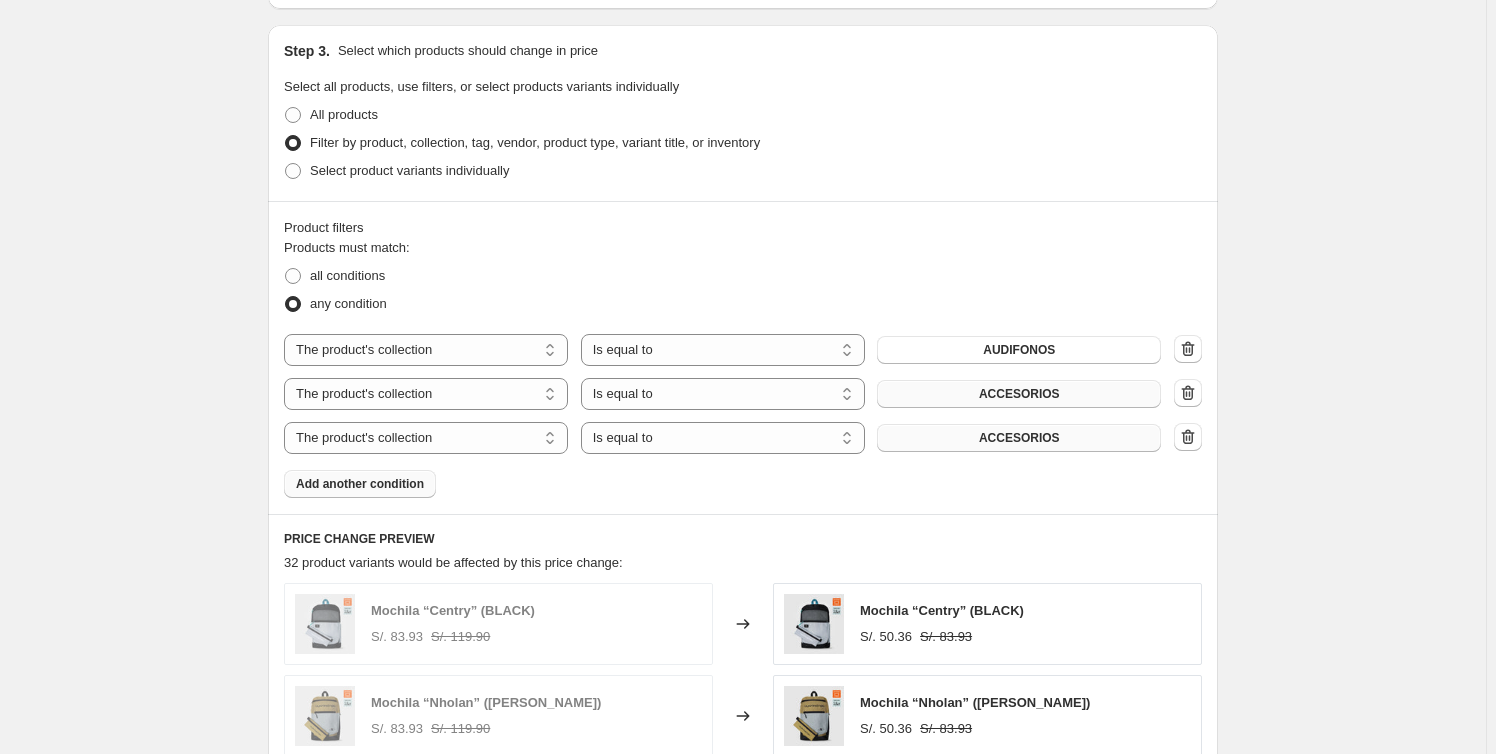 click on "ACCESORIOS" at bounding box center [1019, 438] 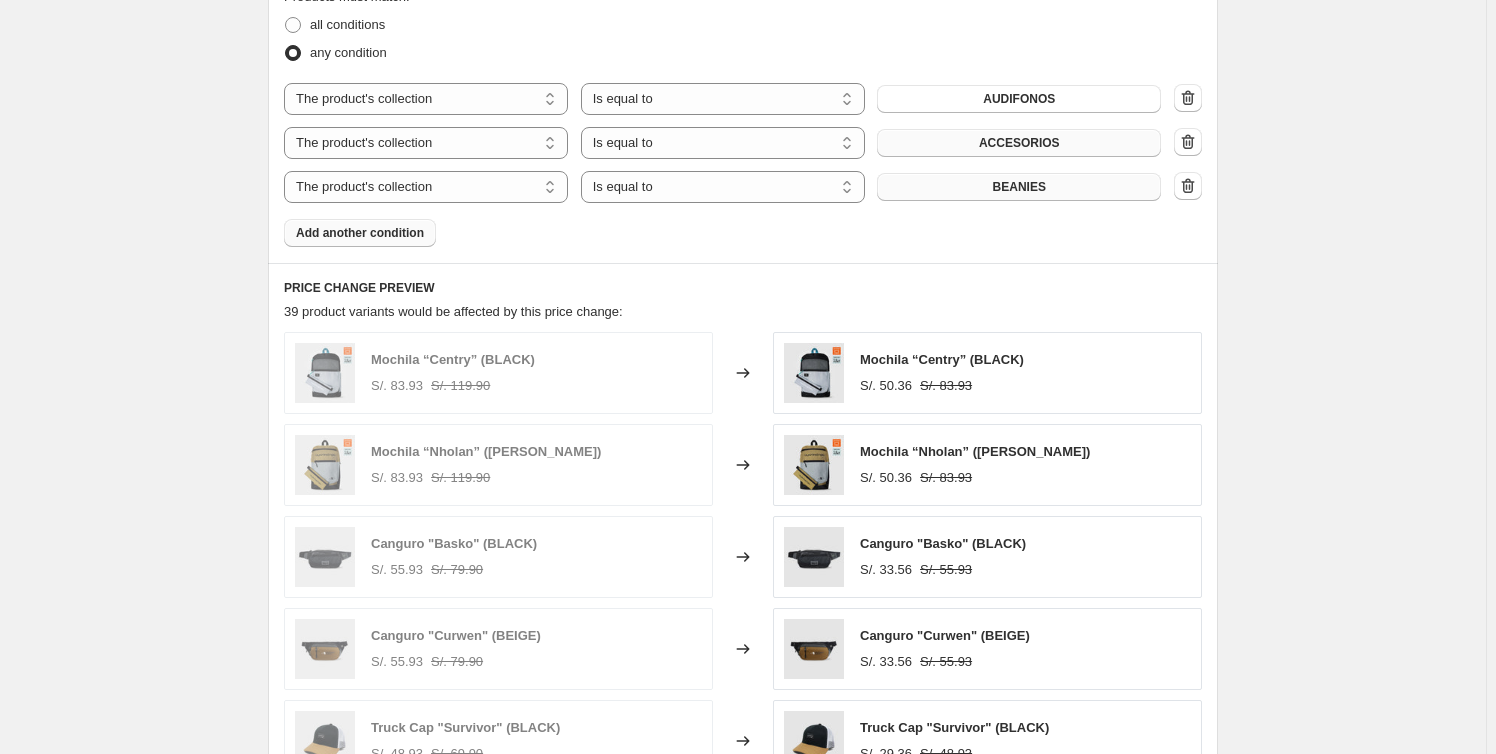 scroll, scrollTop: 1181, scrollLeft: 0, axis: vertical 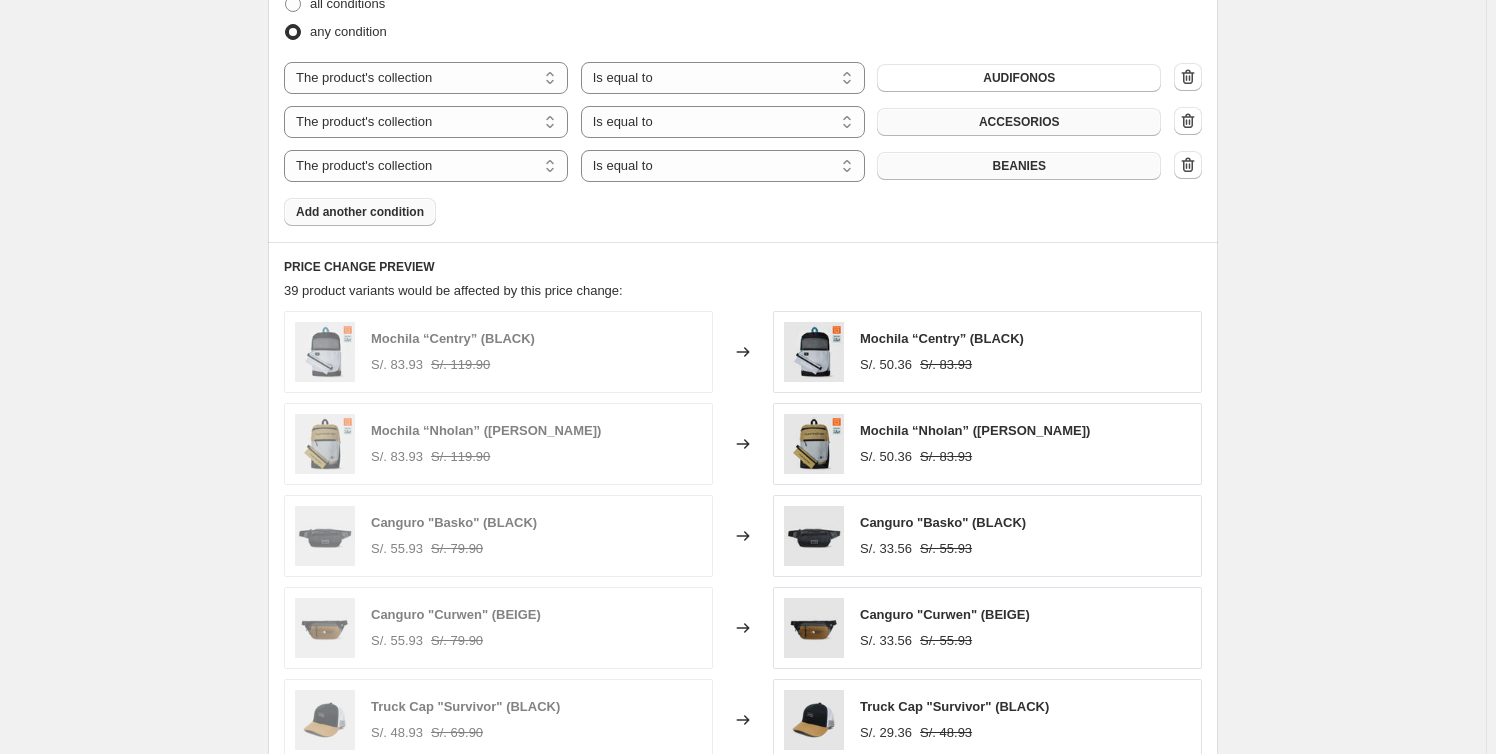 click on "Add another condition" at bounding box center [360, 212] 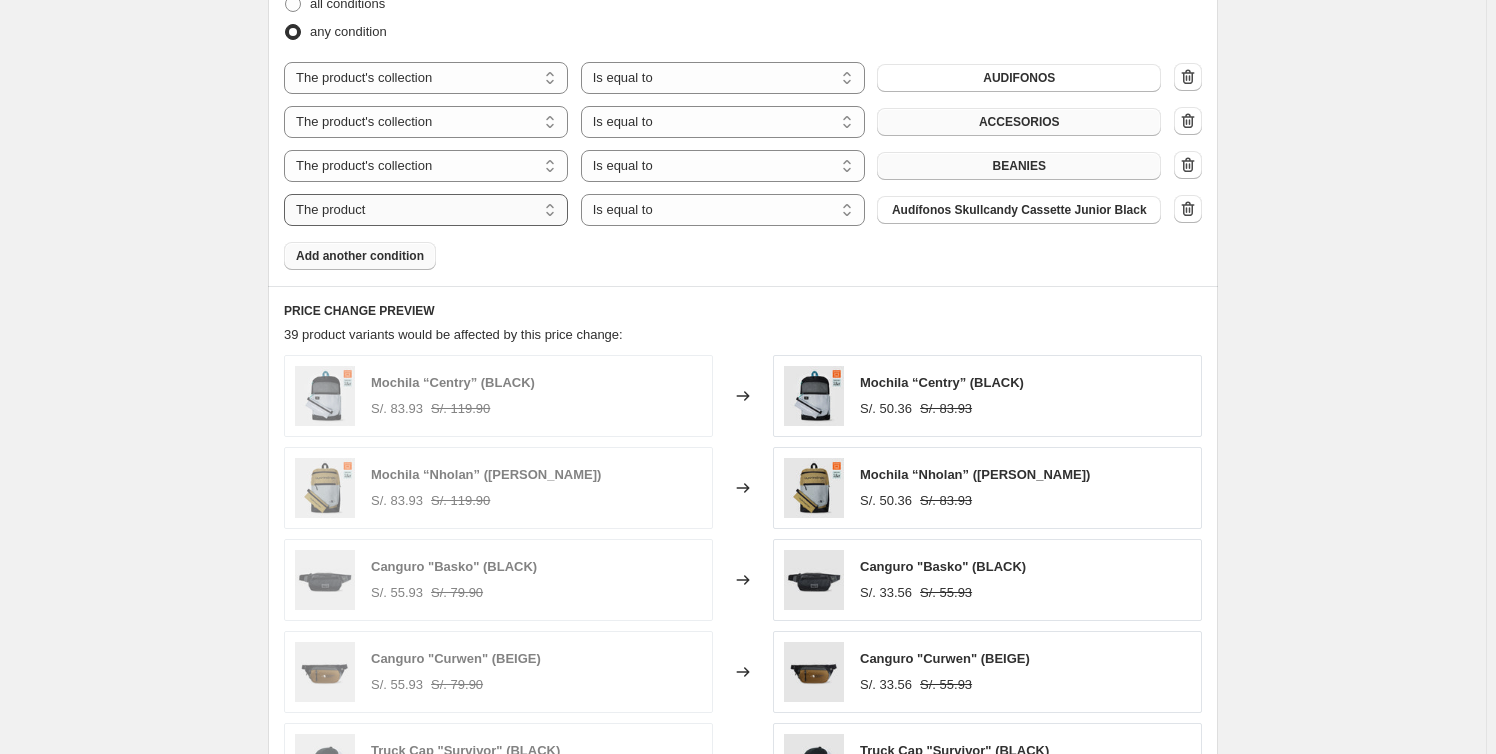 click on "The product The product's collection The product's tag The product's vendor The product's type The product's status The variant's title Inventory quantity" at bounding box center [426, 210] 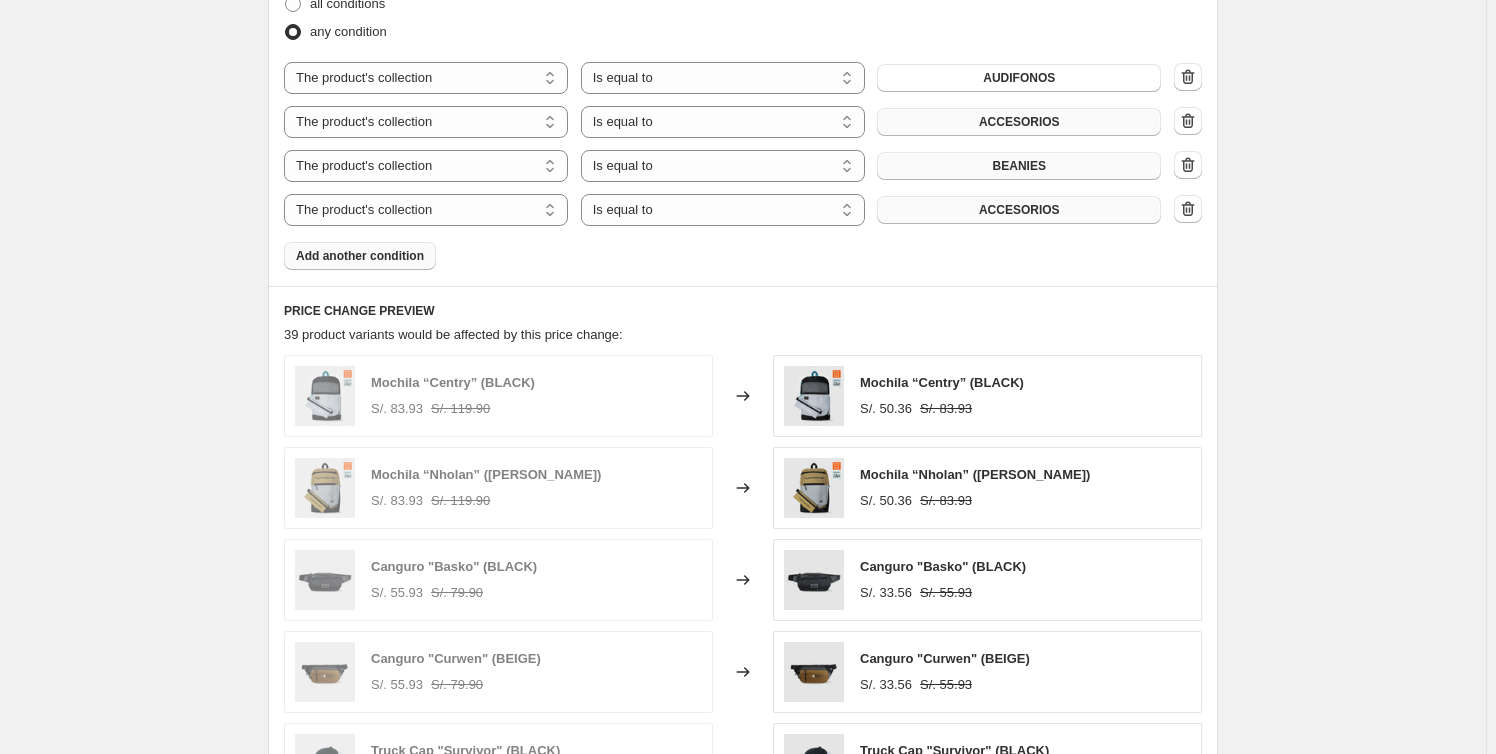 click on "ACCESORIOS" at bounding box center (1019, 210) 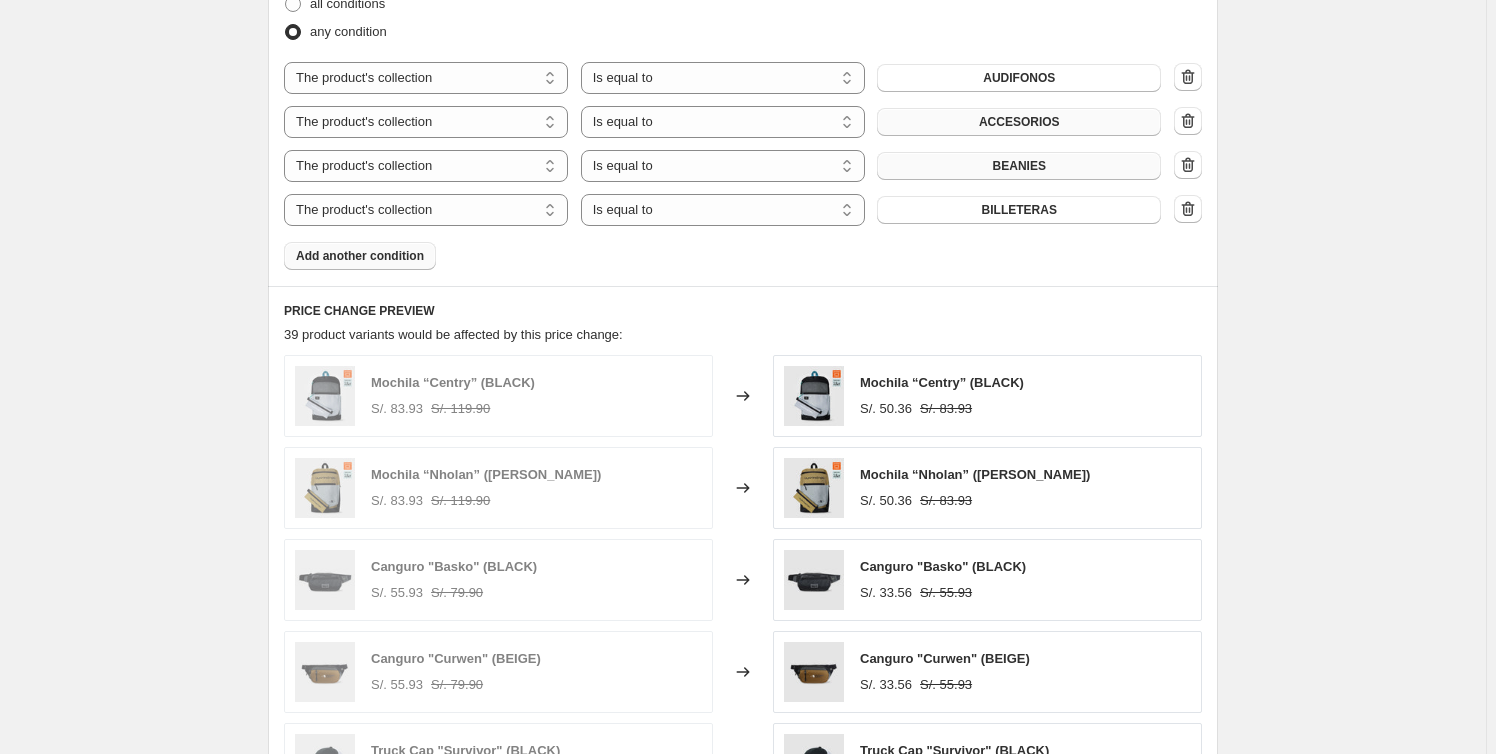 click on "Add another condition" at bounding box center (360, 256) 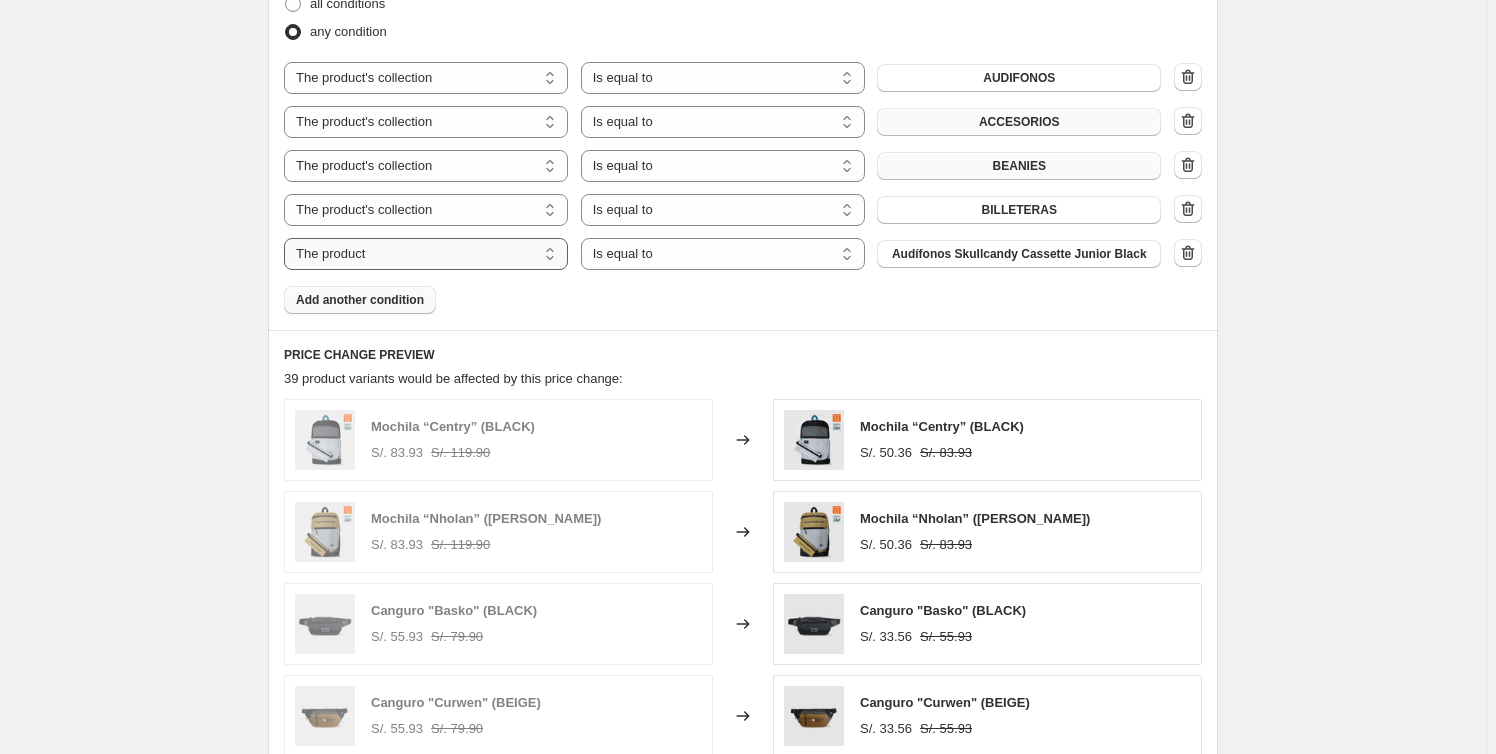 click on "The product The product's collection The product's tag The product's vendor The product's type The product's status The variant's title Inventory quantity" at bounding box center [426, 254] 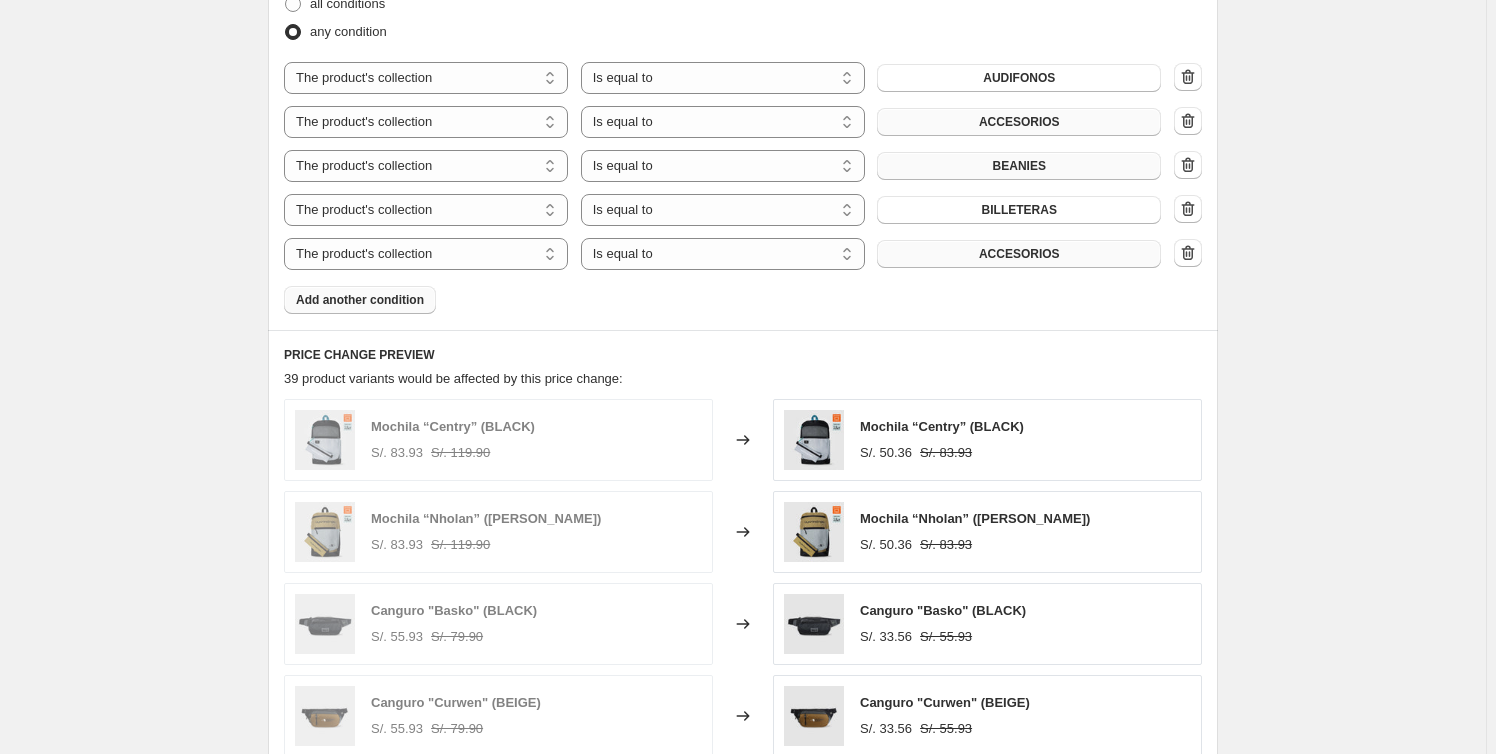 click on "ACCESORIOS" at bounding box center [1019, 254] 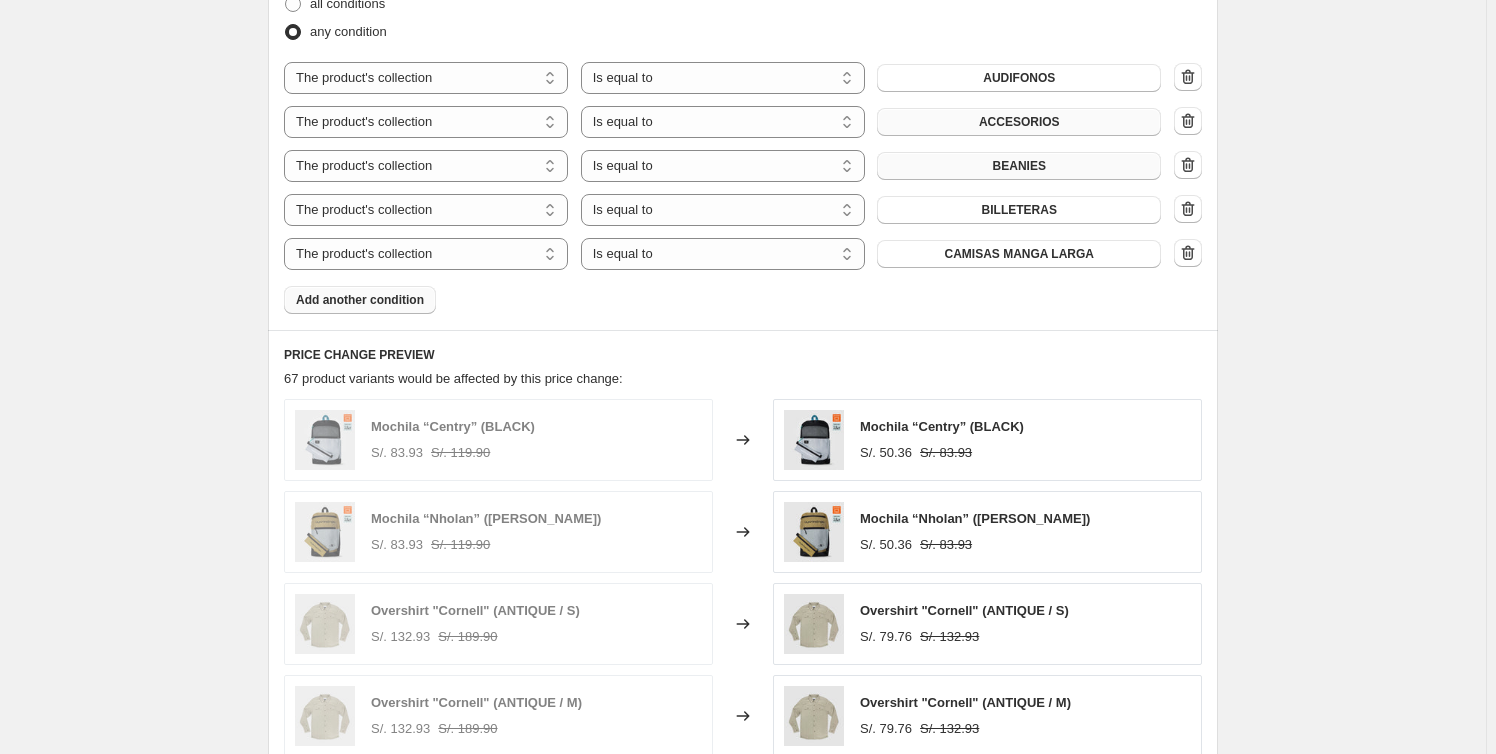 click on "Add another condition" at bounding box center [360, 300] 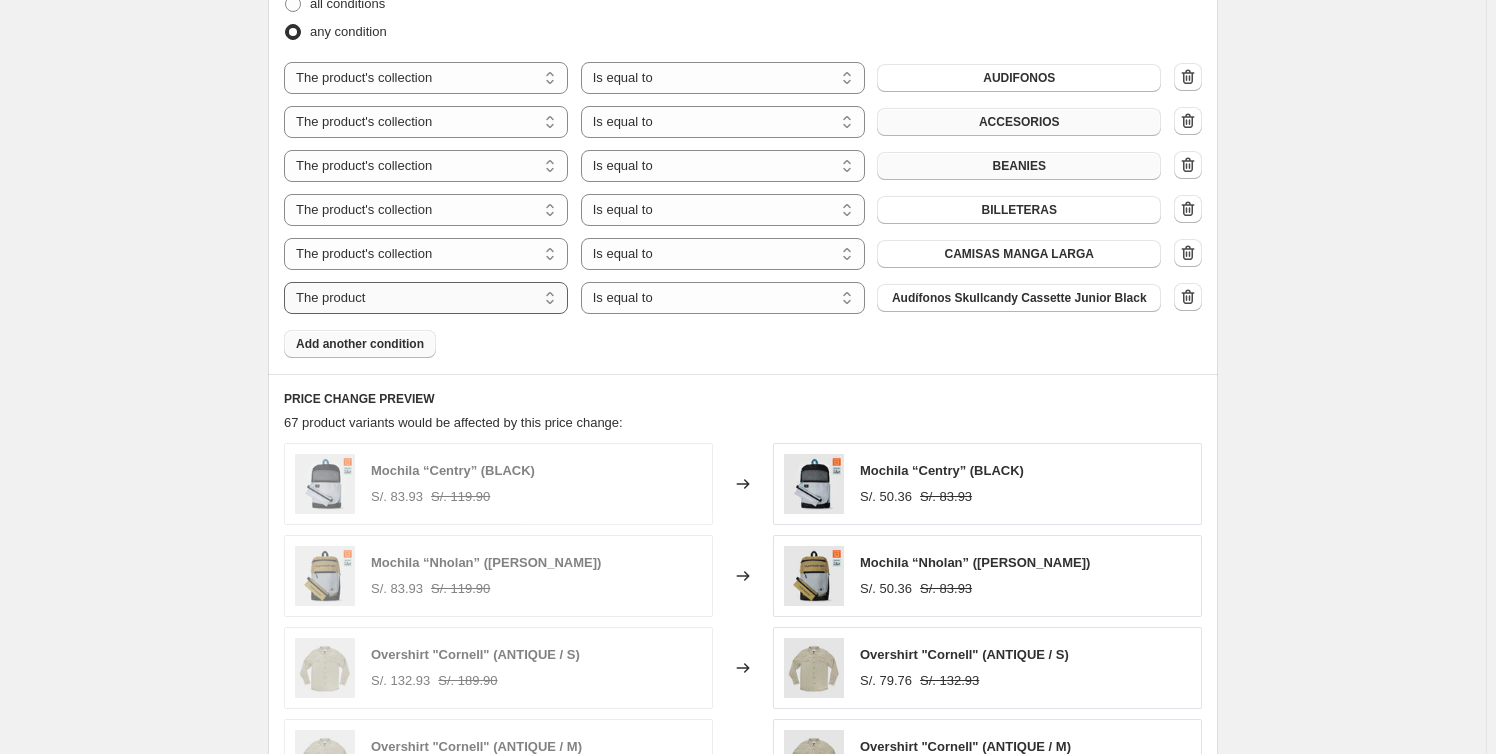 click on "The product The product's collection The product's tag The product's vendor The product's type The product's status The variant's title Inventory quantity" at bounding box center (426, 298) 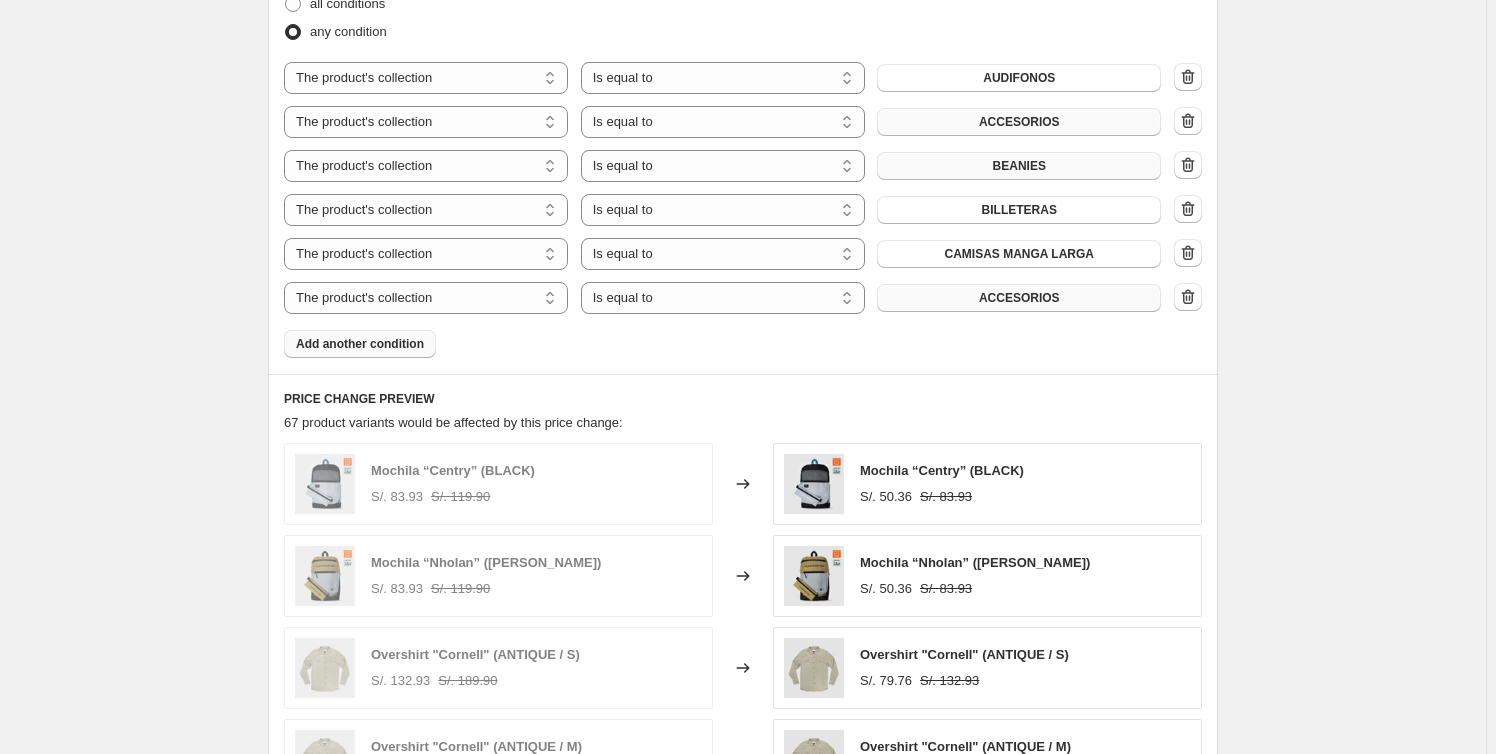click on "ACCESORIOS" at bounding box center (1019, 298) 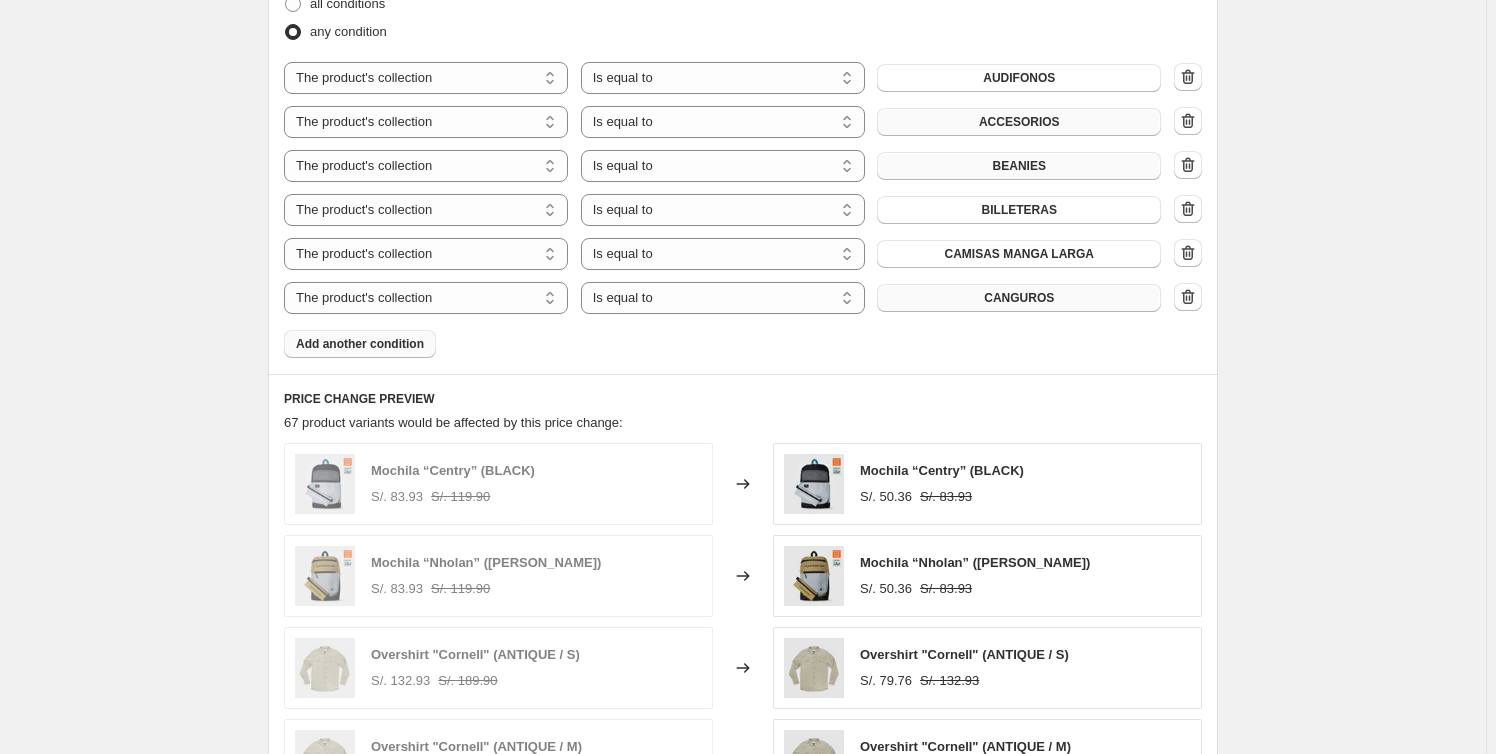 click on "Add another condition" at bounding box center [360, 344] 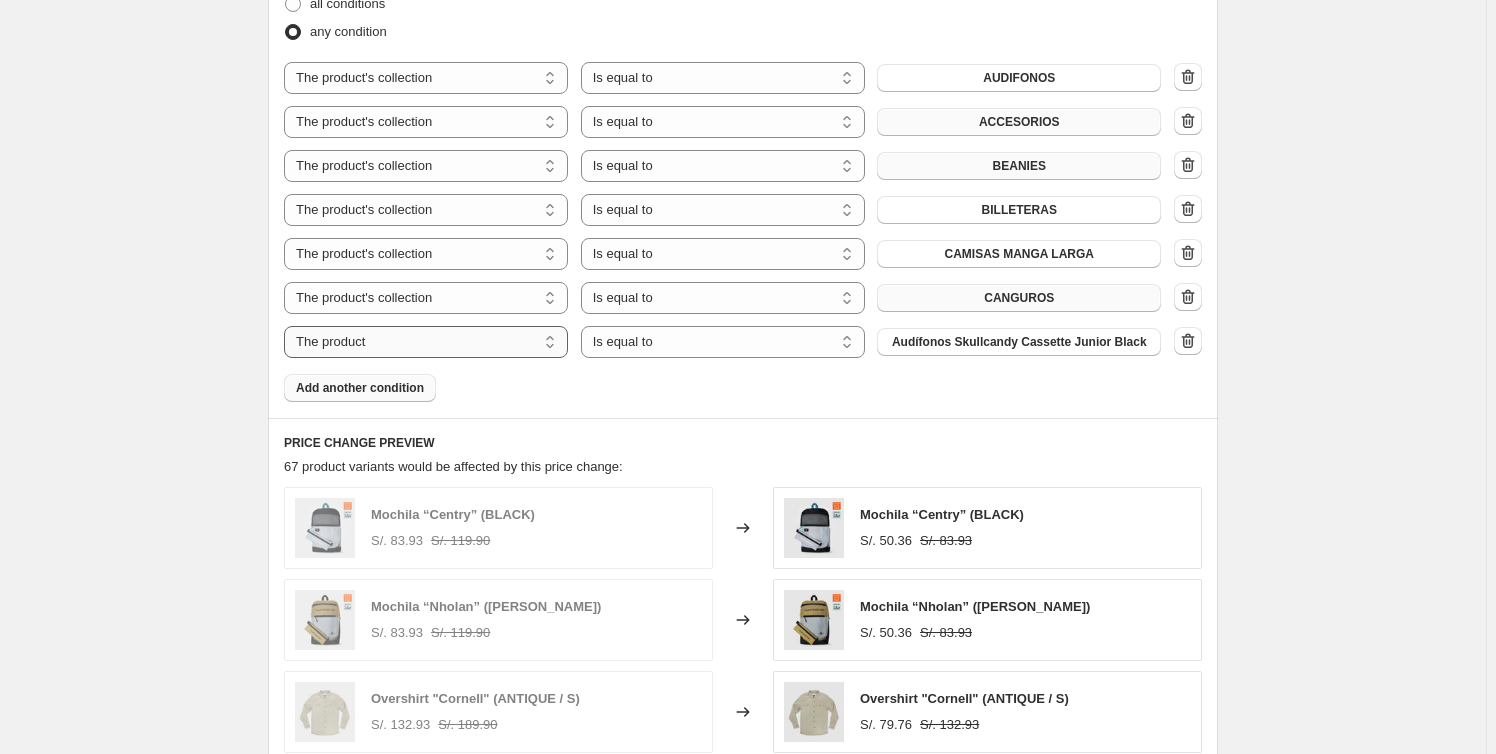 click on "The product The product's collection The product's tag The product's vendor The product's type The product's status The variant's title Inventory quantity" at bounding box center [426, 342] 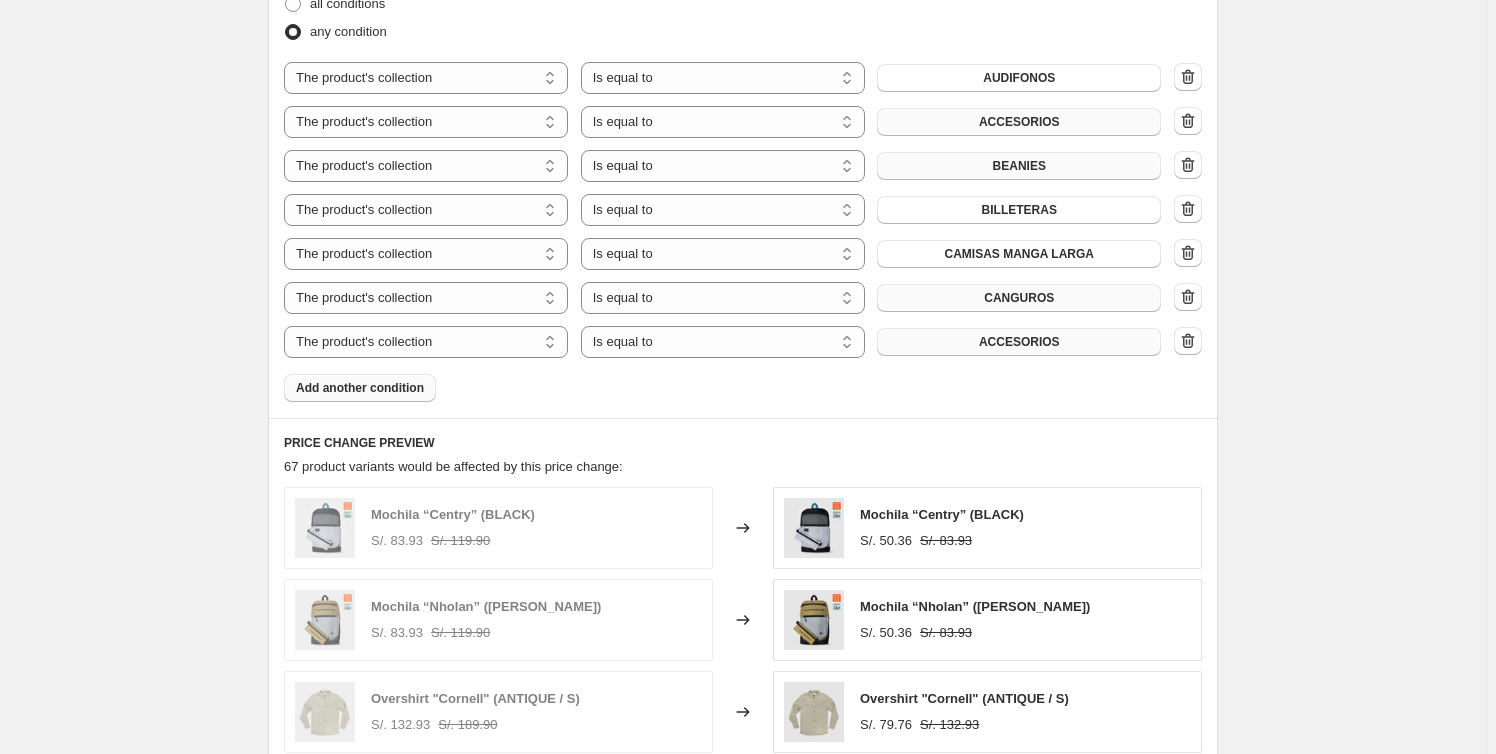 click on "ACCESORIOS" at bounding box center (1019, 342) 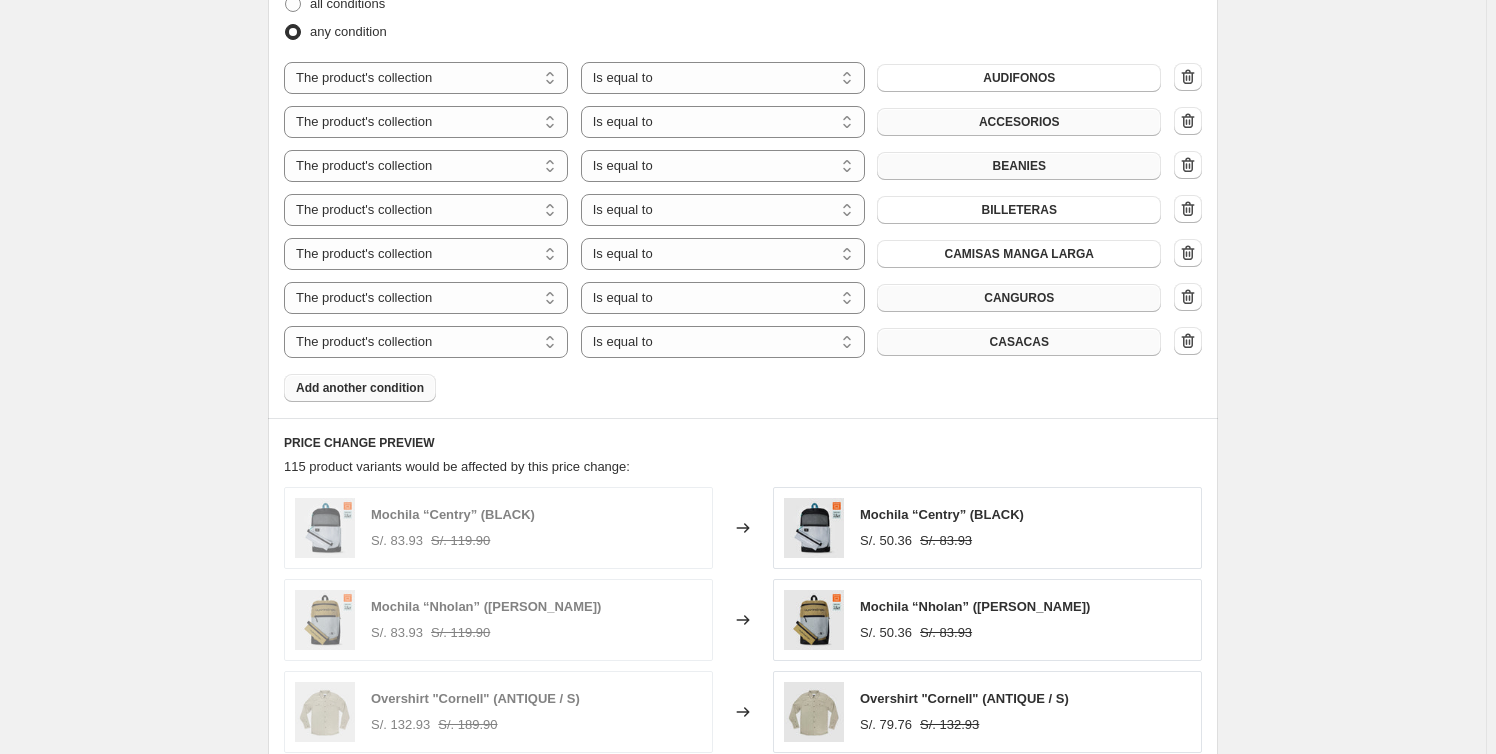 click on "Add another condition" at bounding box center [360, 388] 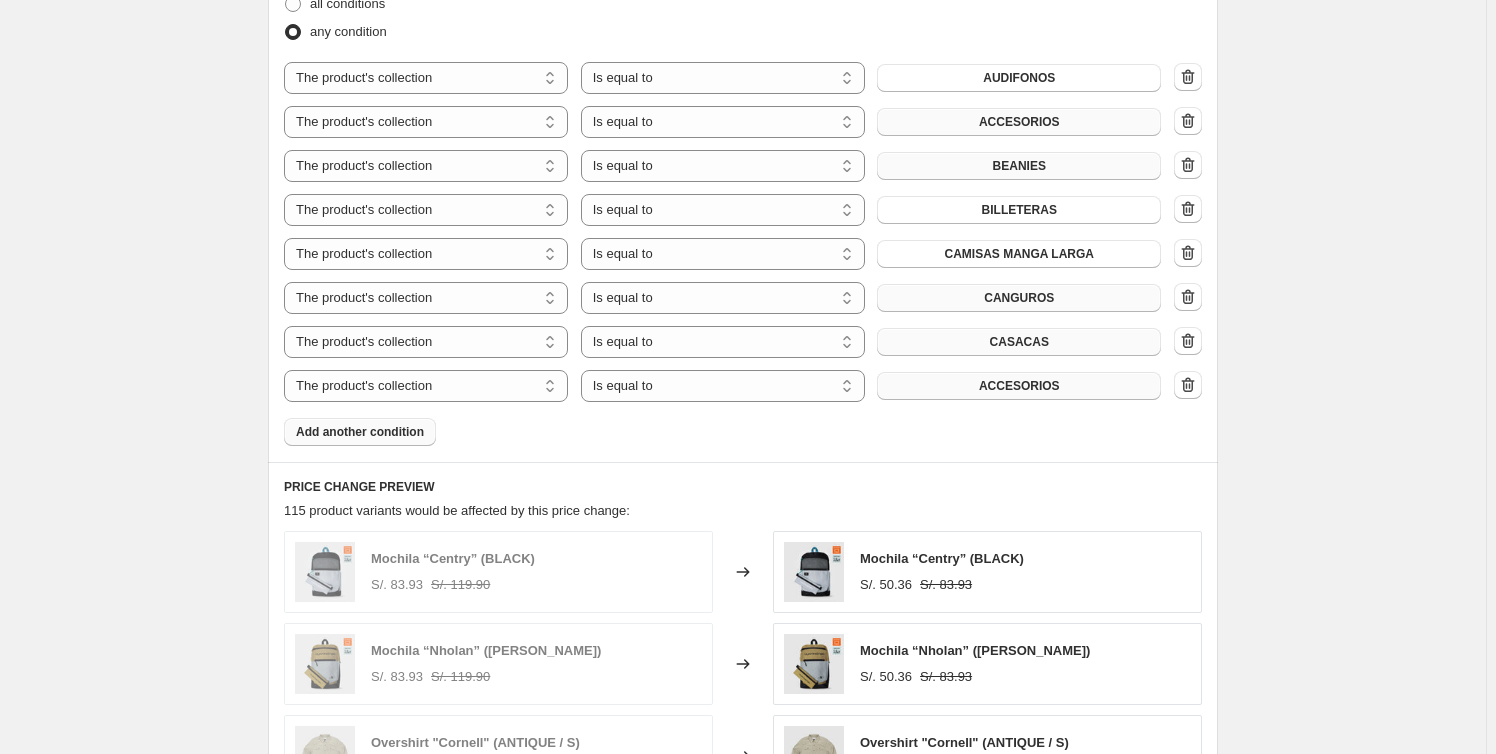 click on "ACCESORIOS" at bounding box center (1019, 386) 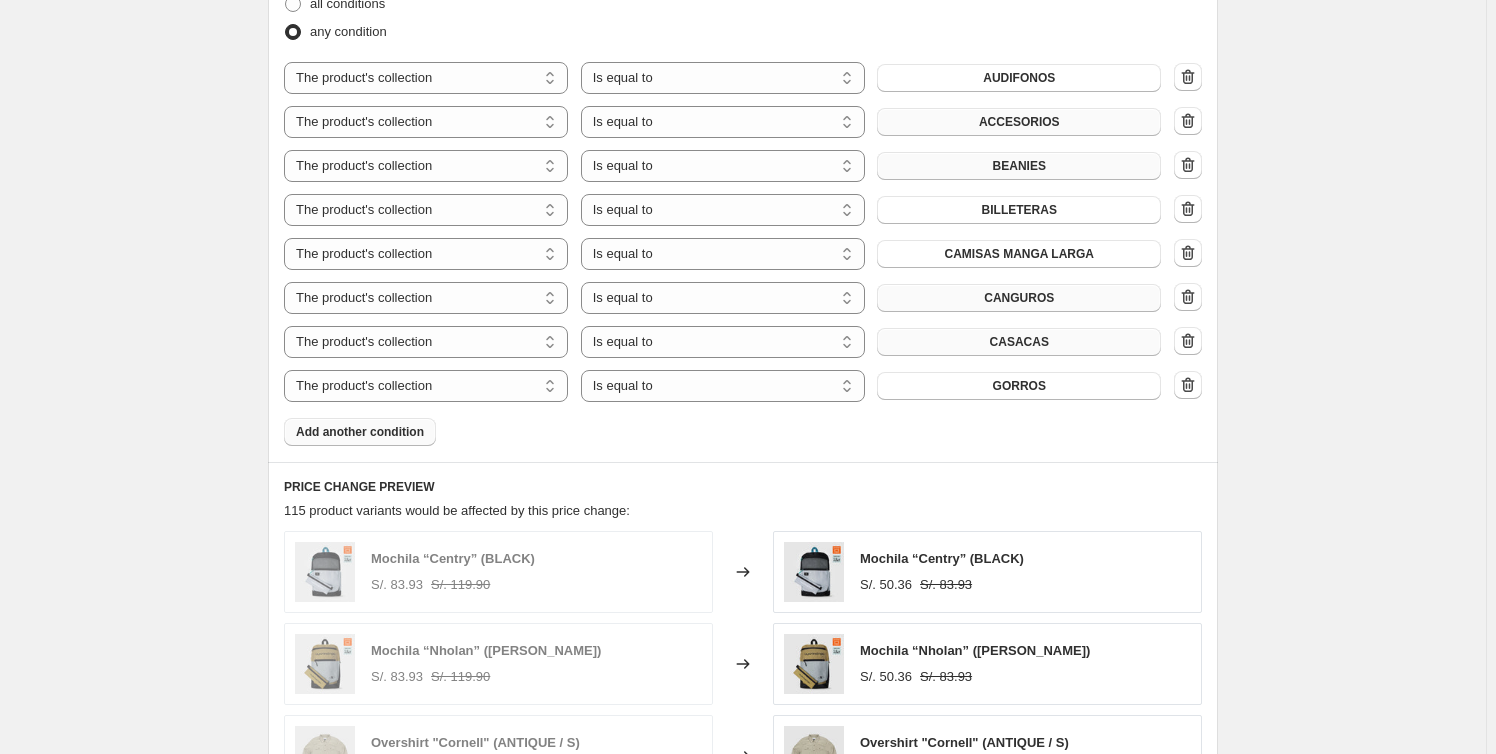 click on "Add another condition" at bounding box center (360, 432) 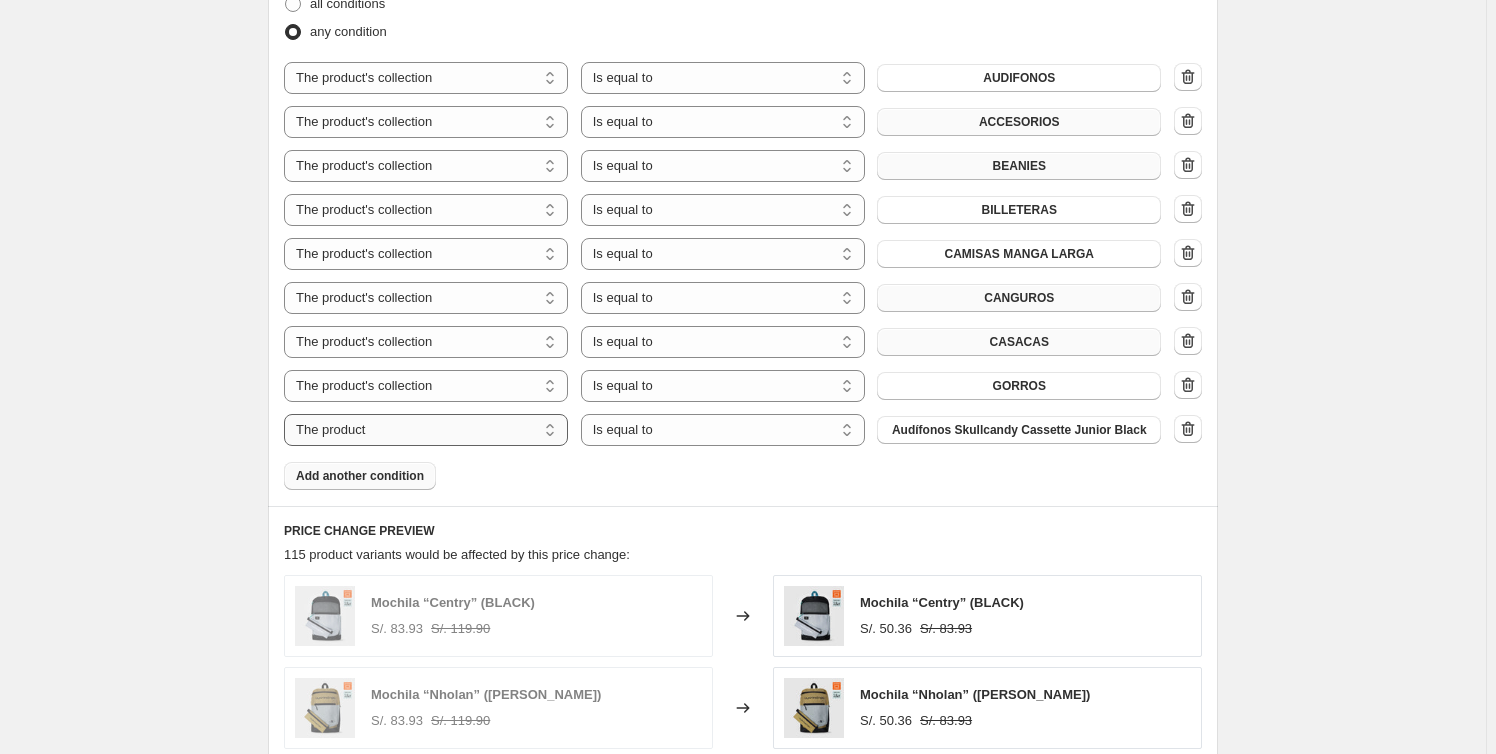 click on "The product The product's collection The product's tag The product's vendor The product's type The product's status The variant's title Inventory quantity" at bounding box center (426, 430) 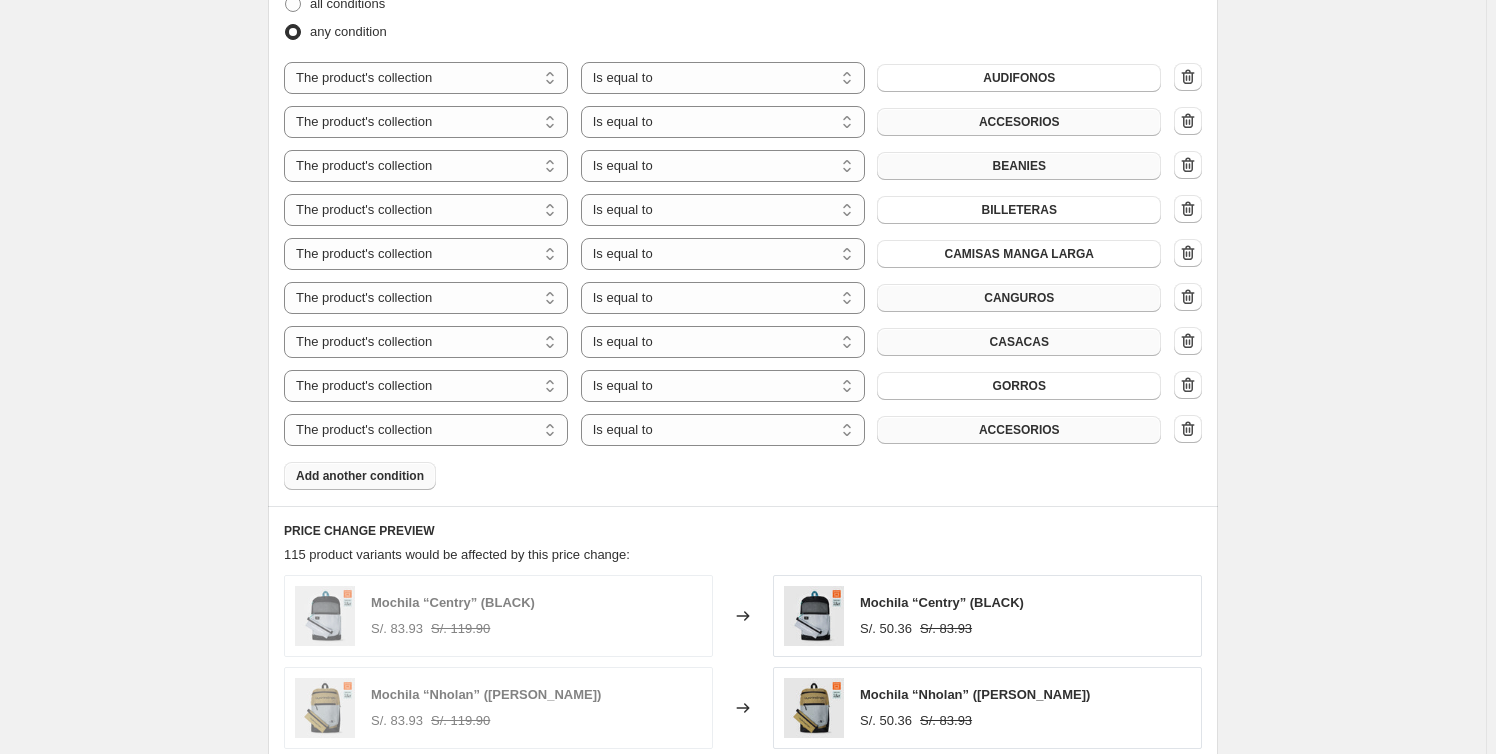 click on "ACCESORIOS" at bounding box center [1019, 430] 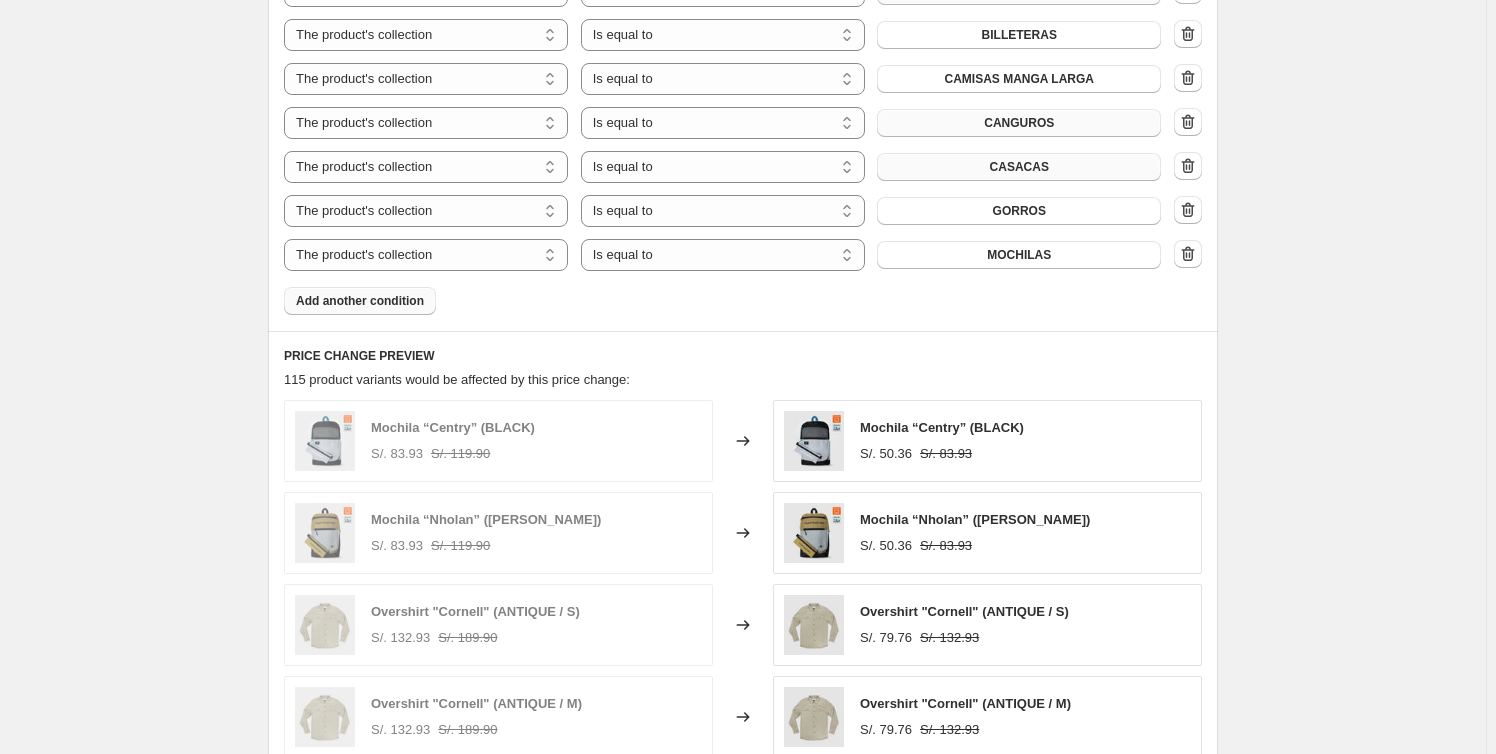 scroll, scrollTop: 1363, scrollLeft: 0, axis: vertical 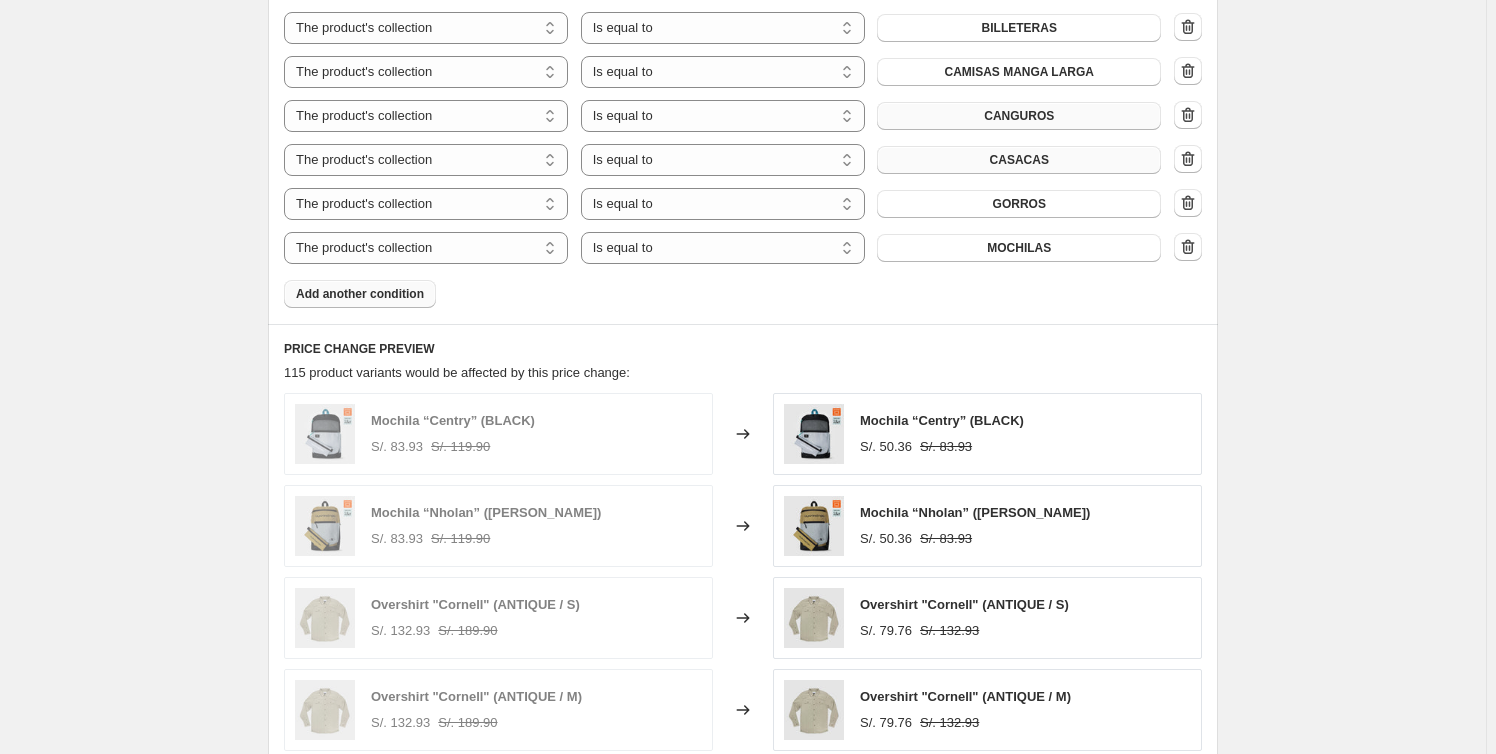 click on "Add another condition" at bounding box center [360, 294] 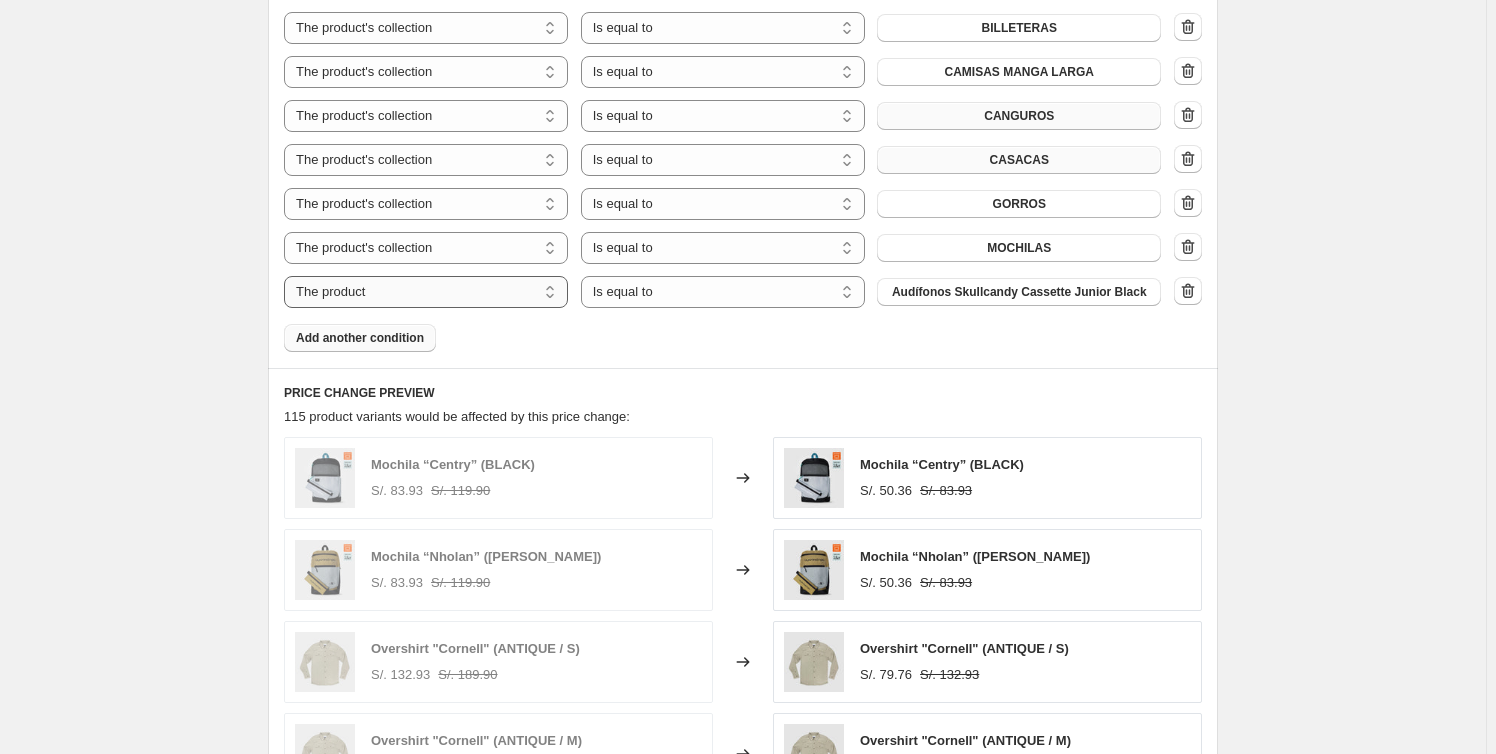 click on "The product The product's collection The product's tag The product's vendor The product's type The product's status The variant's title Inventory quantity" at bounding box center (426, 292) 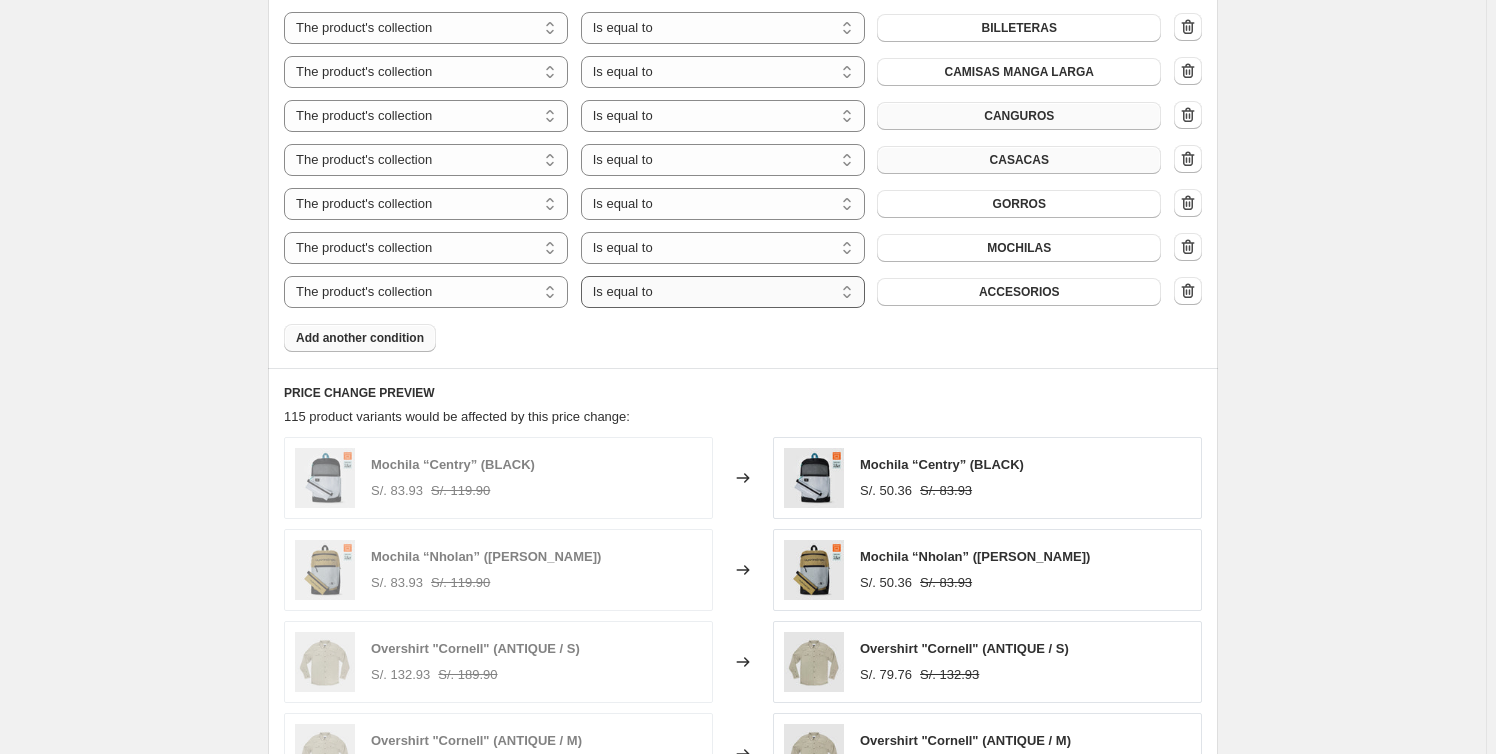 click on "Is equal to Is not equal to" at bounding box center (723, 292) 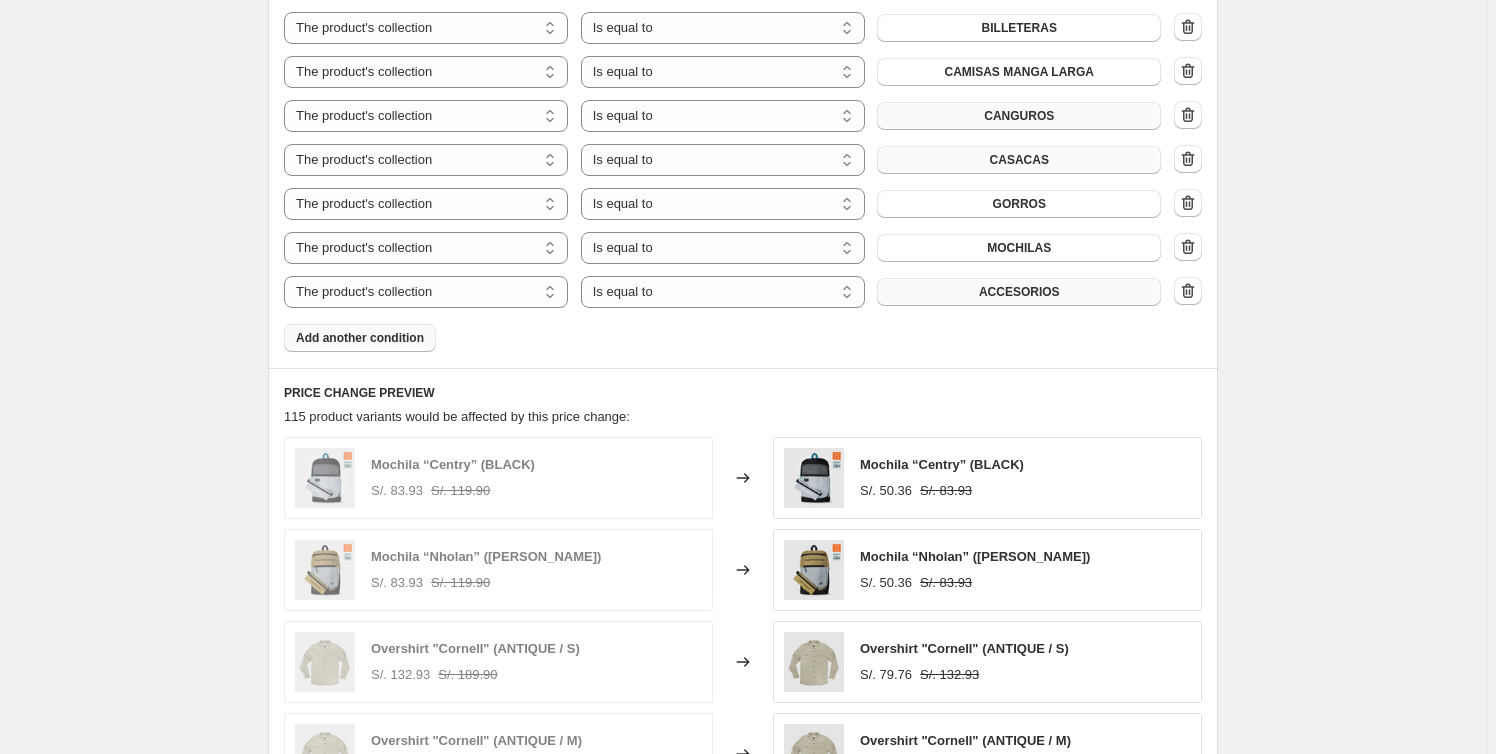 click on "ACCESORIOS" at bounding box center [1019, 292] 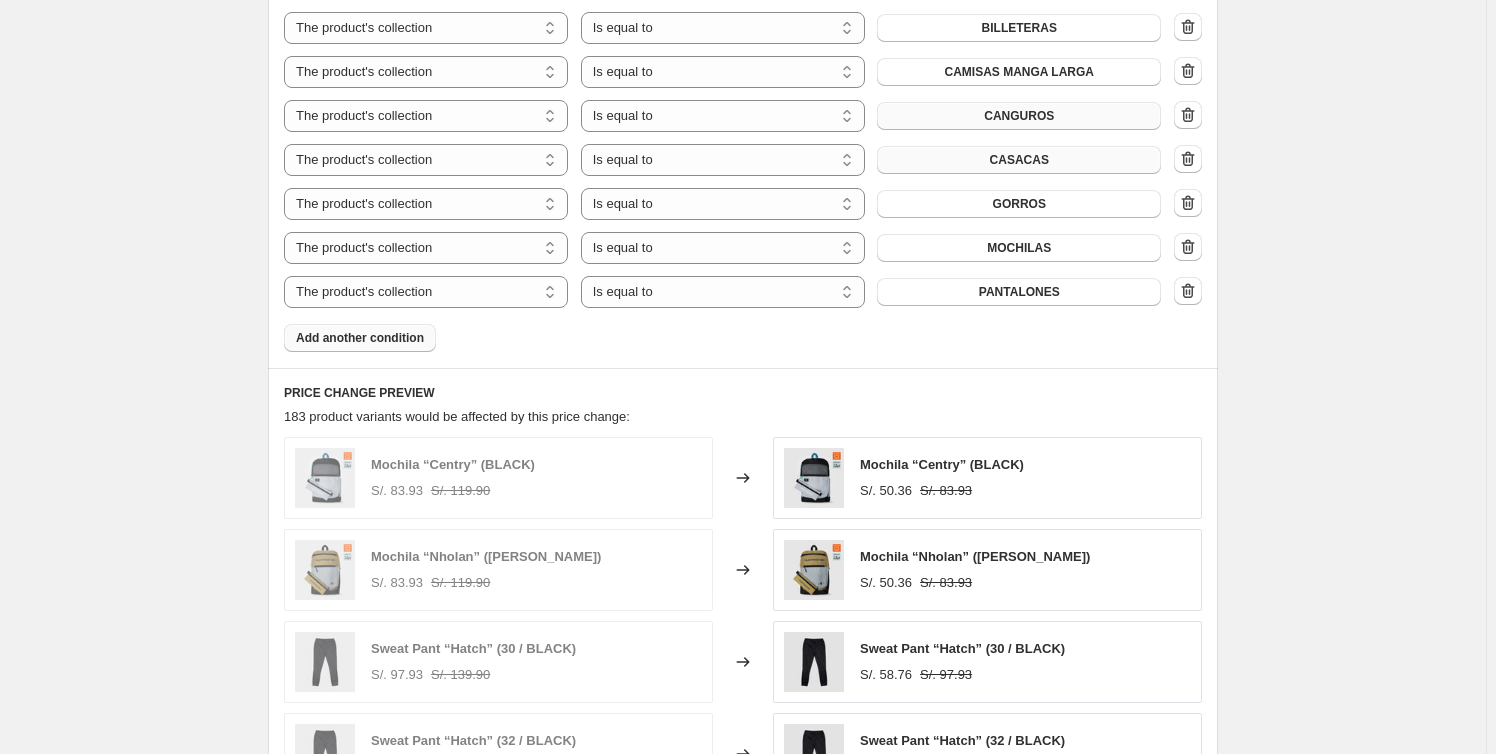 click on "Add another condition" at bounding box center [360, 338] 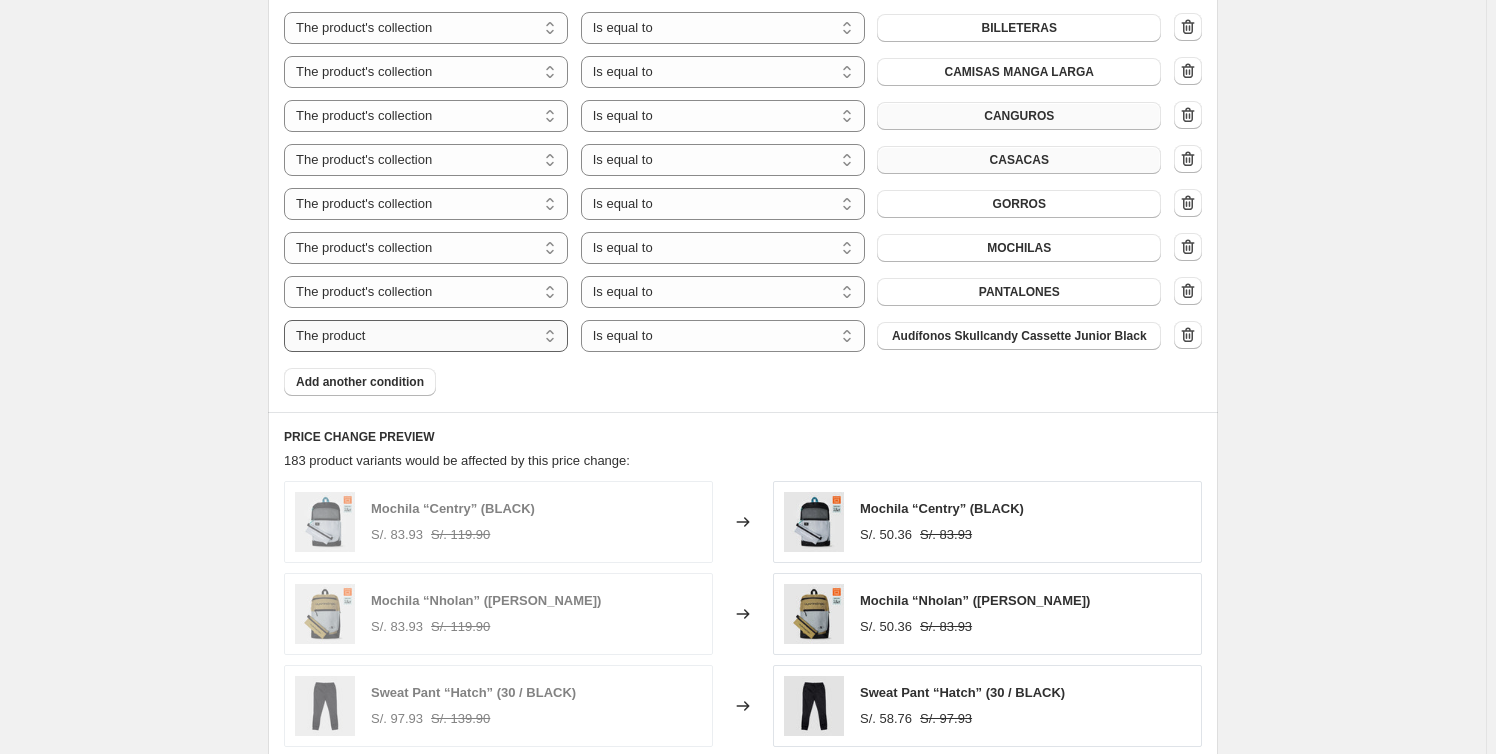 click on "The product The product's collection The product's tag The product's vendor The product's type The product's status The variant's title Inventory quantity" at bounding box center [426, 336] 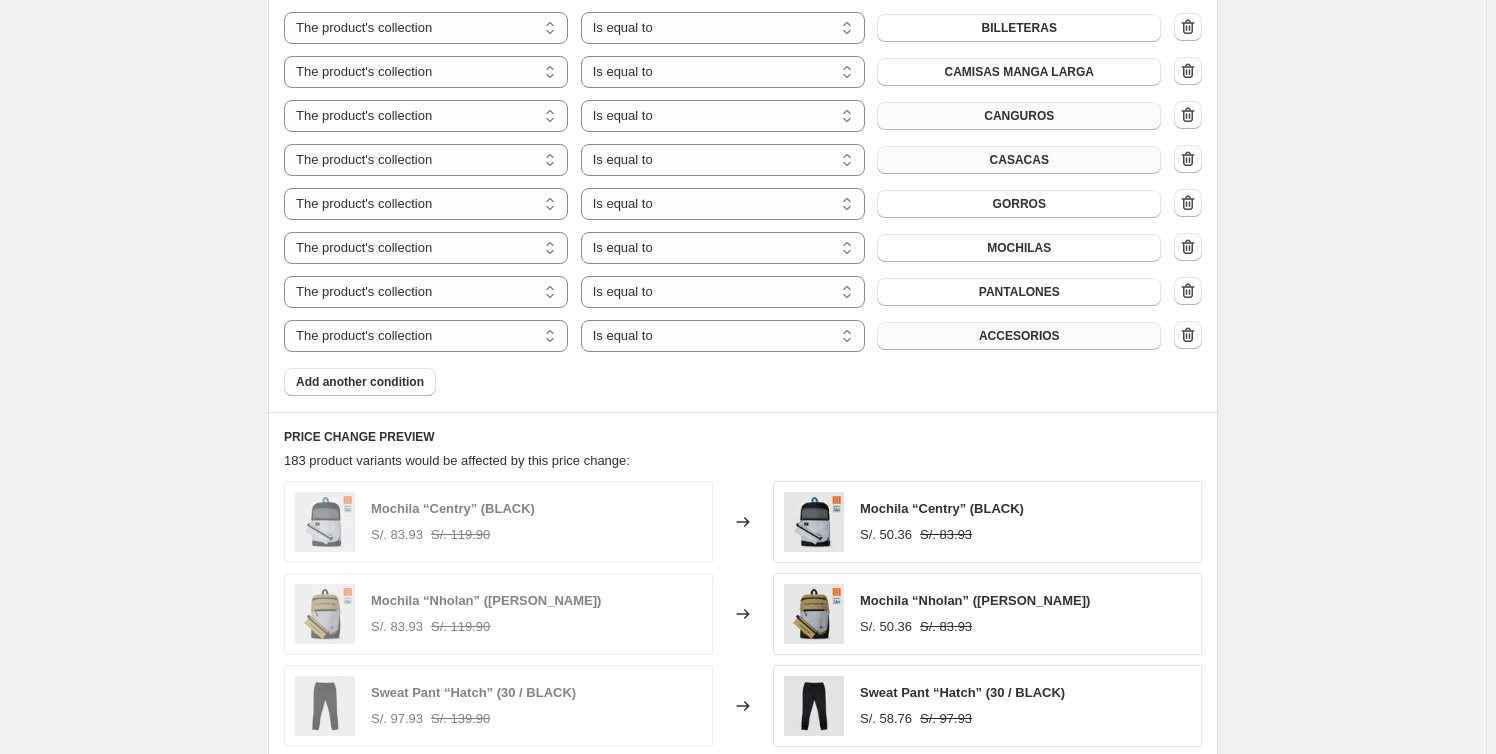 click on "ACCESORIOS" at bounding box center (1019, 336) 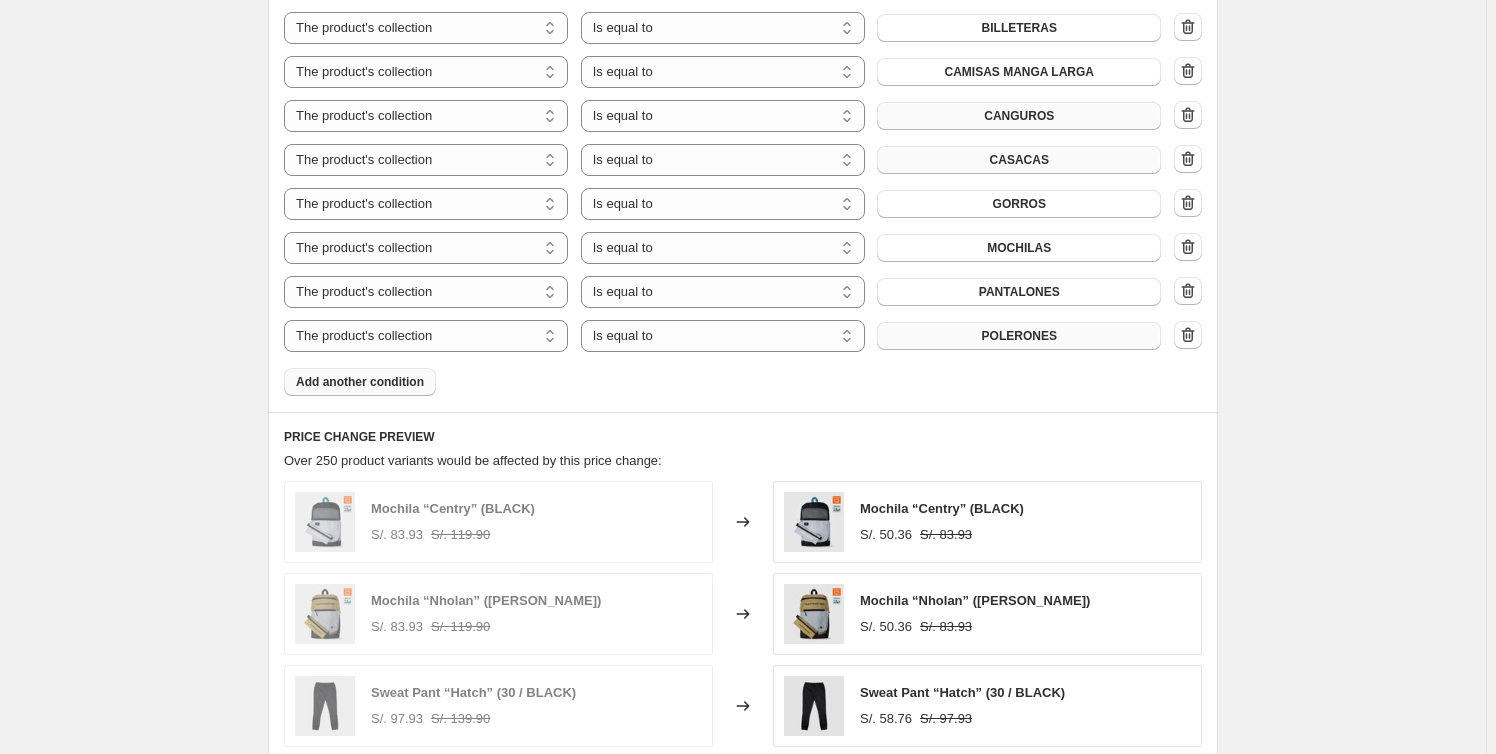 click on "Add another condition" at bounding box center (360, 382) 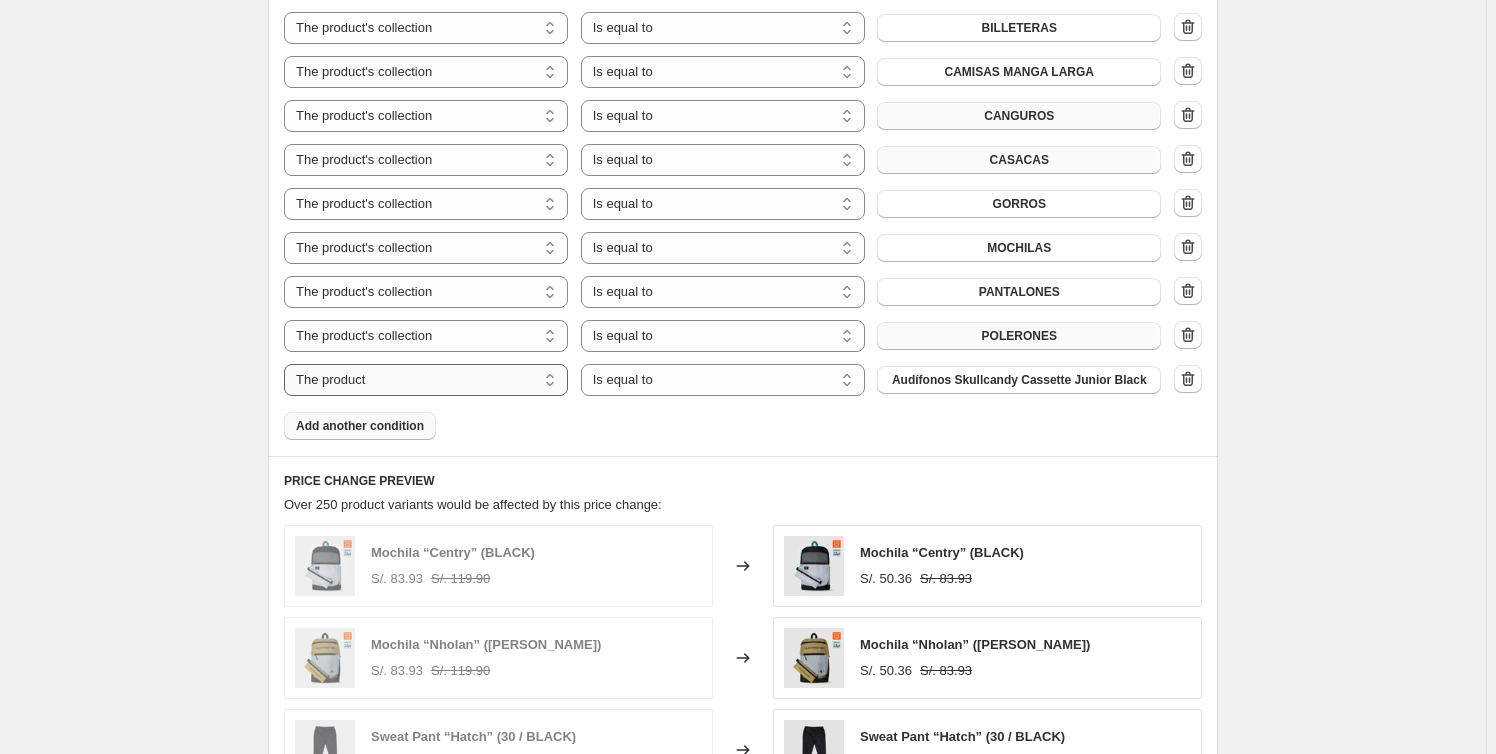 click on "The product The product's collection The product's tag The product's vendor The product's type The product's status The variant's title Inventory quantity" at bounding box center (426, 380) 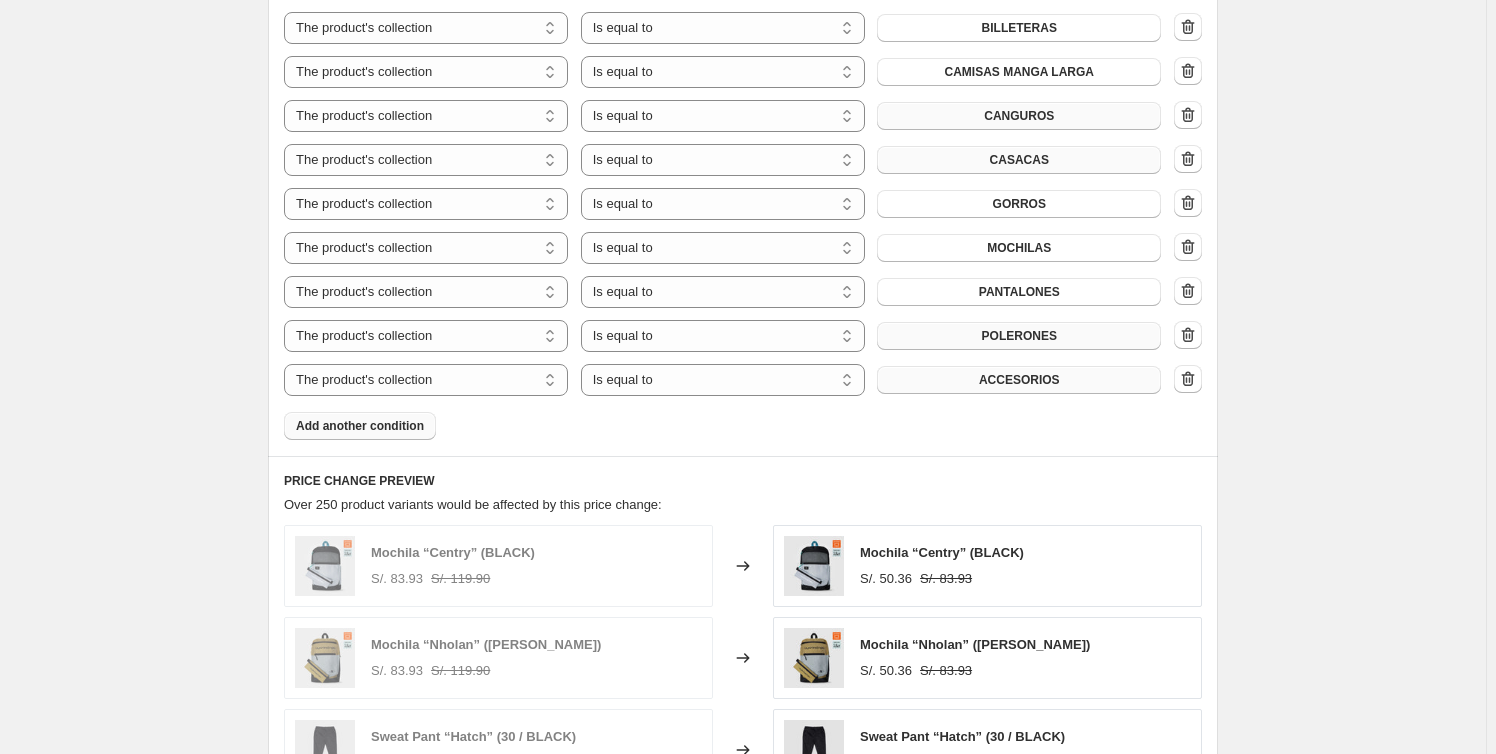 click on "ACCESORIOS" at bounding box center (1019, 380) 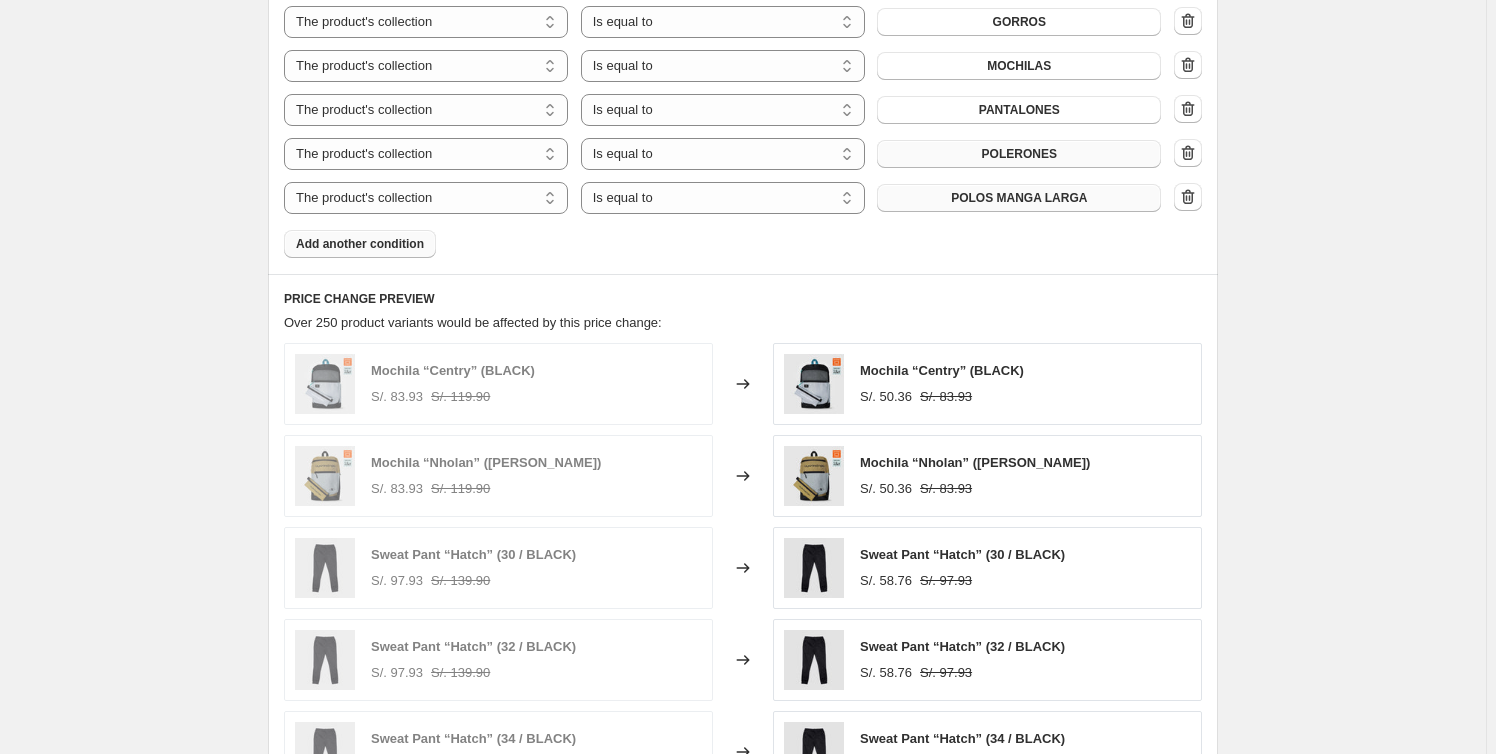 scroll, scrollTop: 1952, scrollLeft: 0, axis: vertical 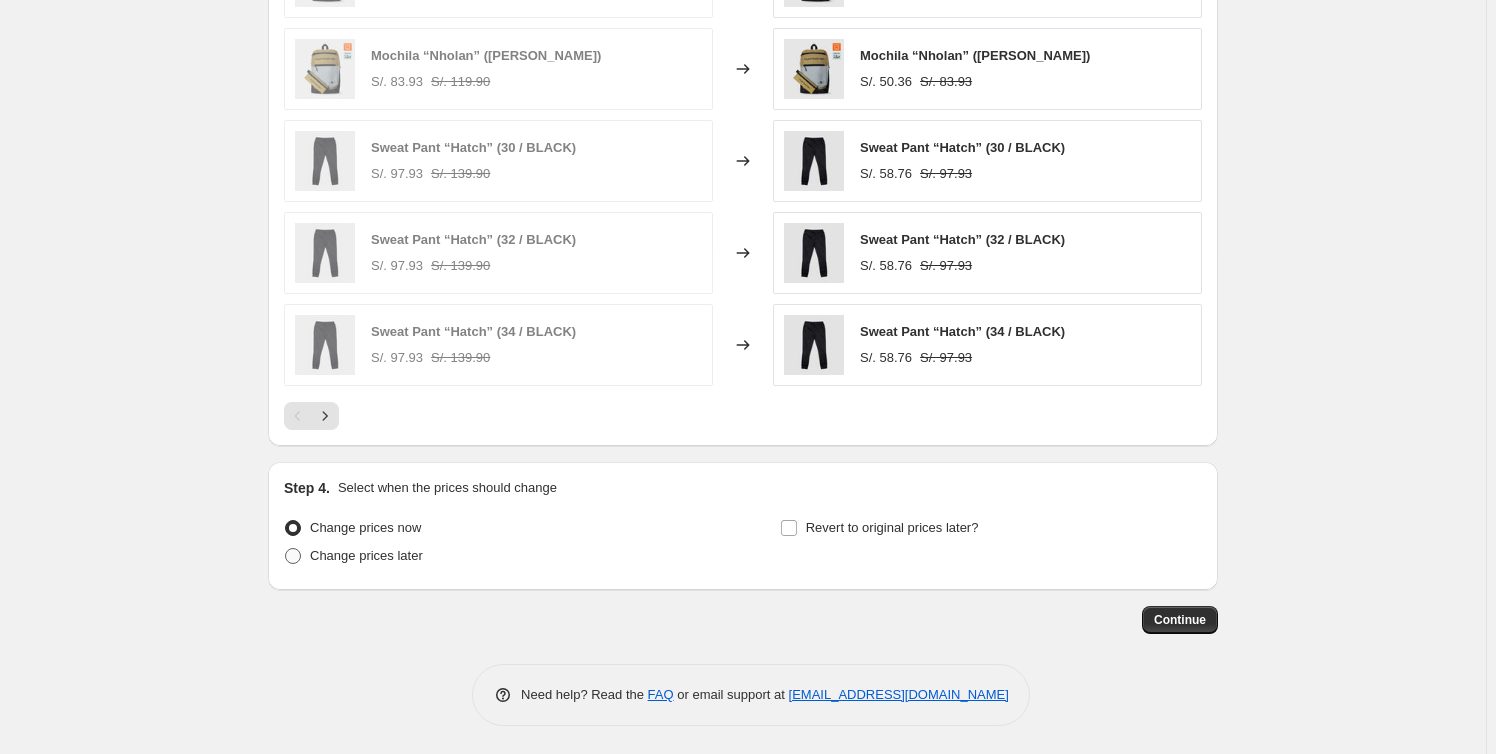 click on "Change prices later" at bounding box center [366, 555] 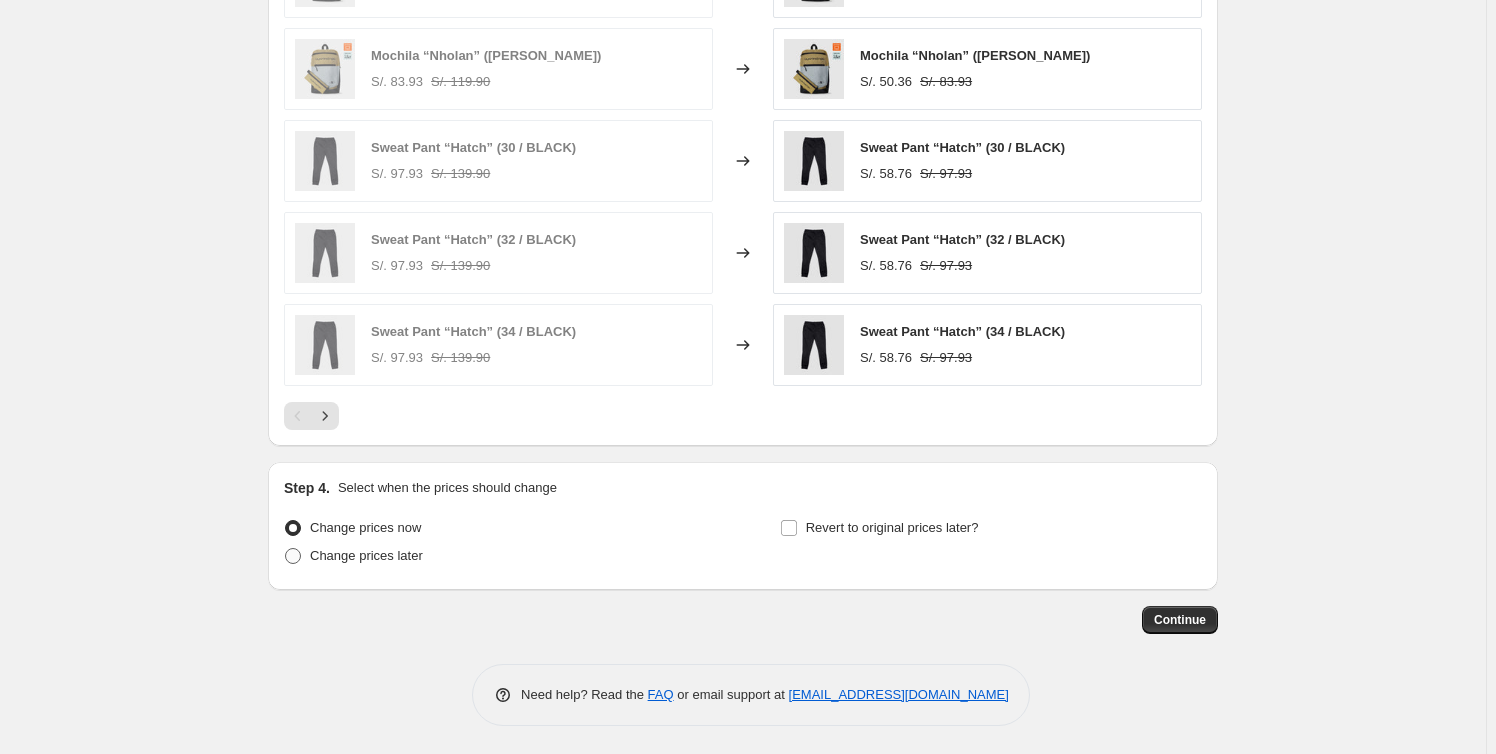 radio on "true" 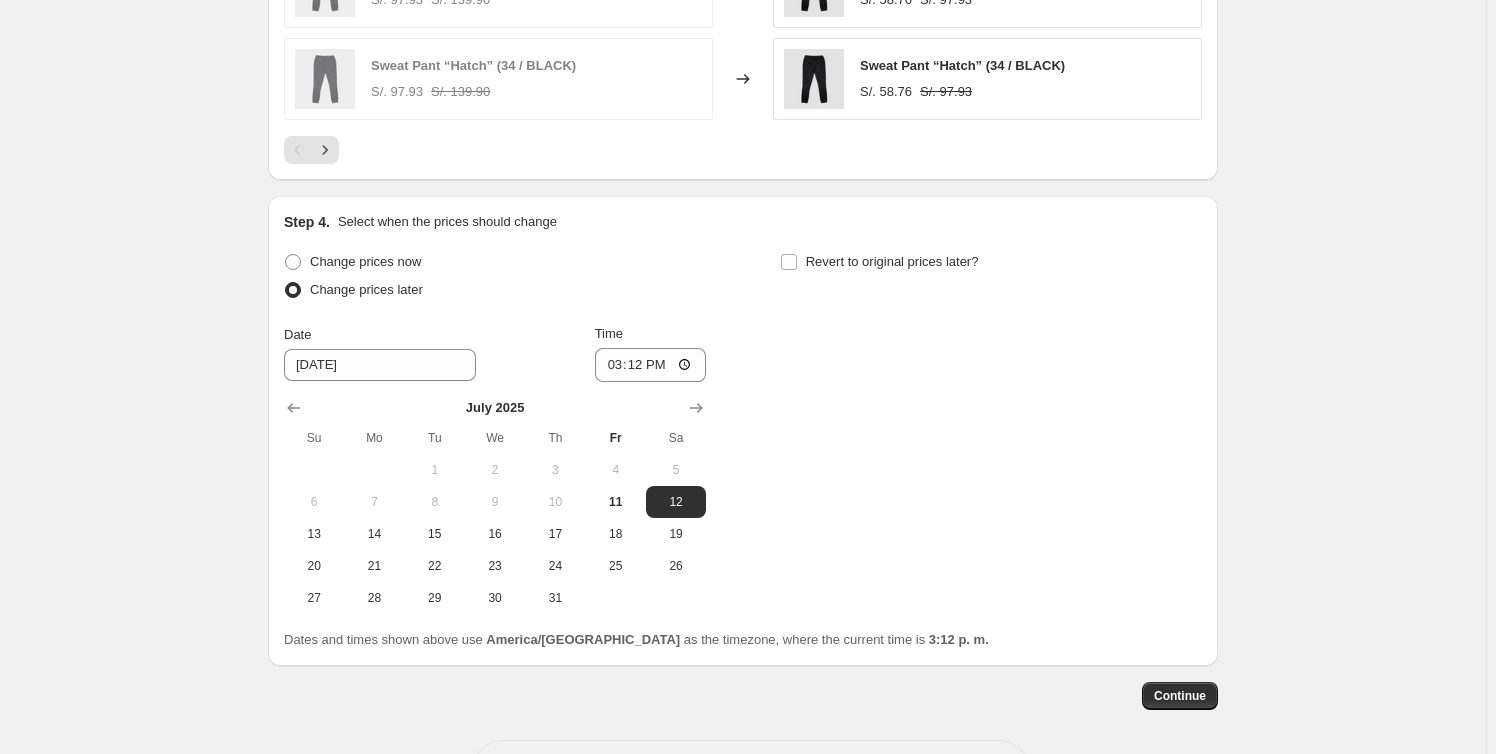 scroll, scrollTop: 2225, scrollLeft: 0, axis: vertical 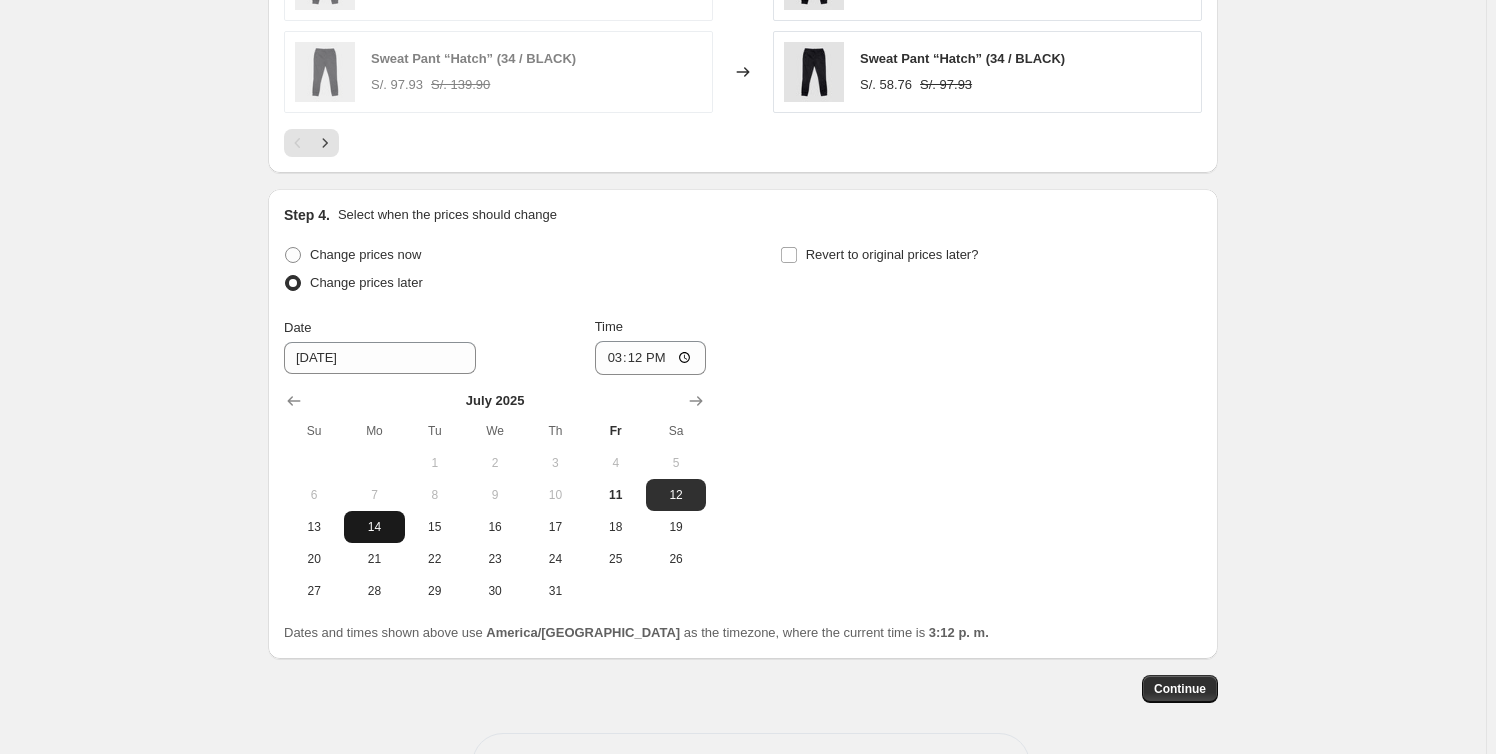 click on "14" at bounding box center [374, 527] 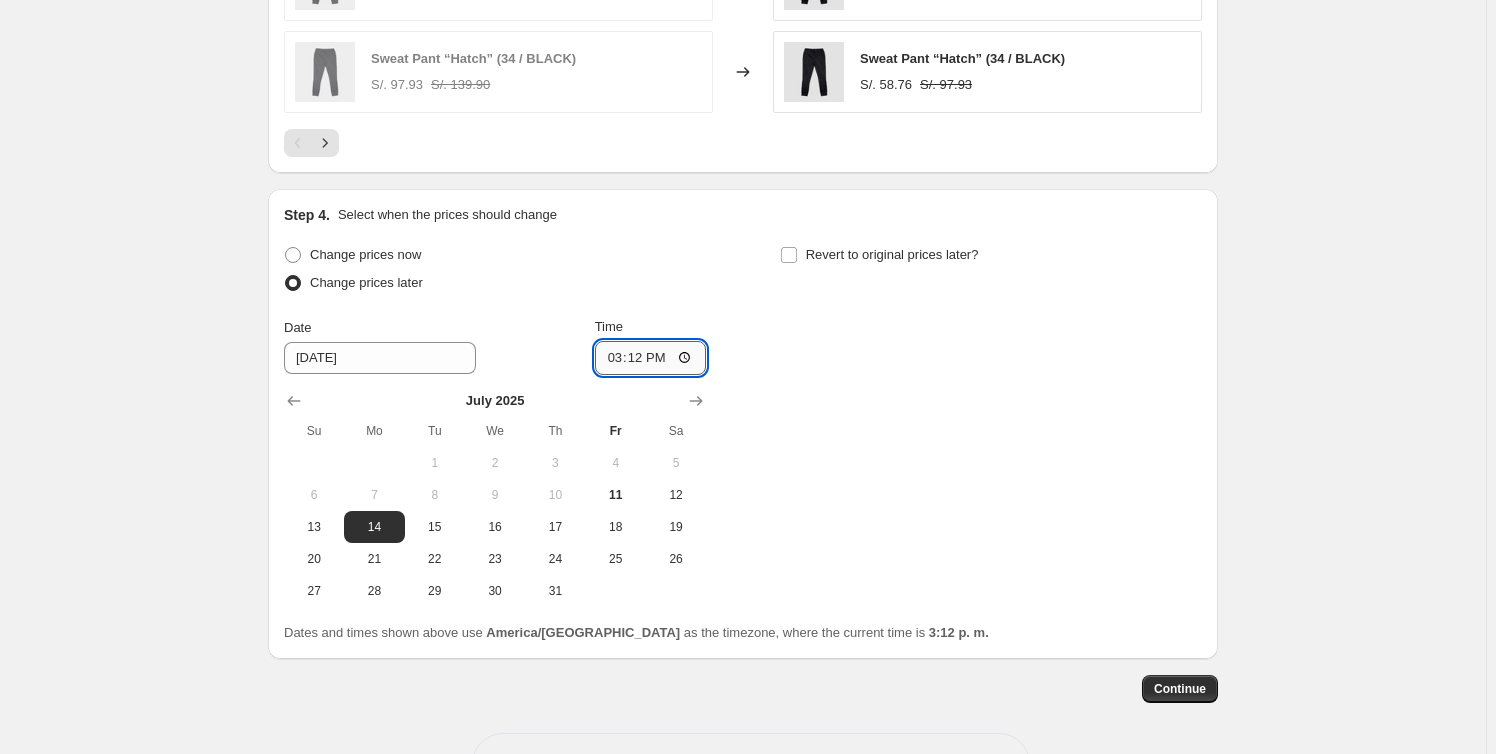 click on "15:12" at bounding box center (651, 358) 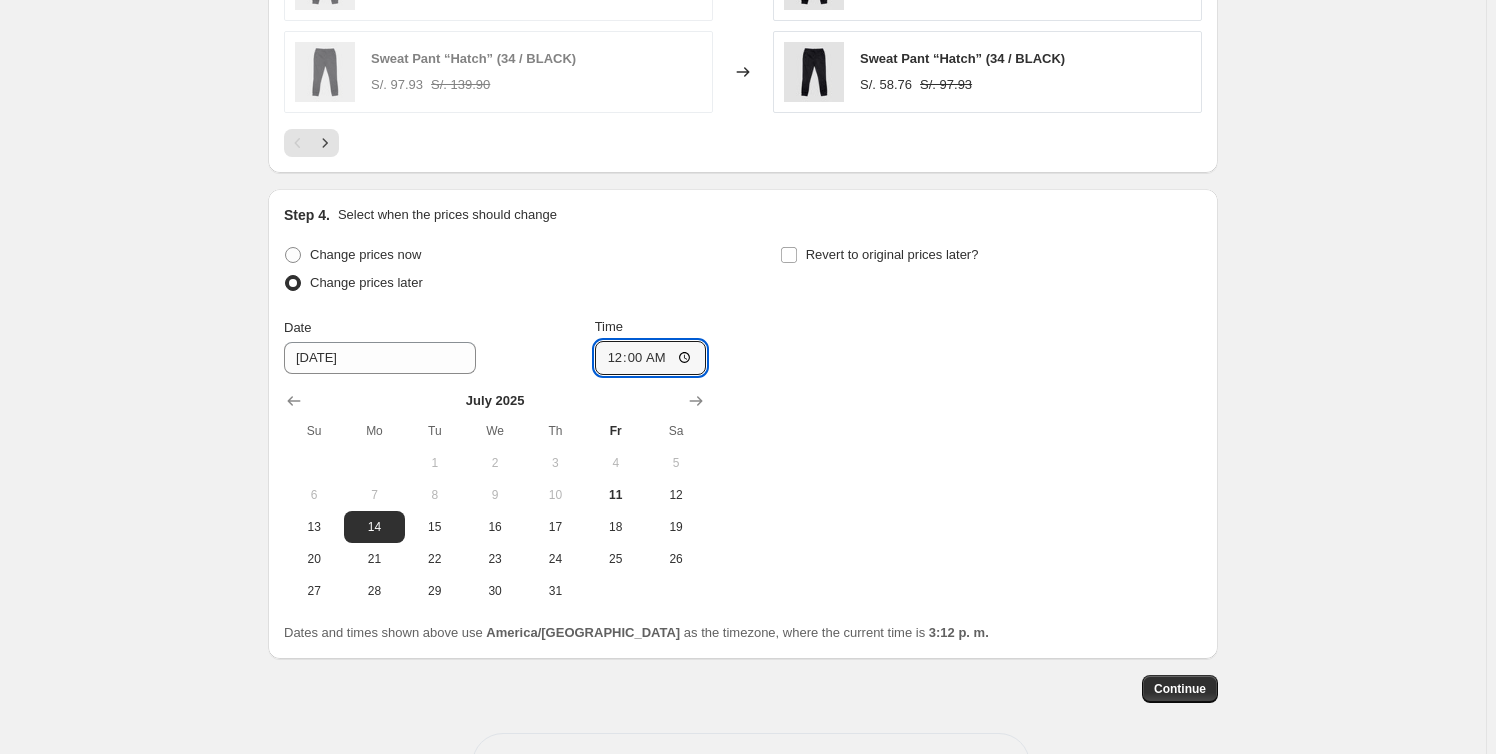 type on "00:01" 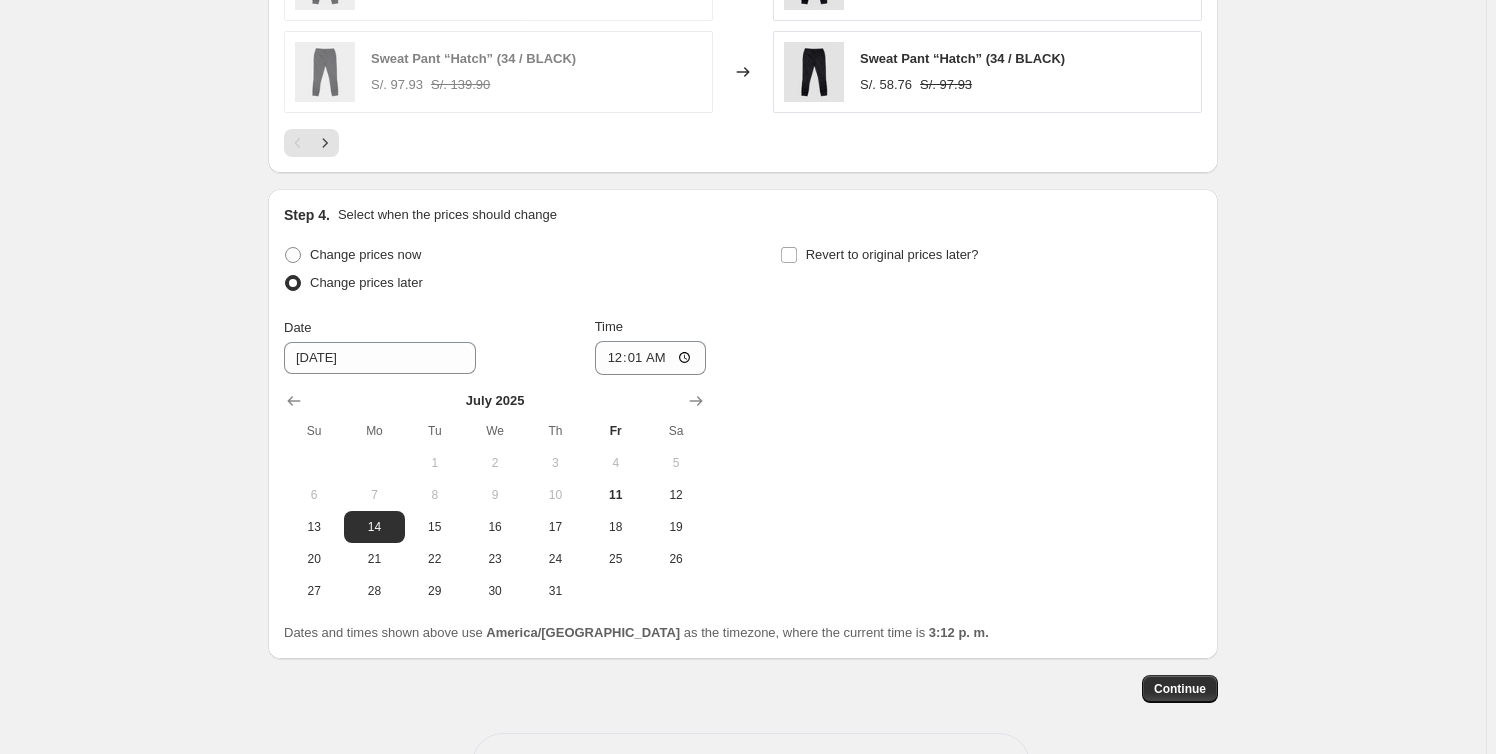 click on "Create new price [MEDICAL_DATA]. This page is ready Create new price [MEDICAL_DATA] Draft Step 1. Optionally give your price [MEDICAL_DATA] a title (eg "March 30% off sale on boots") CYBER SURF PRIMERA OLA 40% EN HUNTINGTON This title is just for internal use, customers won't see it Step 2. Select how the prices should change Use bulk price change rules Set product prices individually Use CSV upload Price Change type Change the price to a certain amount Change the price by a certain amount Change the price by a certain percentage Change the price to the current compare at price (price before sale) Change the price by a certain amount relative to the compare at price Change the price by a certain percentage relative to the compare at price Don't change the price Change the price by a certain percentage relative to the cost per item Change price to certain cost margin Change the price by a certain percentage Price change amount -40 % (Price drop) Rounding Round to nearest .01 Round to nearest whole number End prices in .99" at bounding box center (743, -700) 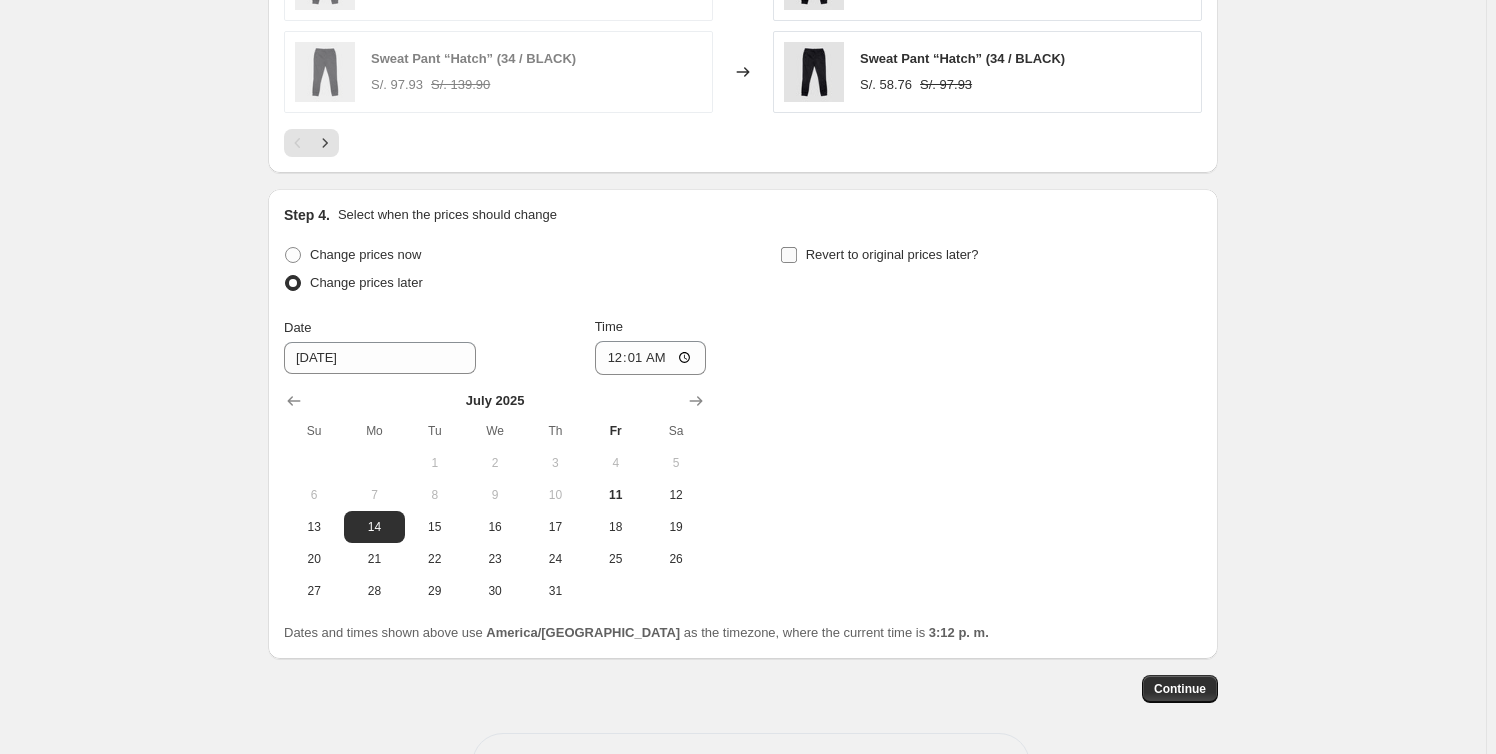 click on "Revert to original prices later?" at bounding box center [892, 254] 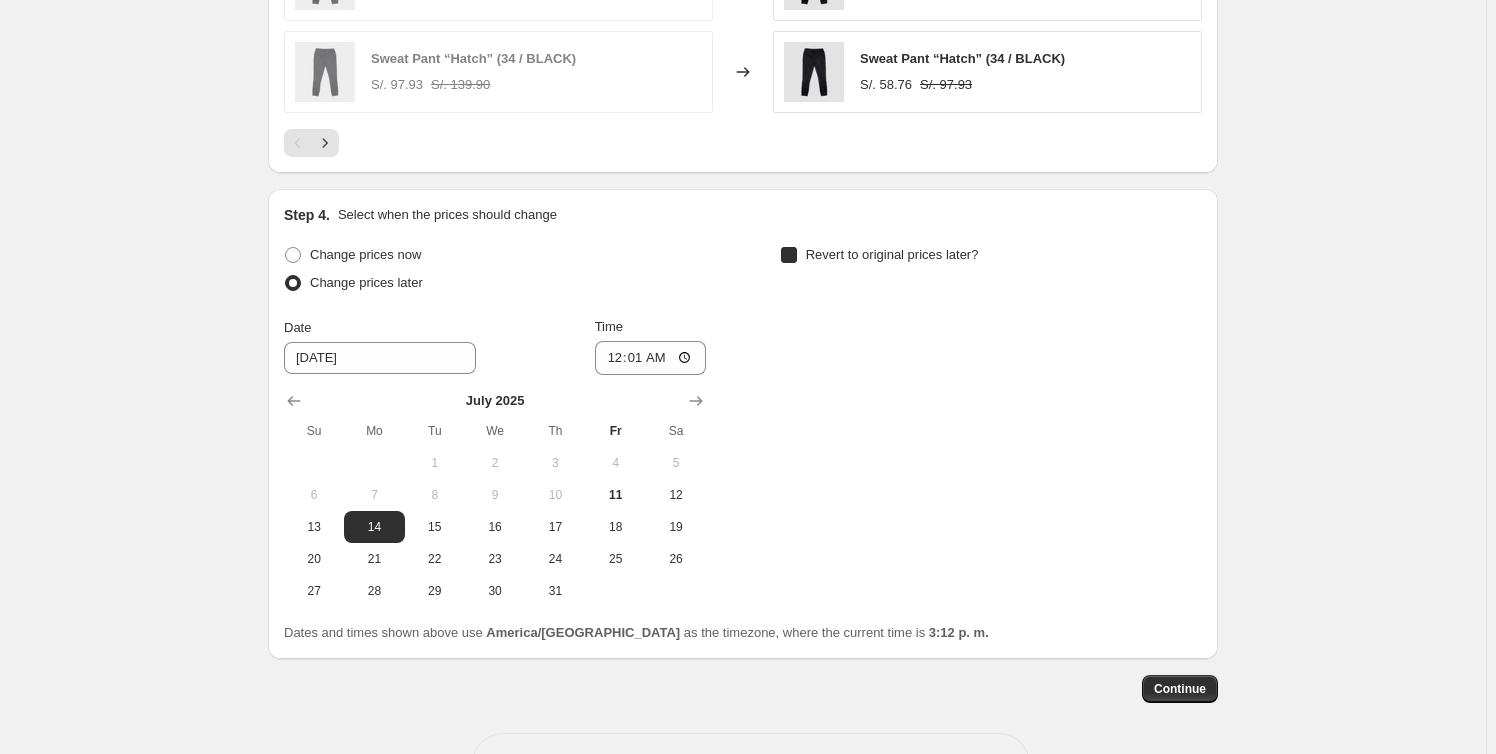 checkbox on "true" 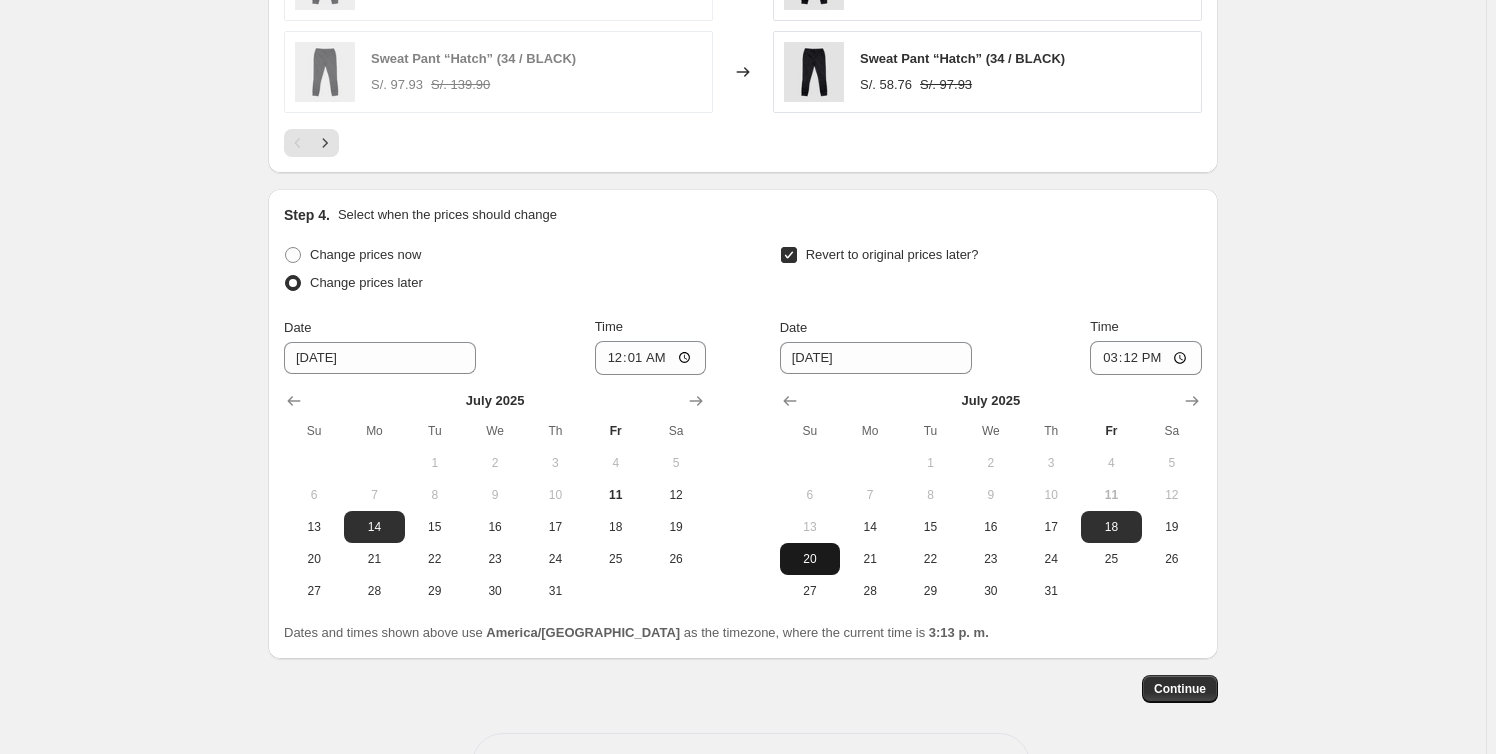 click on "20" at bounding box center [810, 559] 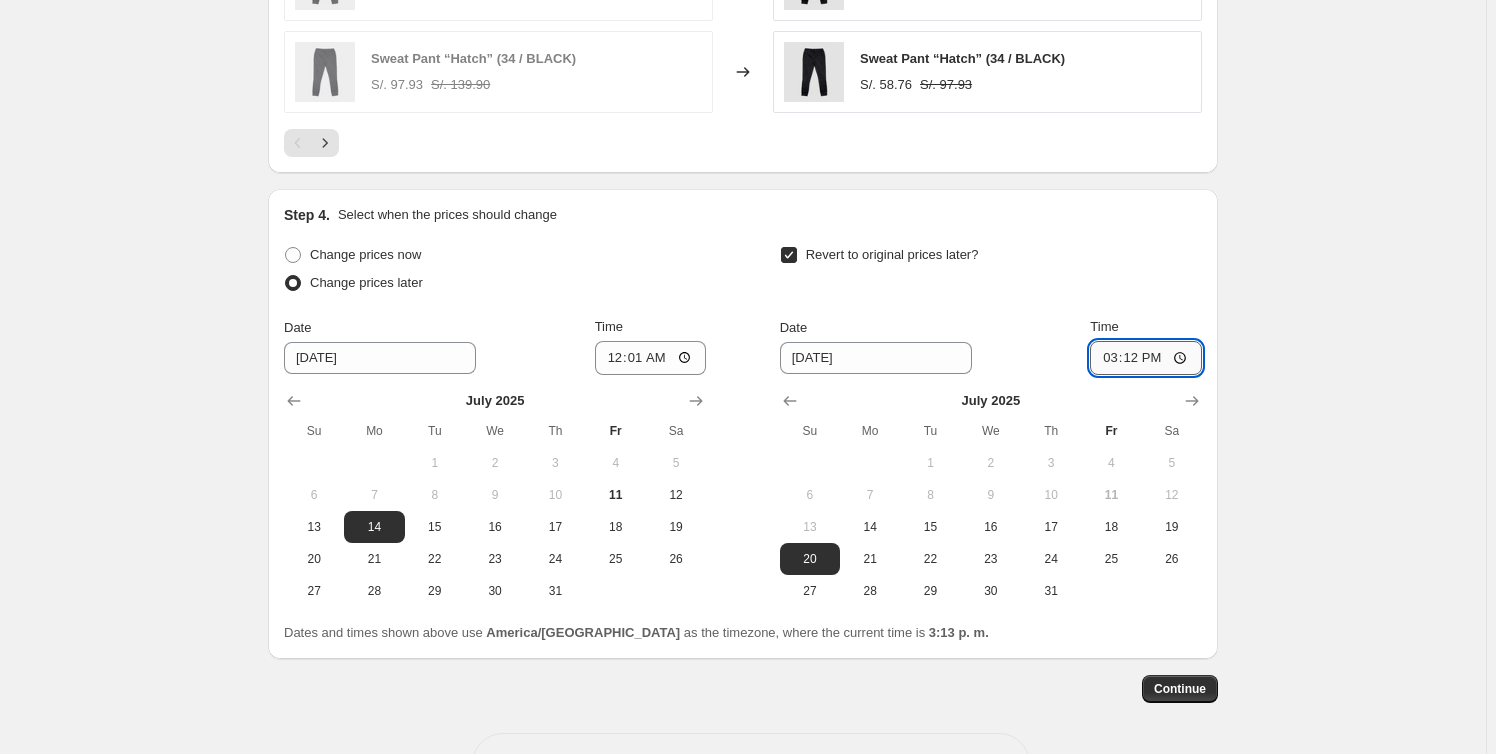 click on "15:12" at bounding box center (1146, 358) 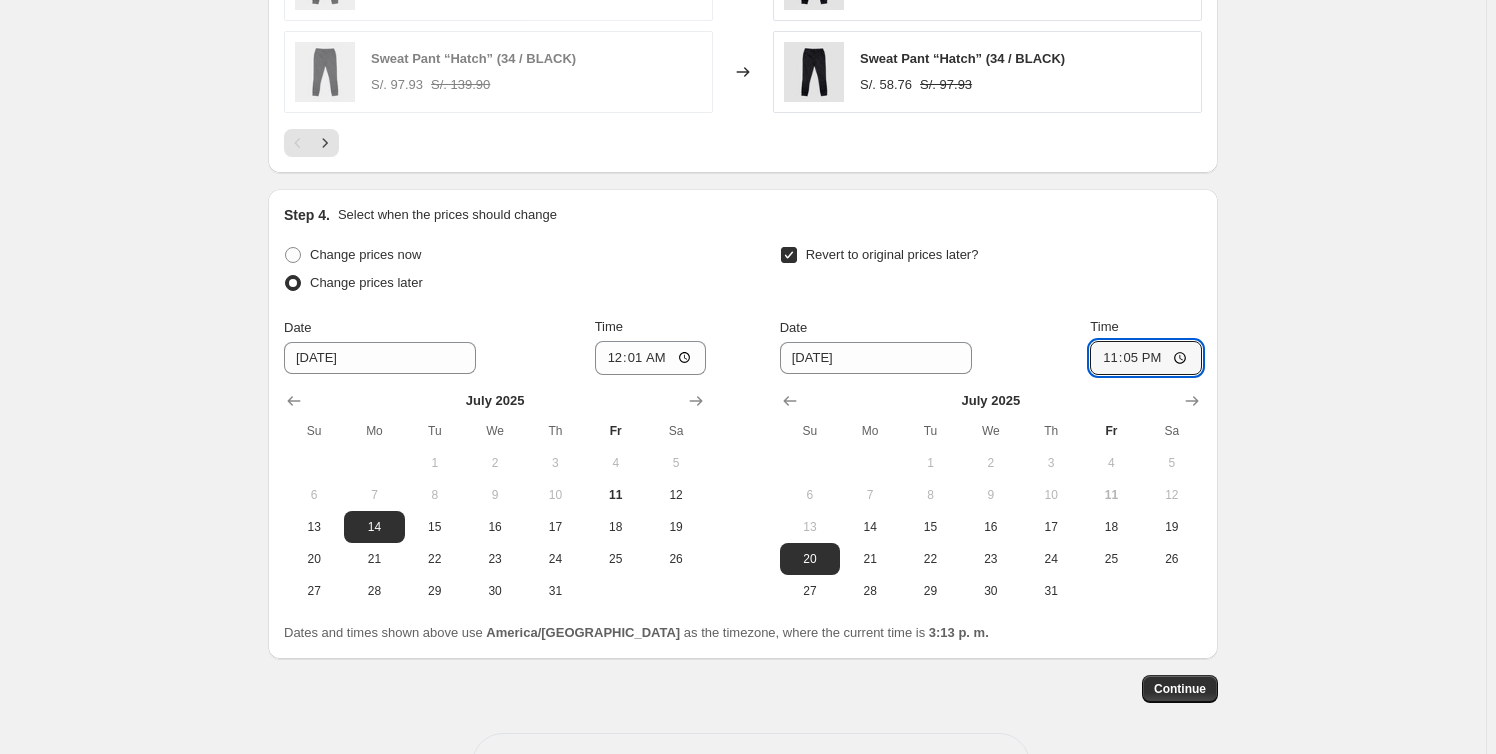 type on "23:59" 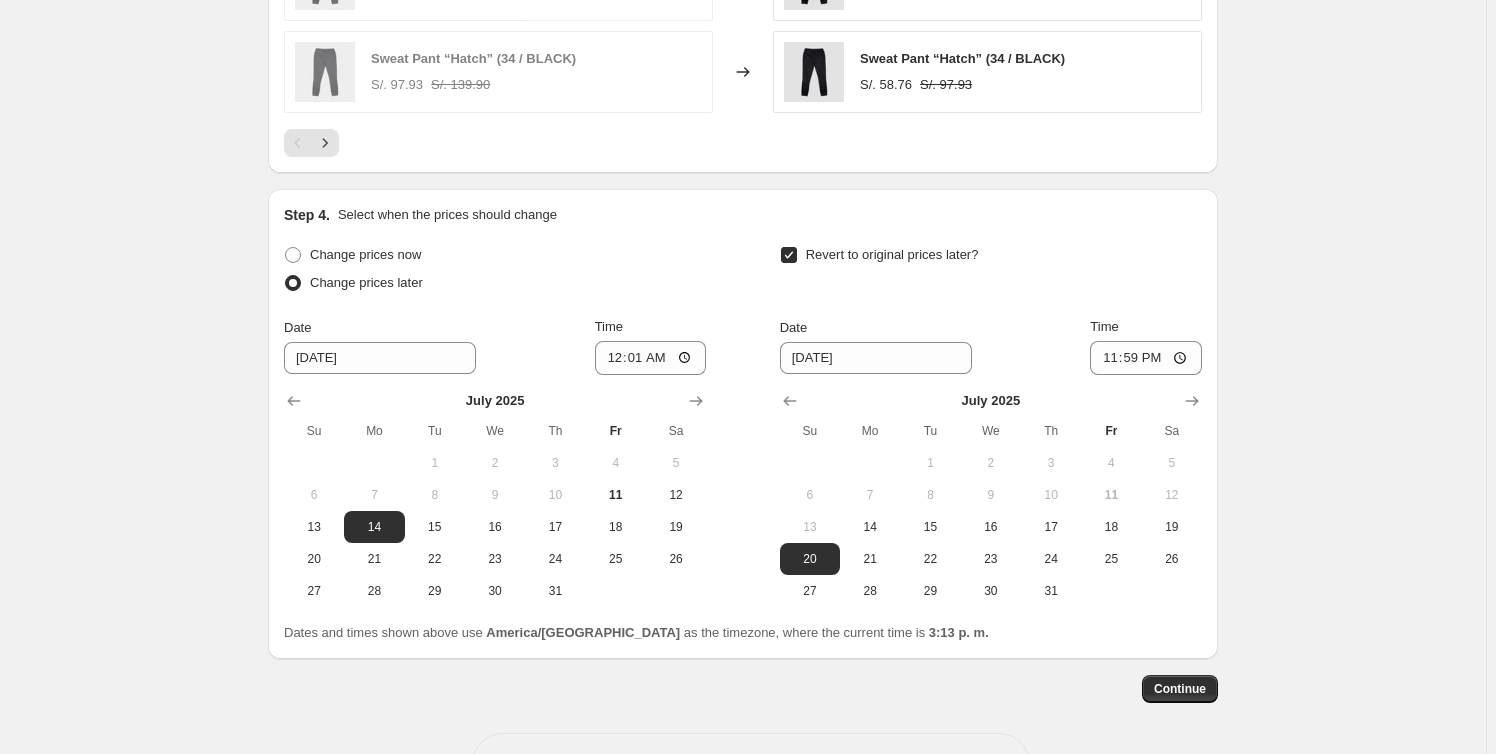 click on "Create new price [MEDICAL_DATA]. This page is ready Create new price [MEDICAL_DATA] Draft Step 1. Optionally give your price [MEDICAL_DATA] a title (eg "March 30% off sale on boots") CYBER SURF PRIMERA OLA 40% EN HUNTINGTON This title is just for internal use, customers won't see it Step 2. Select how the prices should change Use bulk price change rules Set product prices individually Use CSV upload Price Change type Change the price to a certain amount Change the price by a certain amount Change the price by a certain percentage Change the price to the current compare at price (price before sale) Change the price by a certain amount relative to the compare at price Change the price by a certain percentage relative to the compare at price Don't change the price Change the price by a certain percentage relative to the cost per item Change price to certain cost margin Change the price by a certain percentage Price change amount -40 % (Price drop) Rounding Round to nearest .01 Round to nearest whole number End prices in .99" at bounding box center (743, -700) 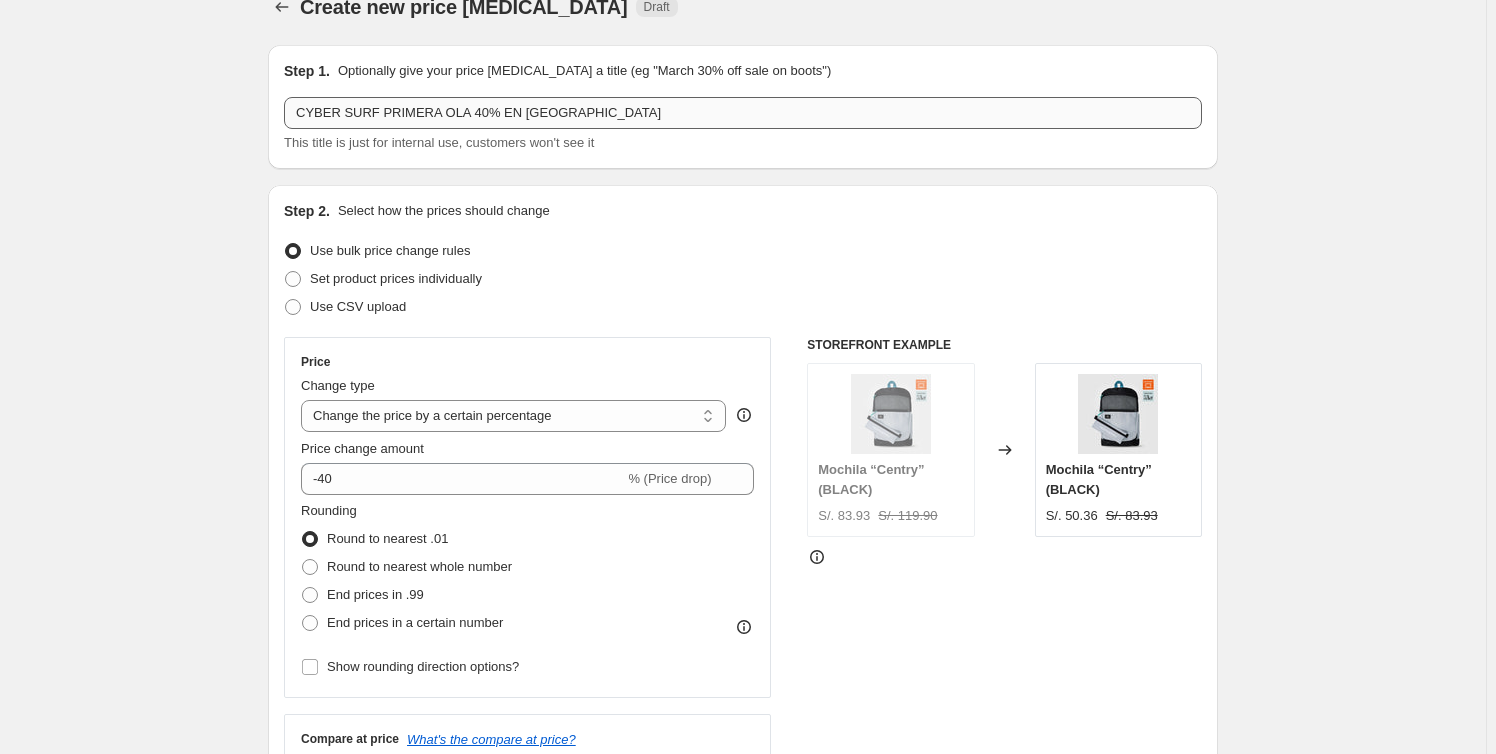 scroll, scrollTop: 0, scrollLeft: 0, axis: both 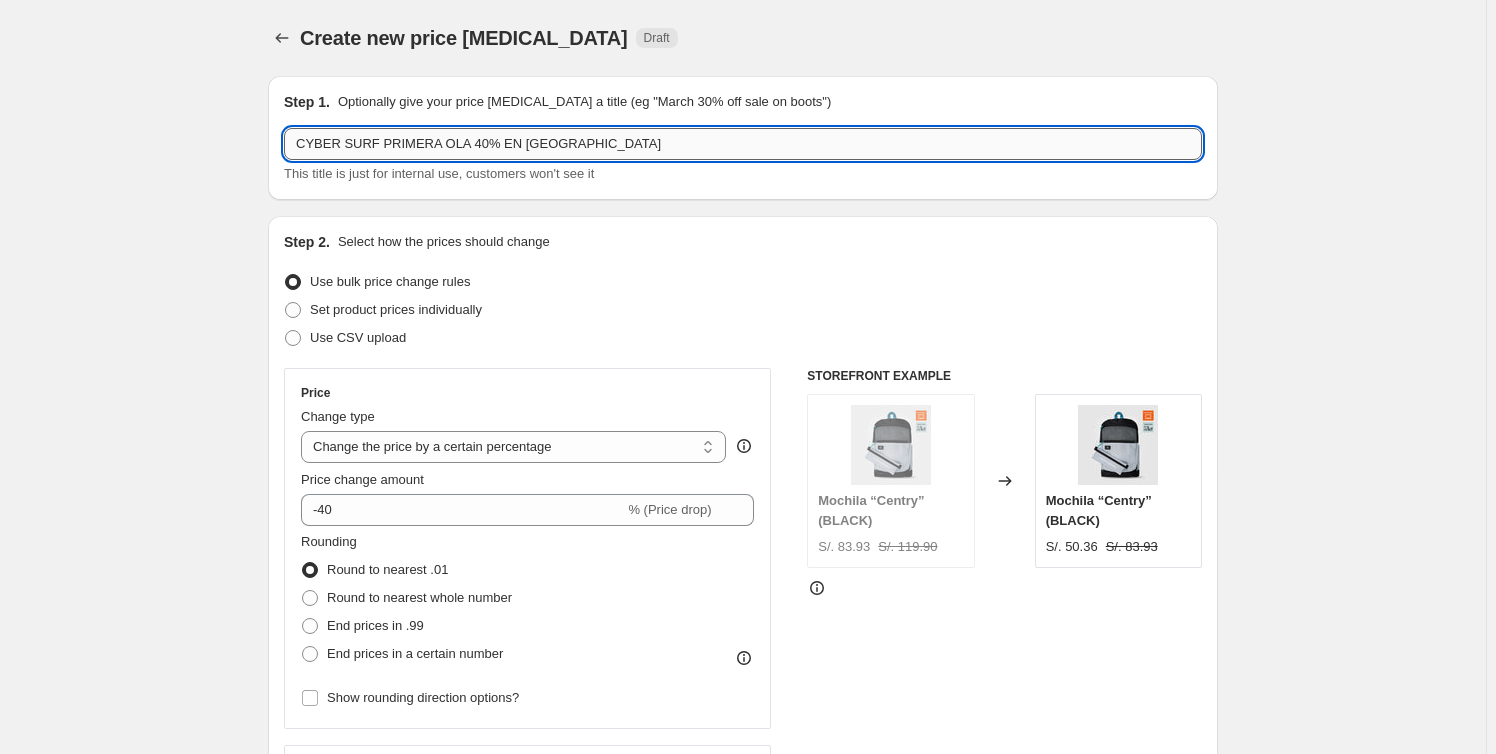 click on "CYBER SURF PRIMERA OLA 40% EN [GEOGRAPHIC_DATA]" at bounding box center [743, 144] 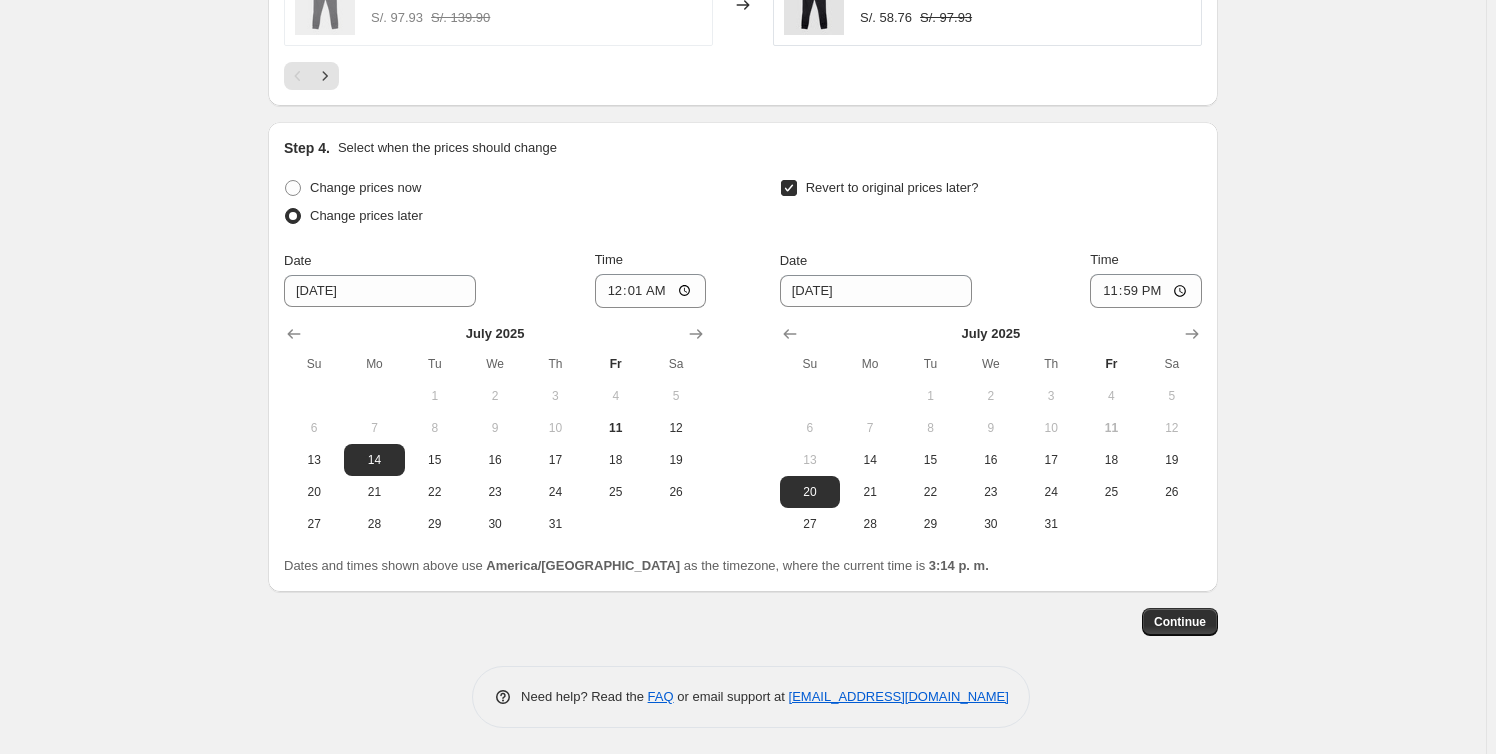 scroll, scrollTop: 2295, scrollLeft: 0, axis: vertical 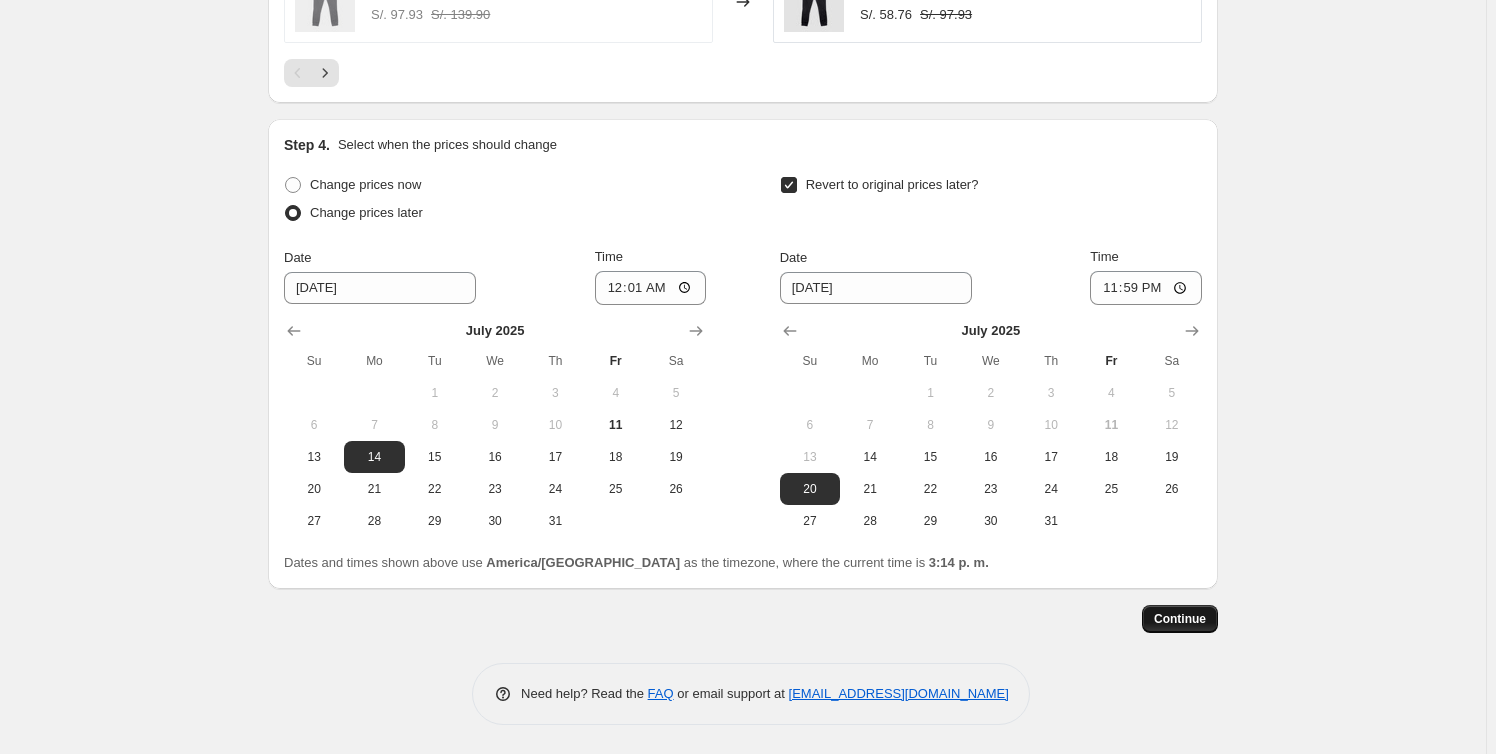 type on "CYBER SURF PRIMERA OLA 40% EN TODO [GEOGRAPHIC_DATA]" 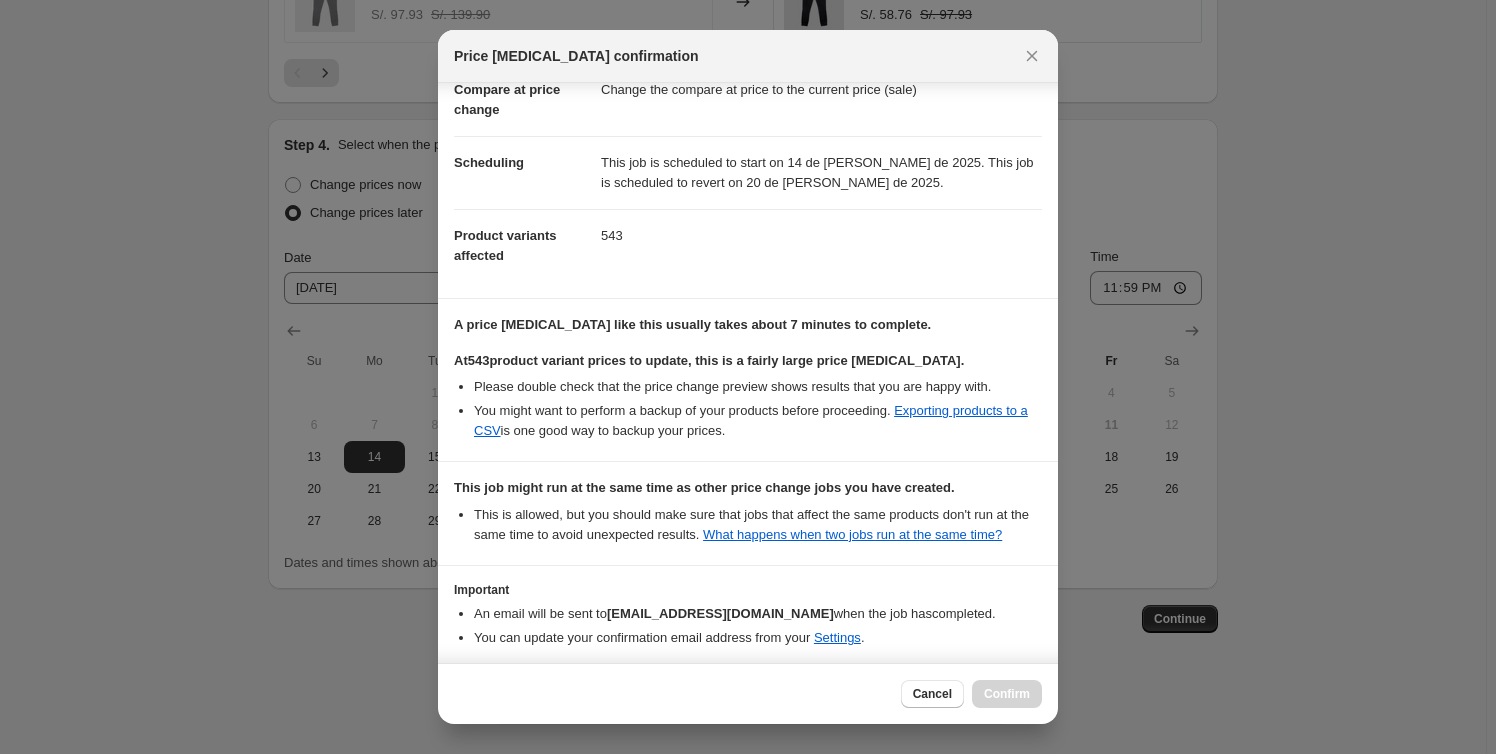 scroll, scrollTop: 193, scrollLeft: 0, axis: vertical 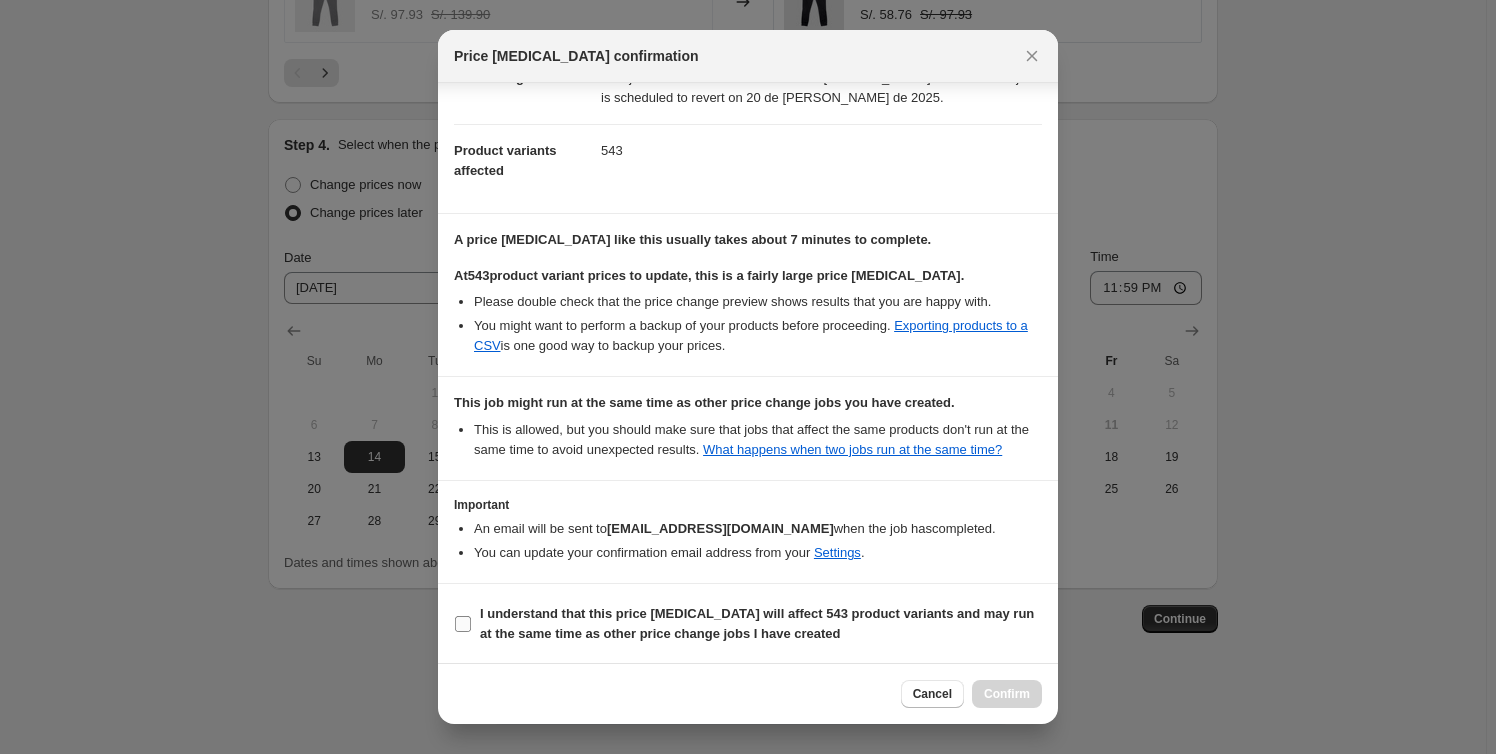 click on "I understand that this price [MEDICAL_DATA] will affect 543 product variants and may run at the same time as other price change jobs I have created" at bounding box center [748, 624] 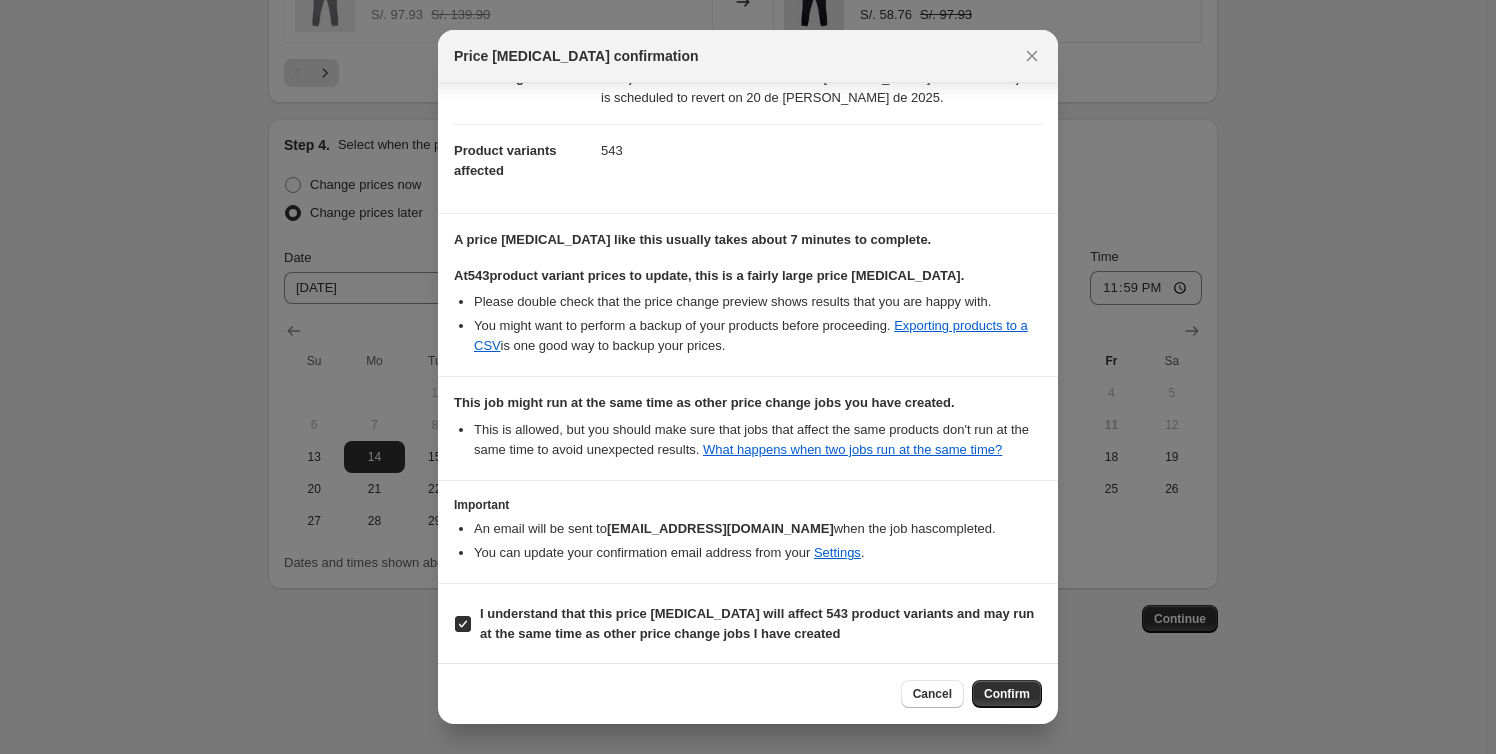 drag, startPoint x: 1013, startPoint y: 693, endPoint x: 1024, endPoint y: 296, distance: 397.15237 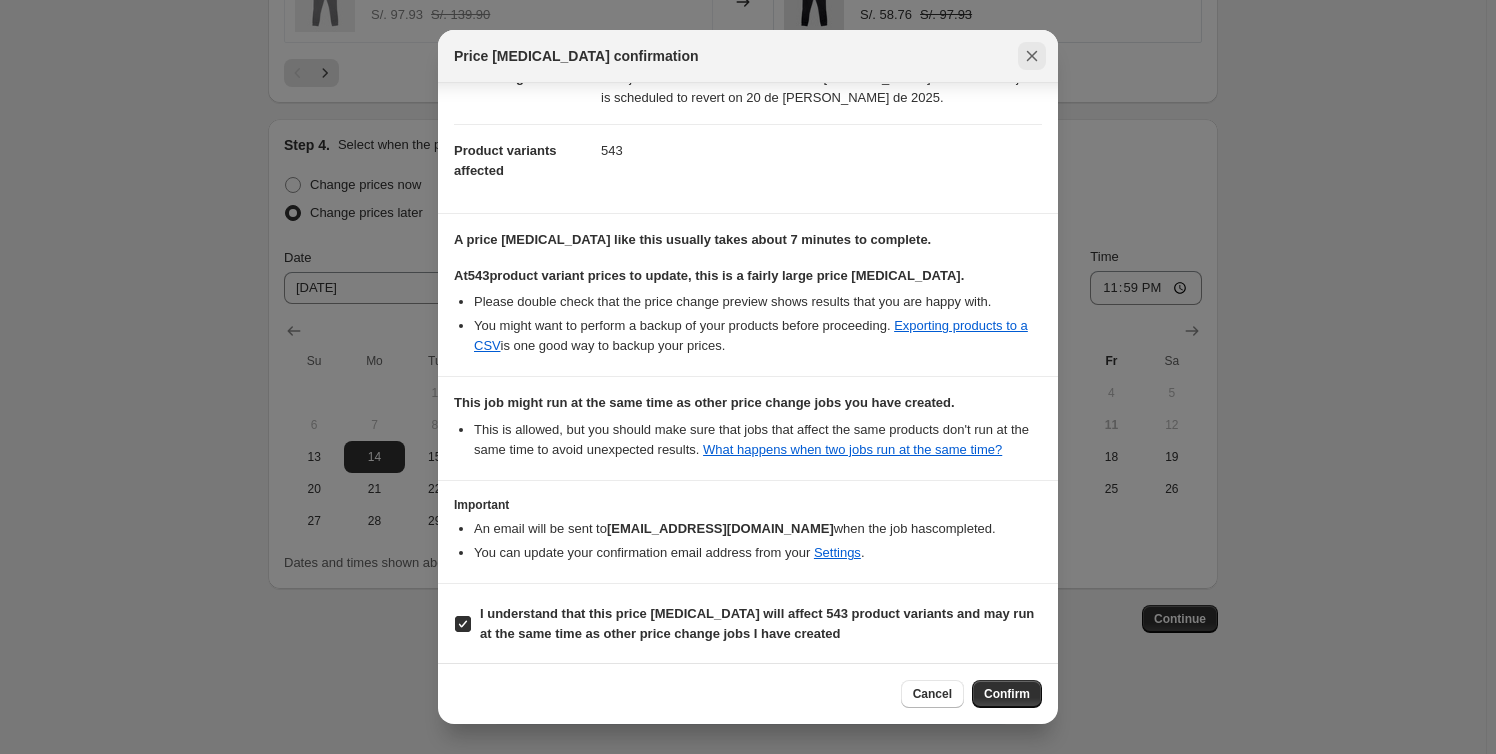 click 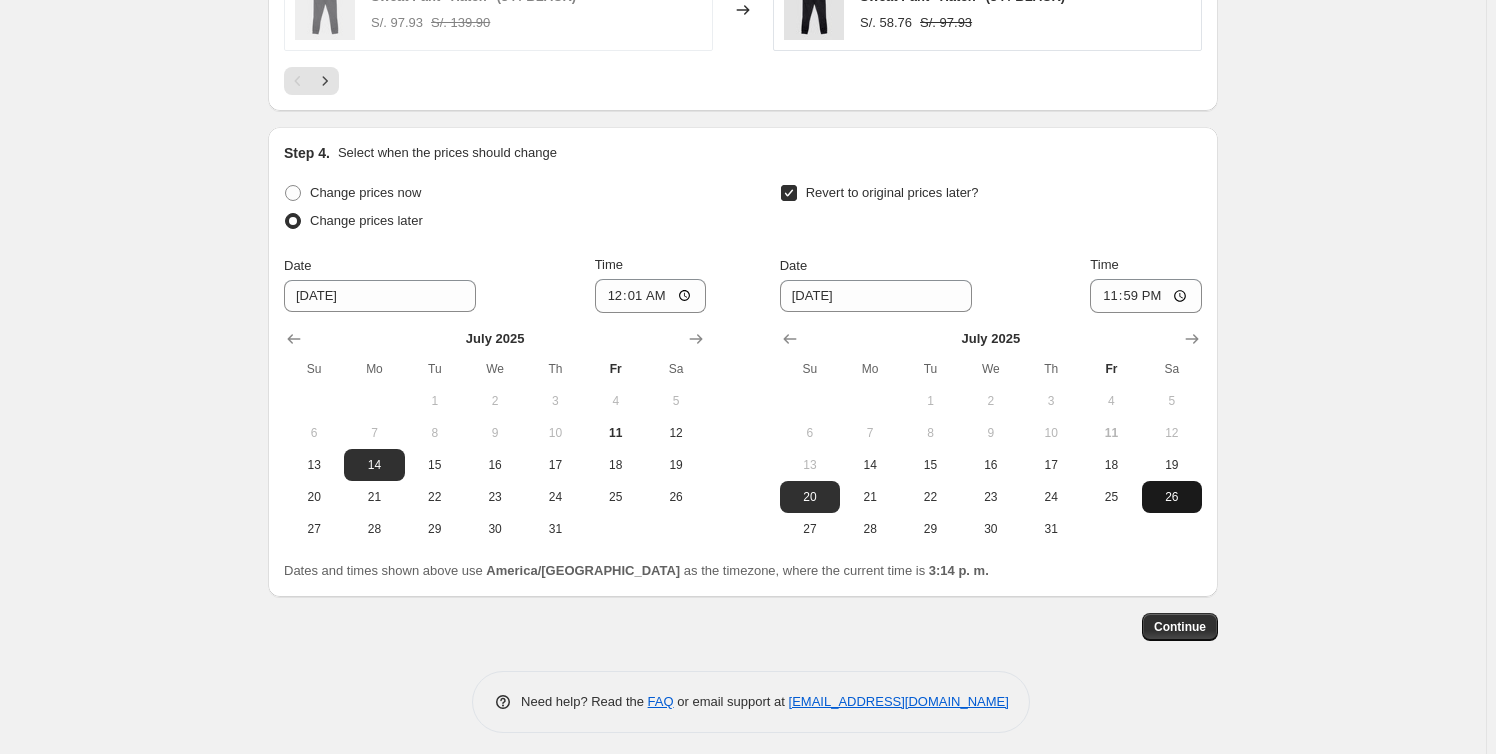 scroll, scrollTop: 2295, scrollLeft: 0, axis: vertical 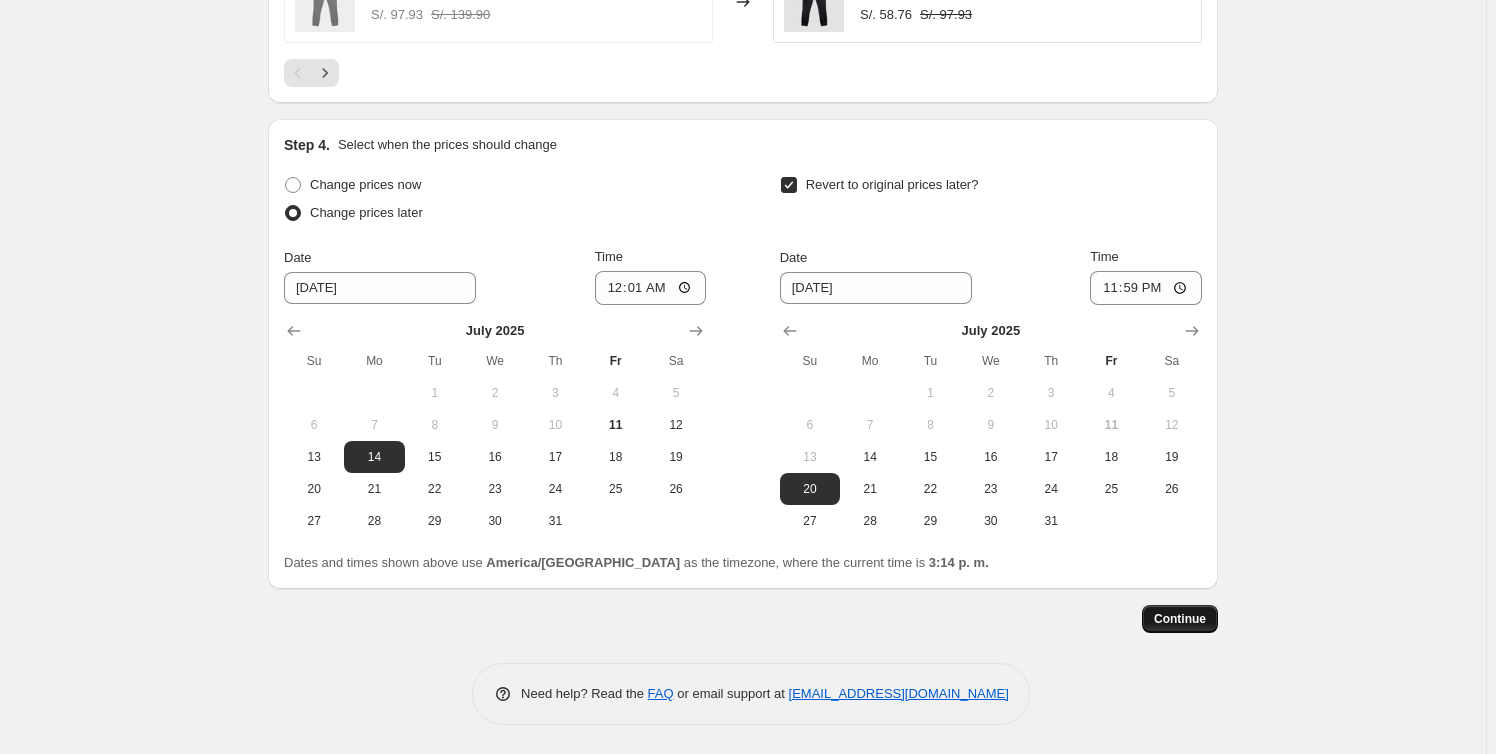 click on "Continue" at bounding box center (1180, 619) 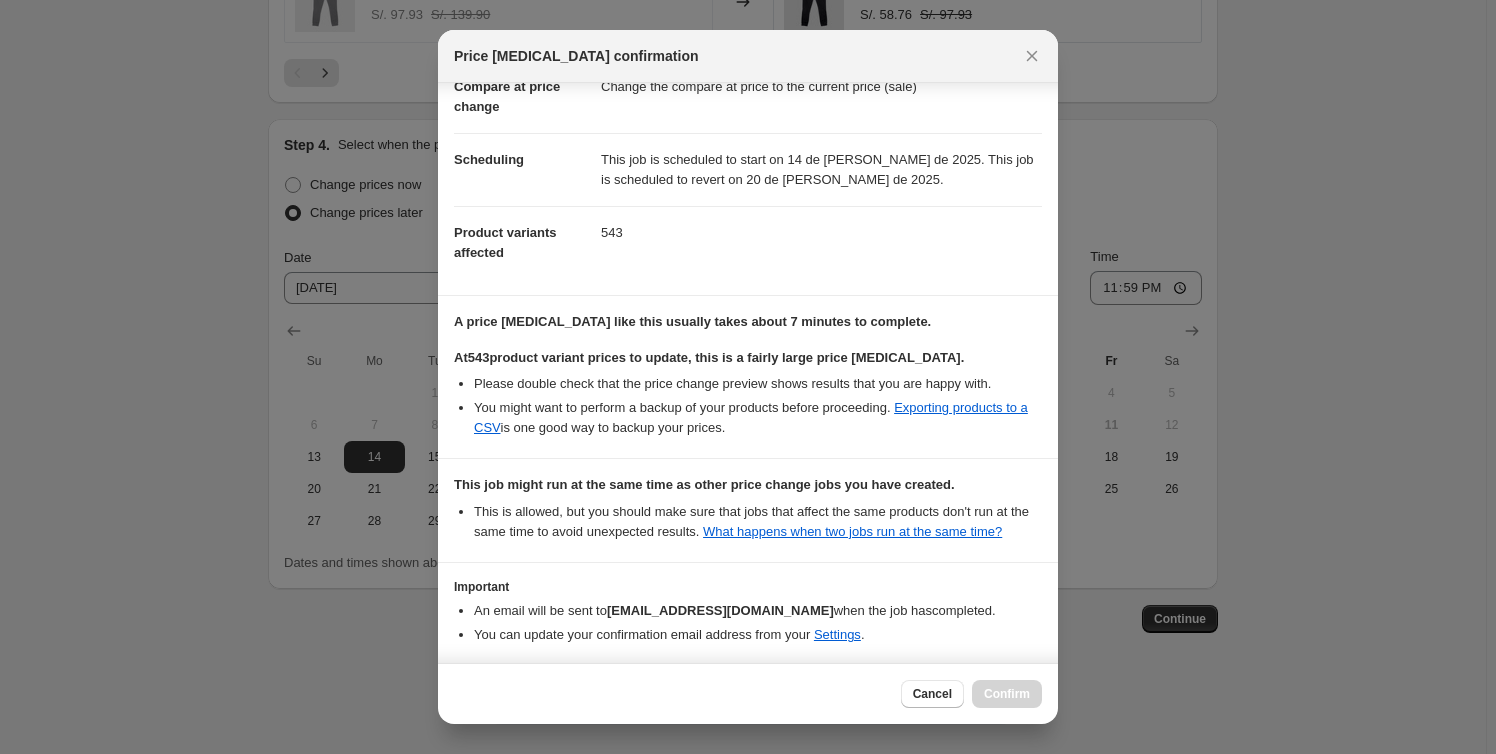 scroll, scrollTop: 193, scrollLeft: 0, axis: vertical 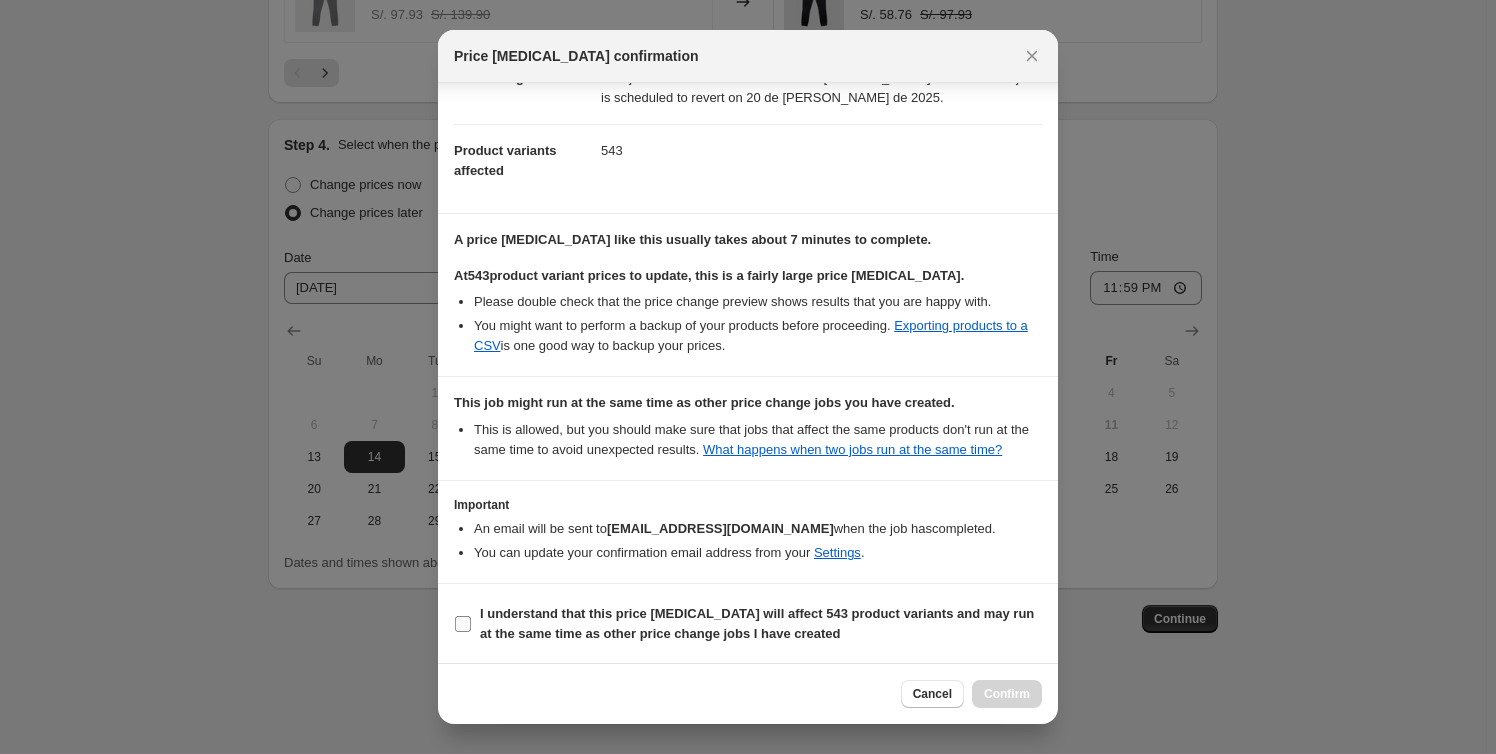 click on "I understand that this price [MEDICAL_DATA] will affect 543 product variants and may run at the same time as other price change jobs I have created" at bounding box center (757, 623) 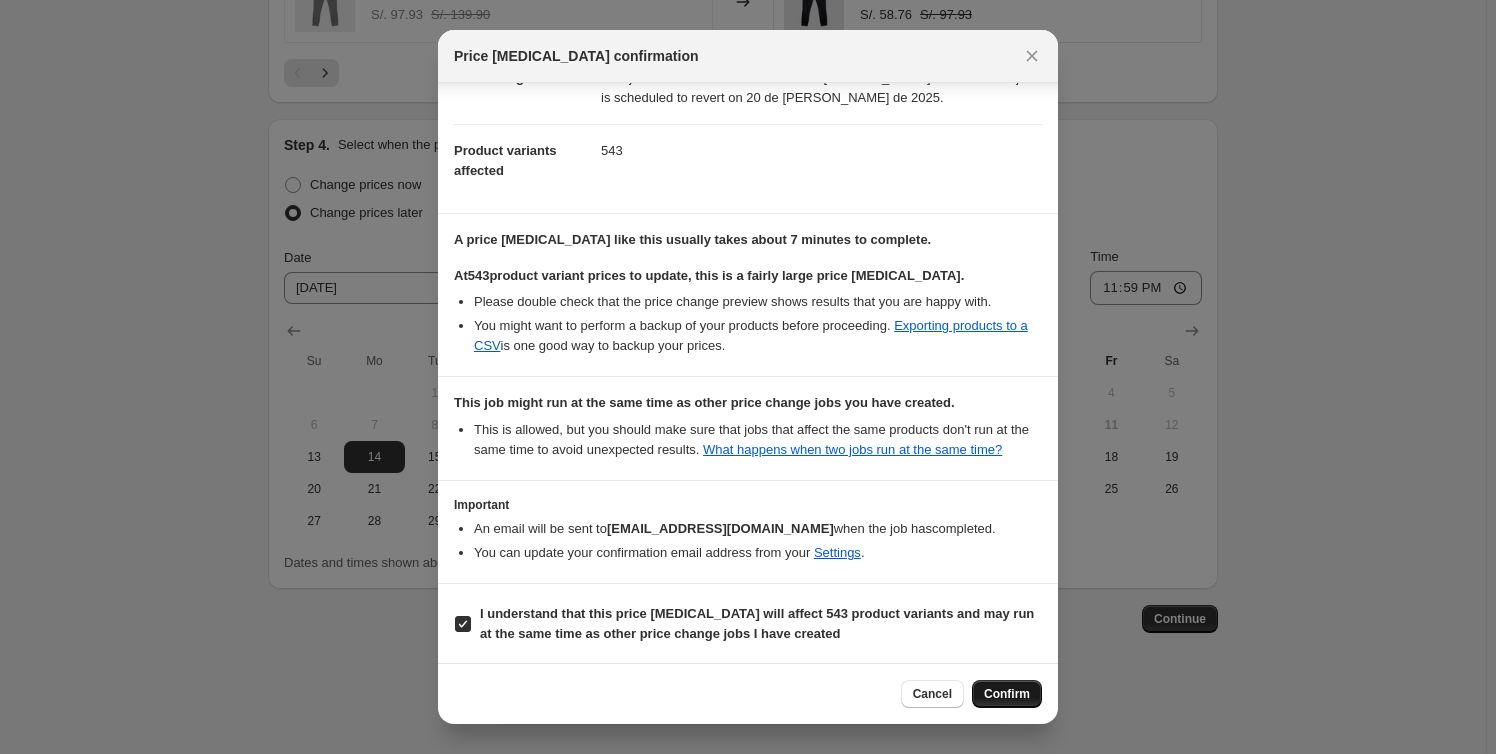 click on "Confirm" at bounding box center [1007, 694] 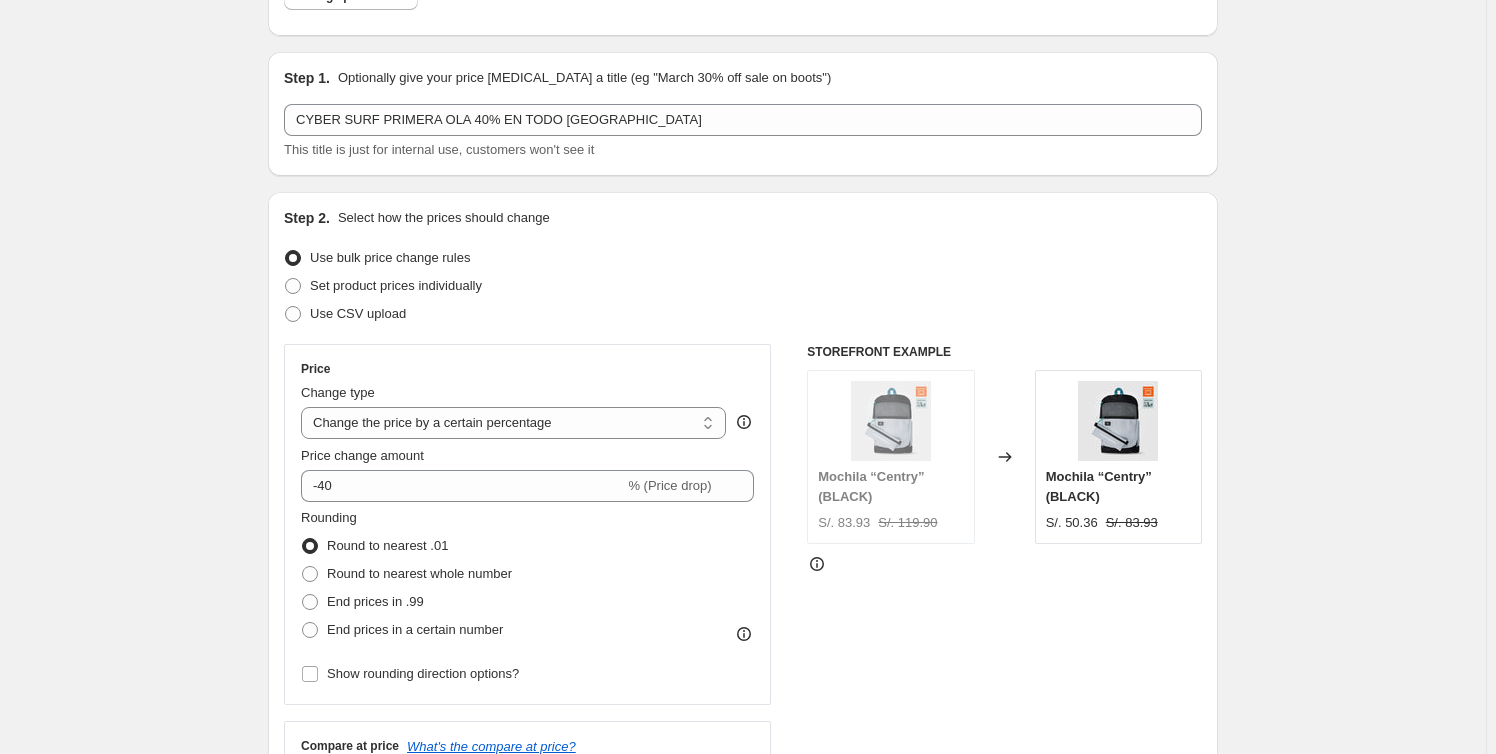 scroll, scrollTop: 0, scrollLeft: 0, axis: both 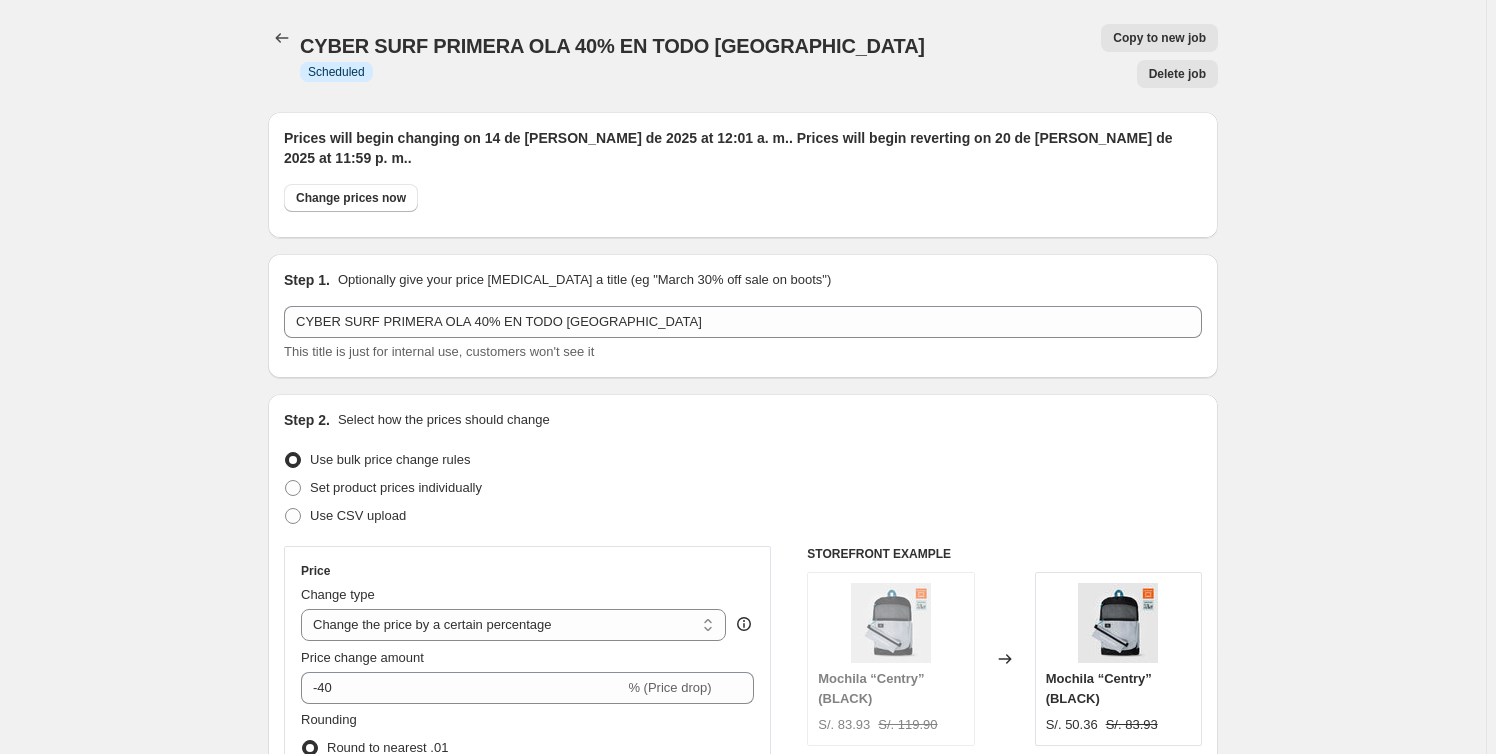 click on "CYBER SURF PRIMERA OLA 40% EN TODO [GEOGRAPHIC_DATA]" at bounding box center (612, 46) 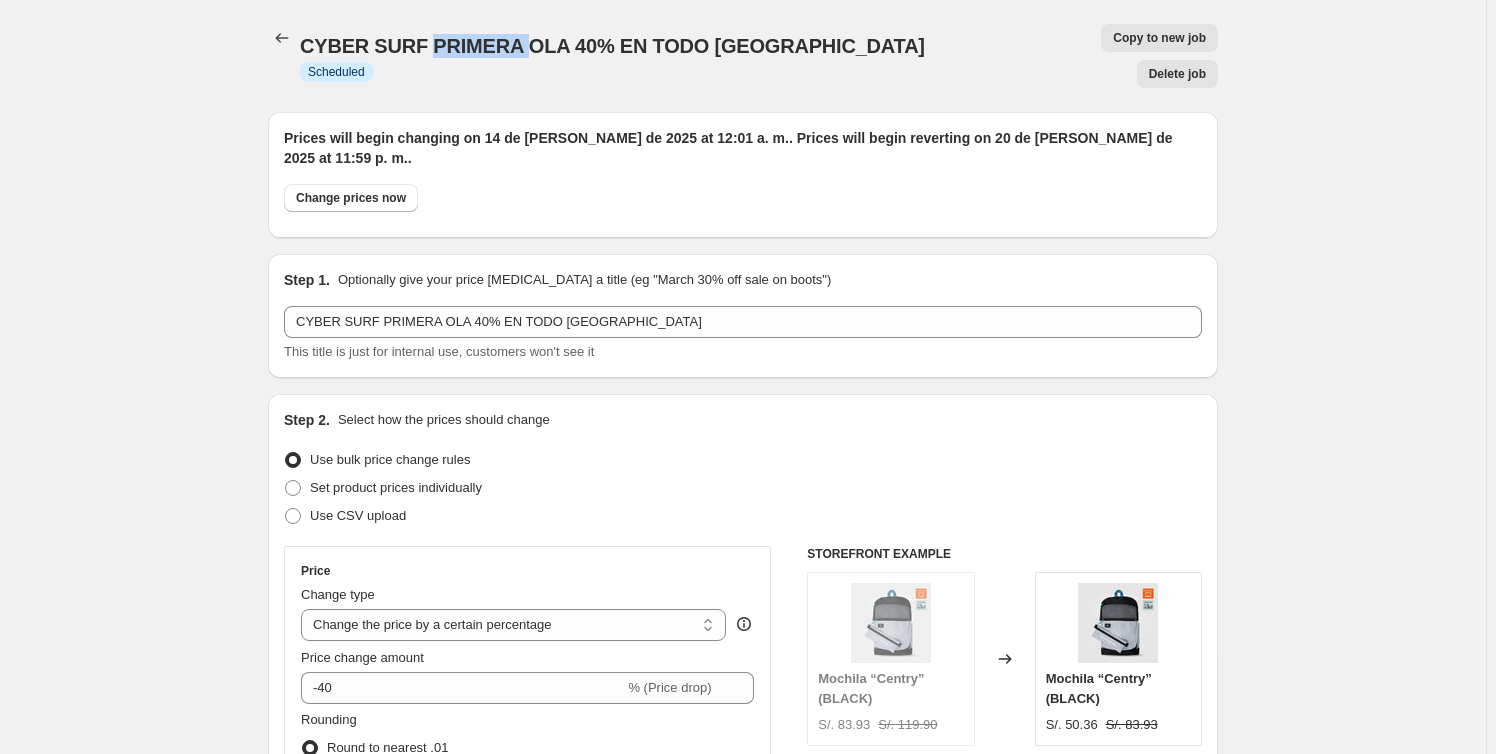 click on "CYBER SURF PRIMERA OLA 40% EN TODO [GEOGRAPHIC_DATA]" at bounding box center [612, 46] 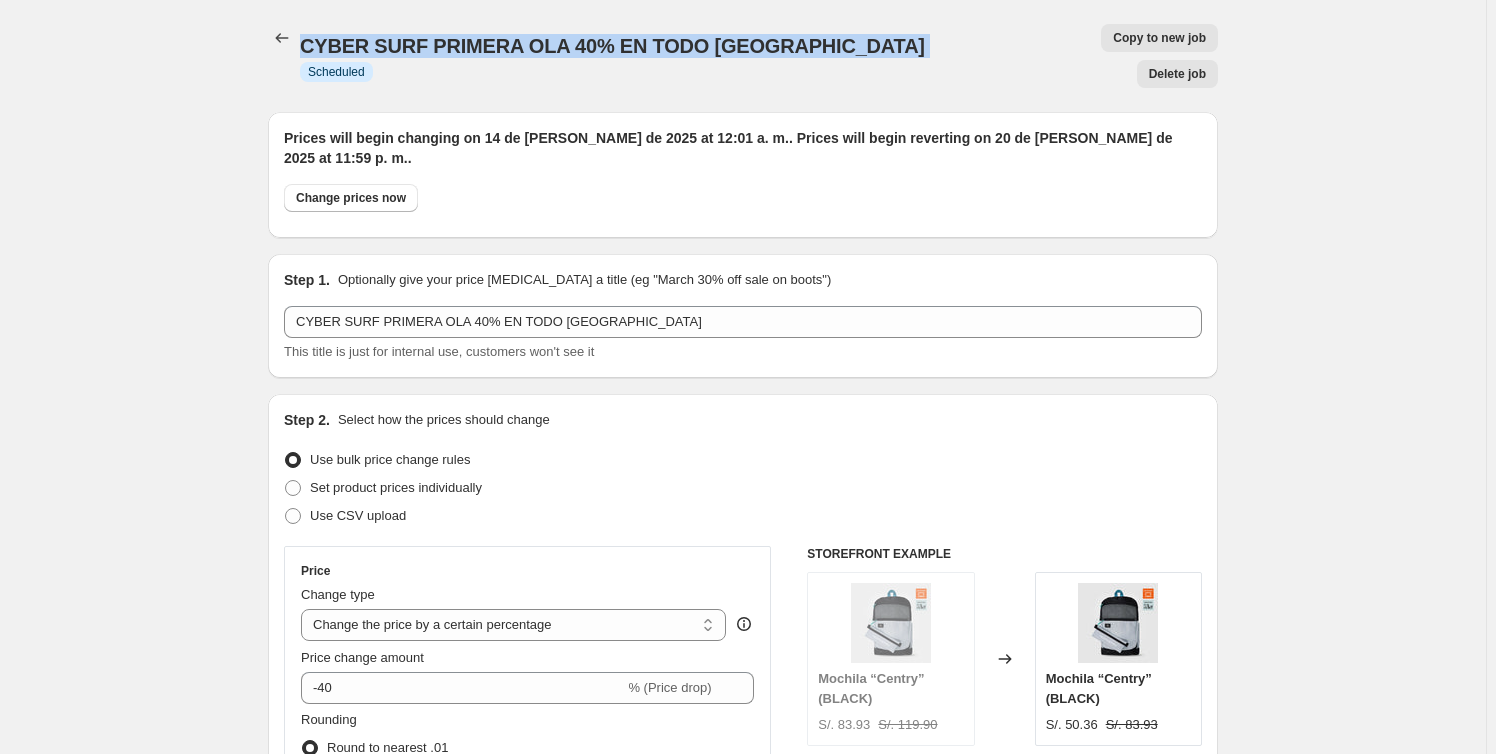 click on "CYBER SURF PRIMERA OLA 40% EN TODO [GEOGRAPHIC_DATA]" at bounding box center [612, 46] 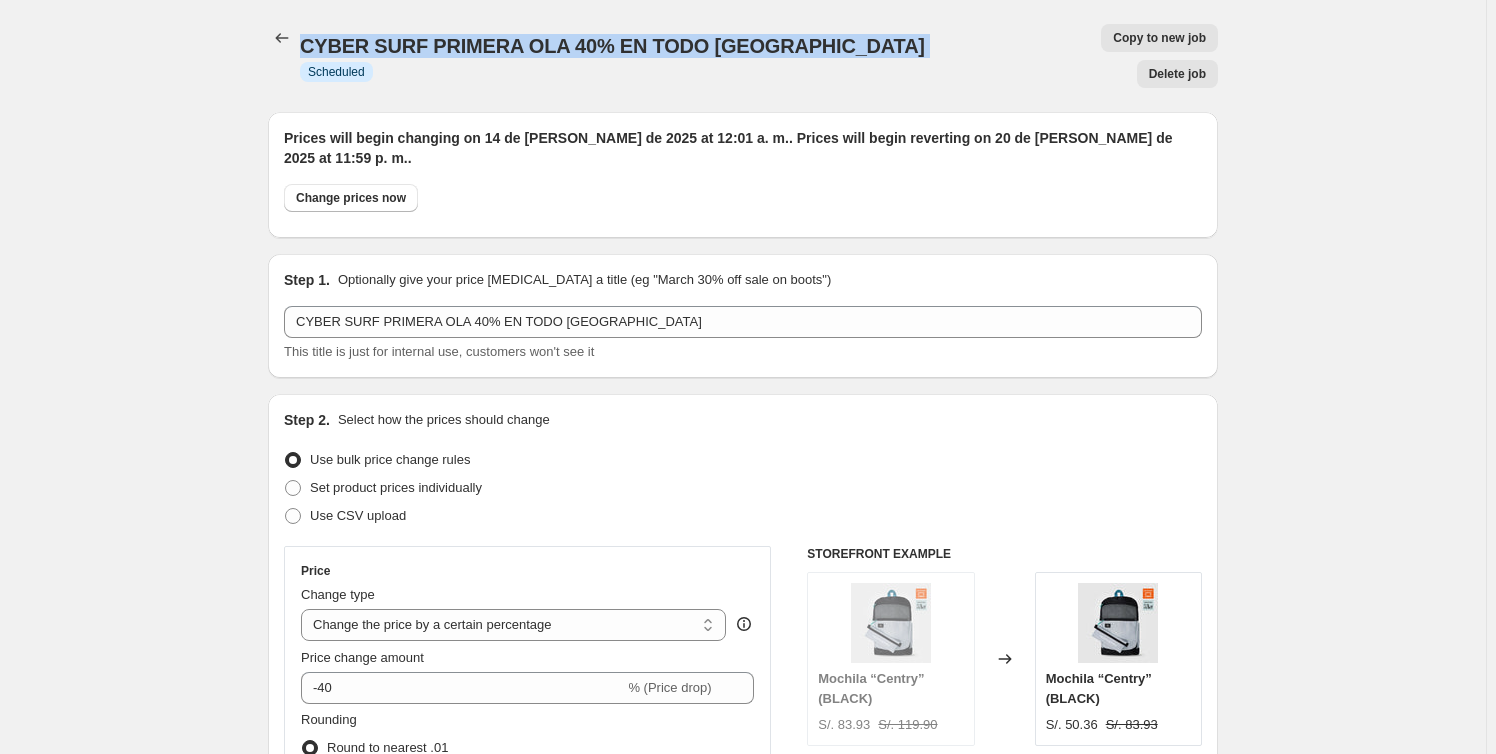 drag, startPoint x: 1122, startPoint y: 40, endPoint x: 947, endPoint y: -18, distance: 184.36105 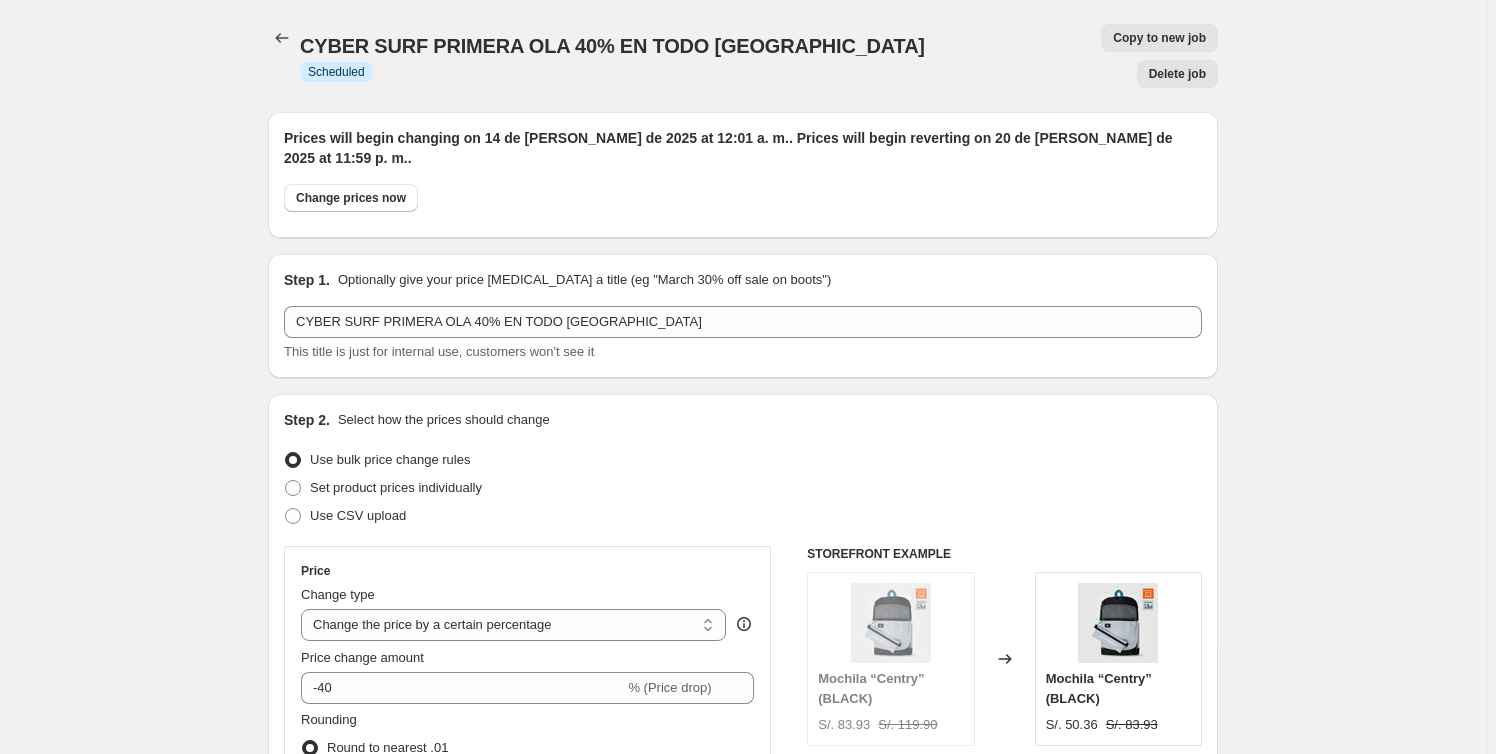 select on "percentage" 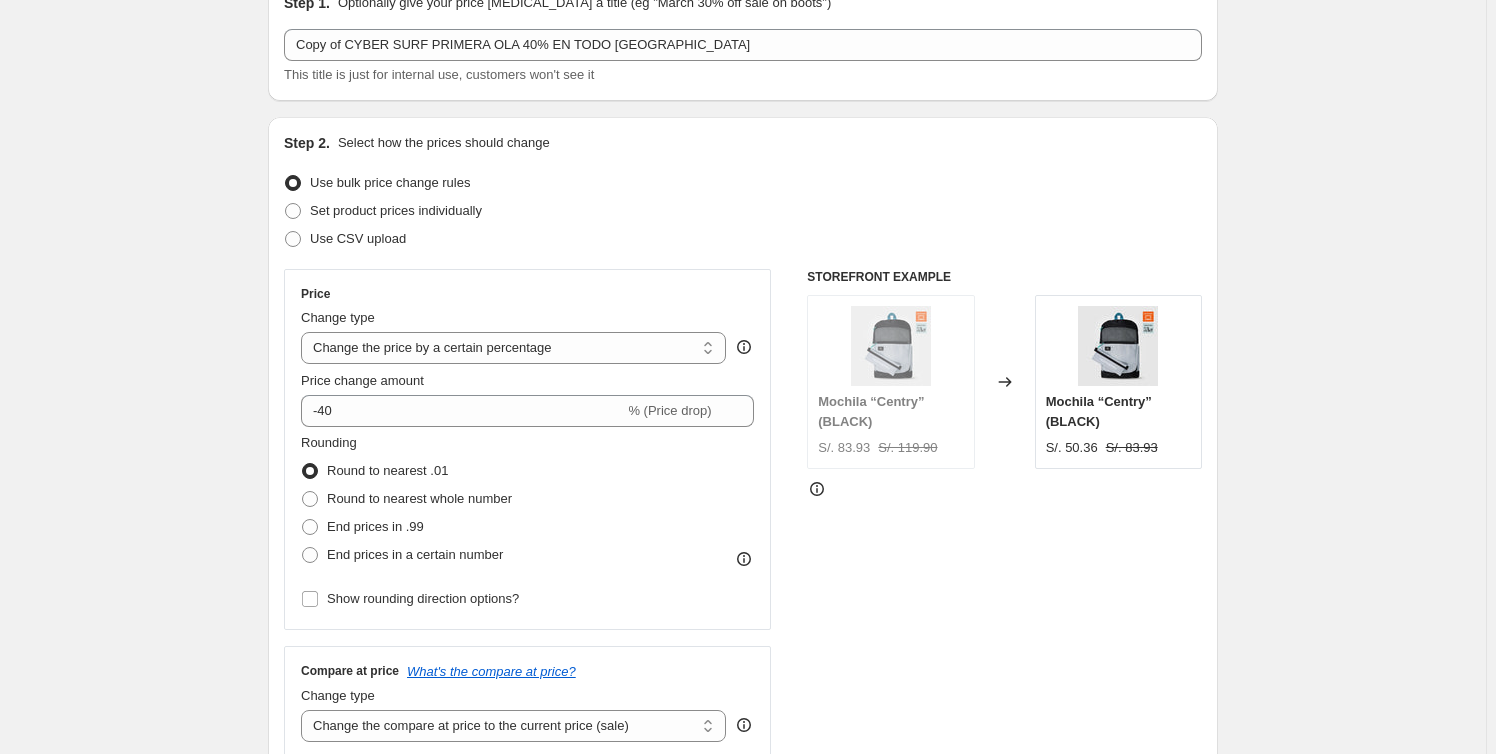 scroll, scrollTop: 0, scrollLeft: 0, axis: both 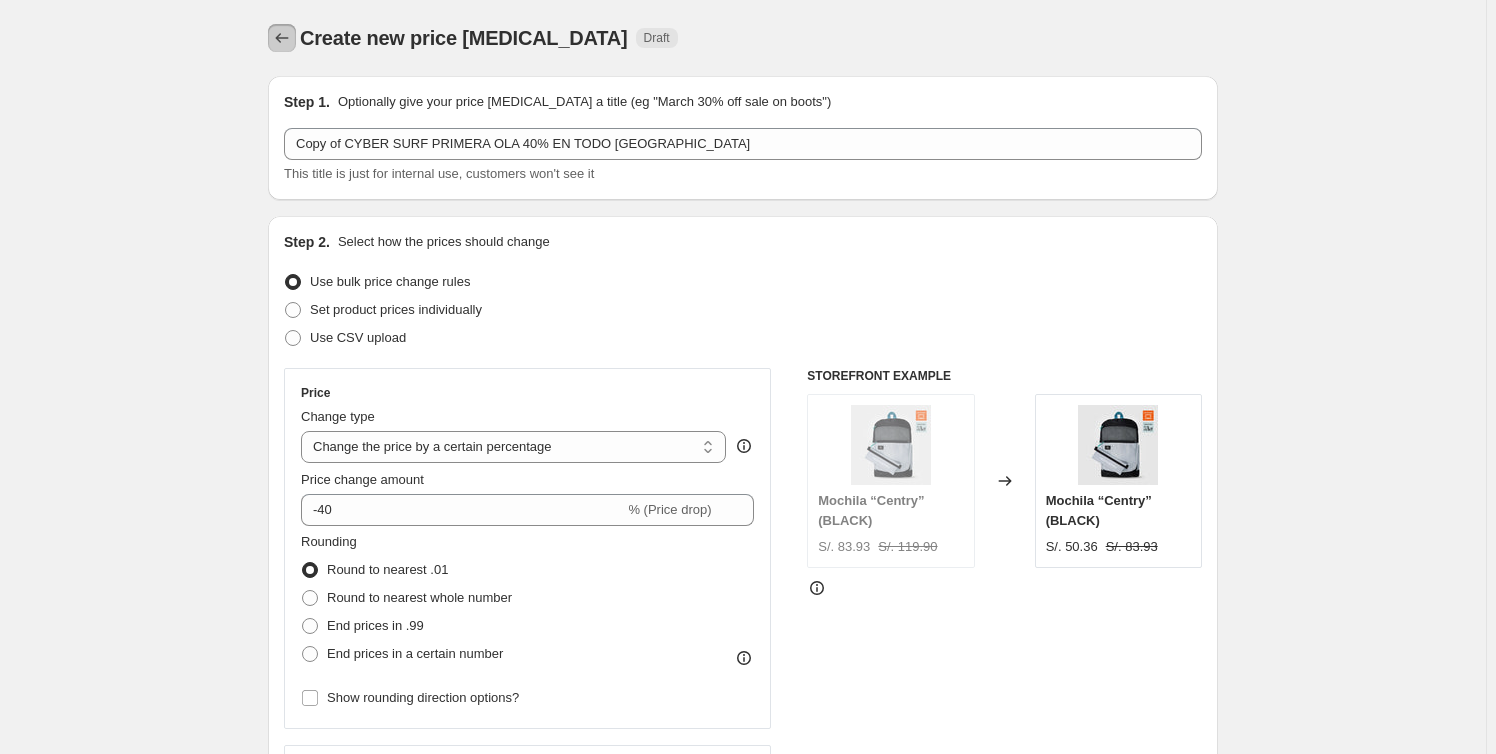 click 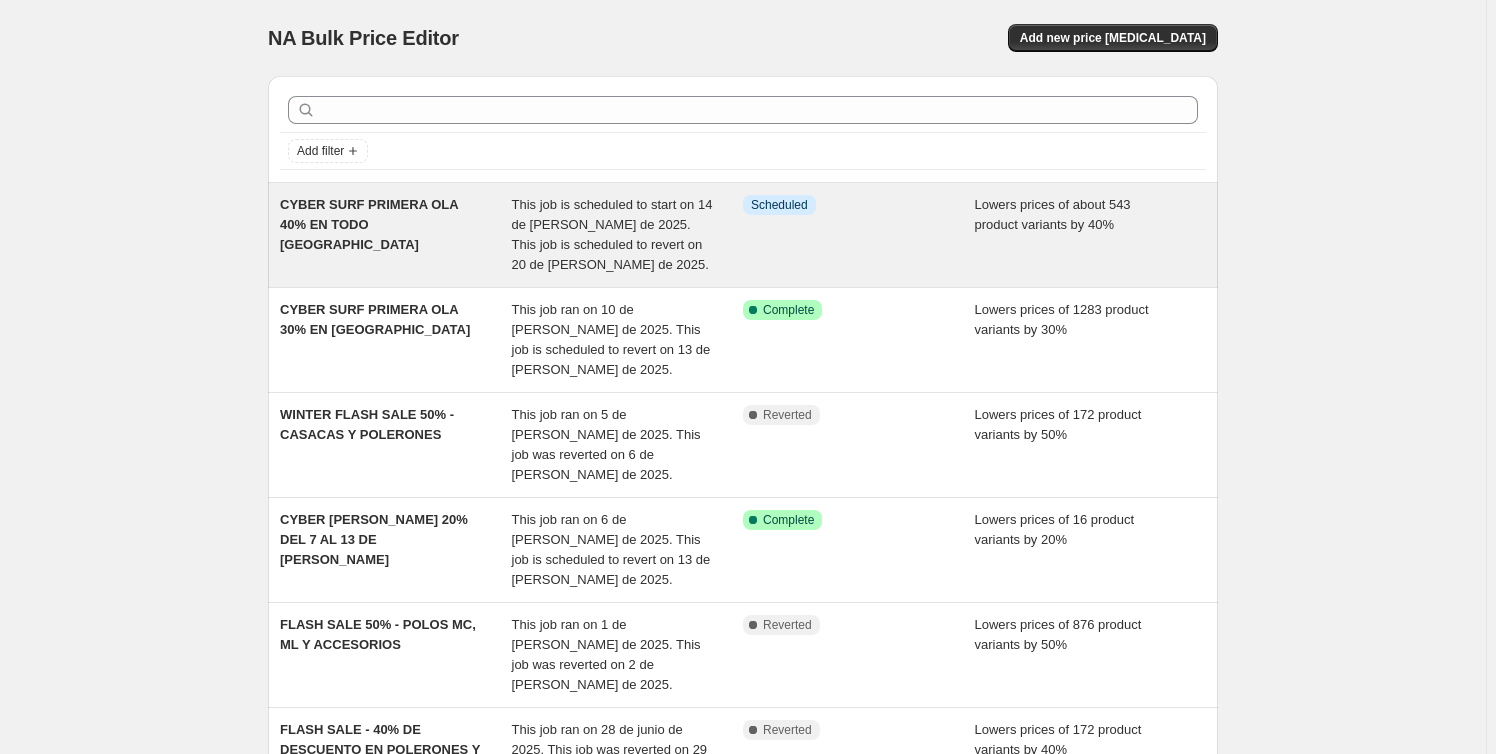 click on "CYBER SURF PRIMERA OLA 40% EN TODO [GEOGRAPHIC_DATA]" at bounding box center [369, 224] 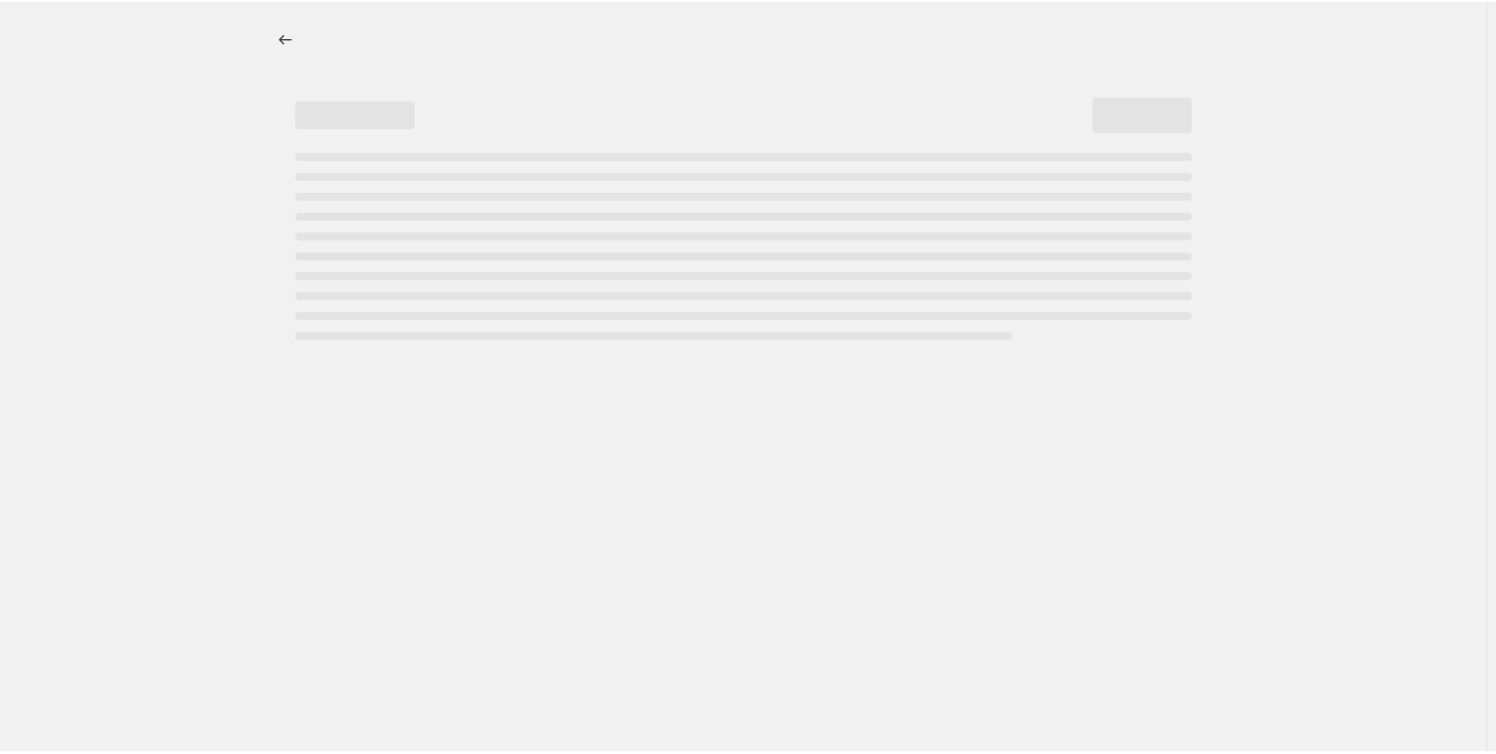 select on "percentage" 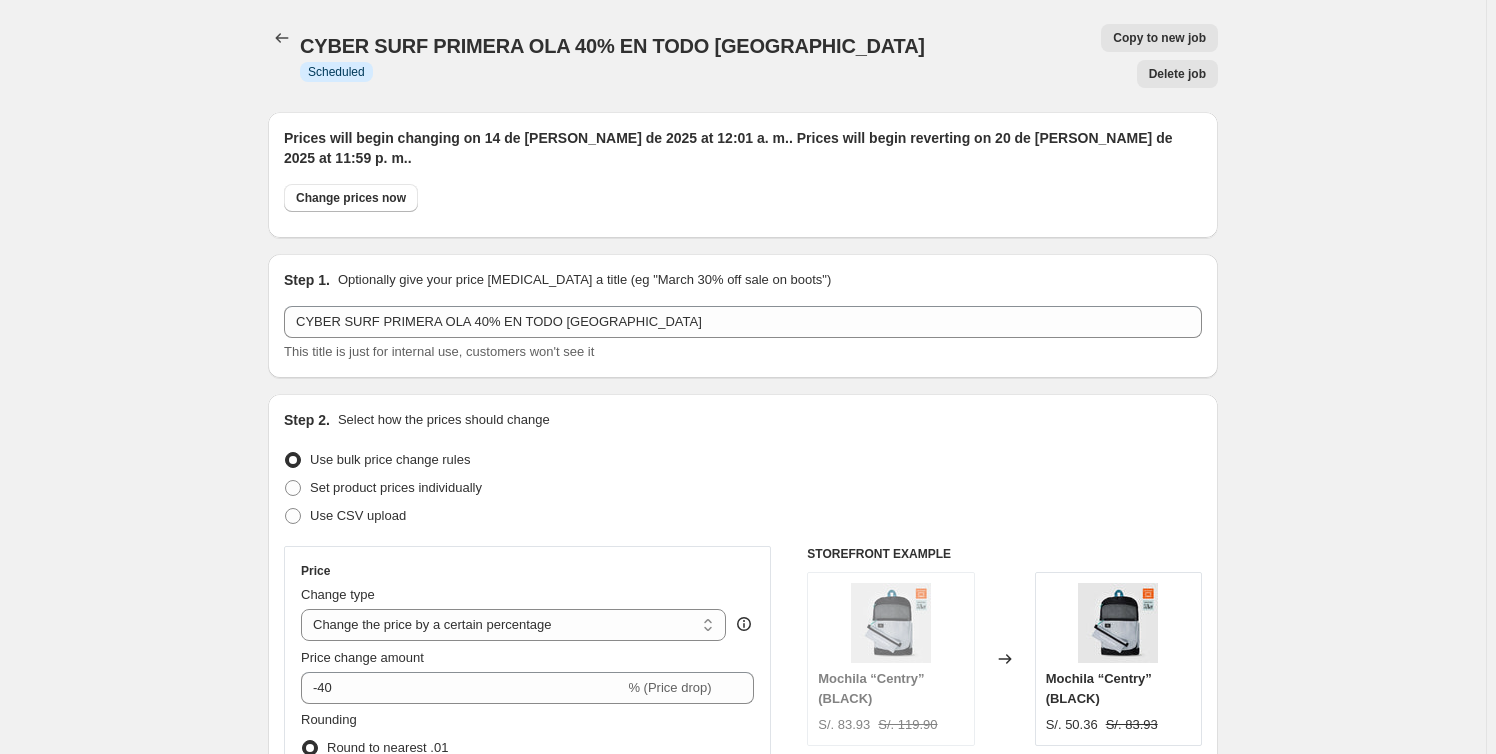 click on "Delete job" at bounding box center (1177, 74) 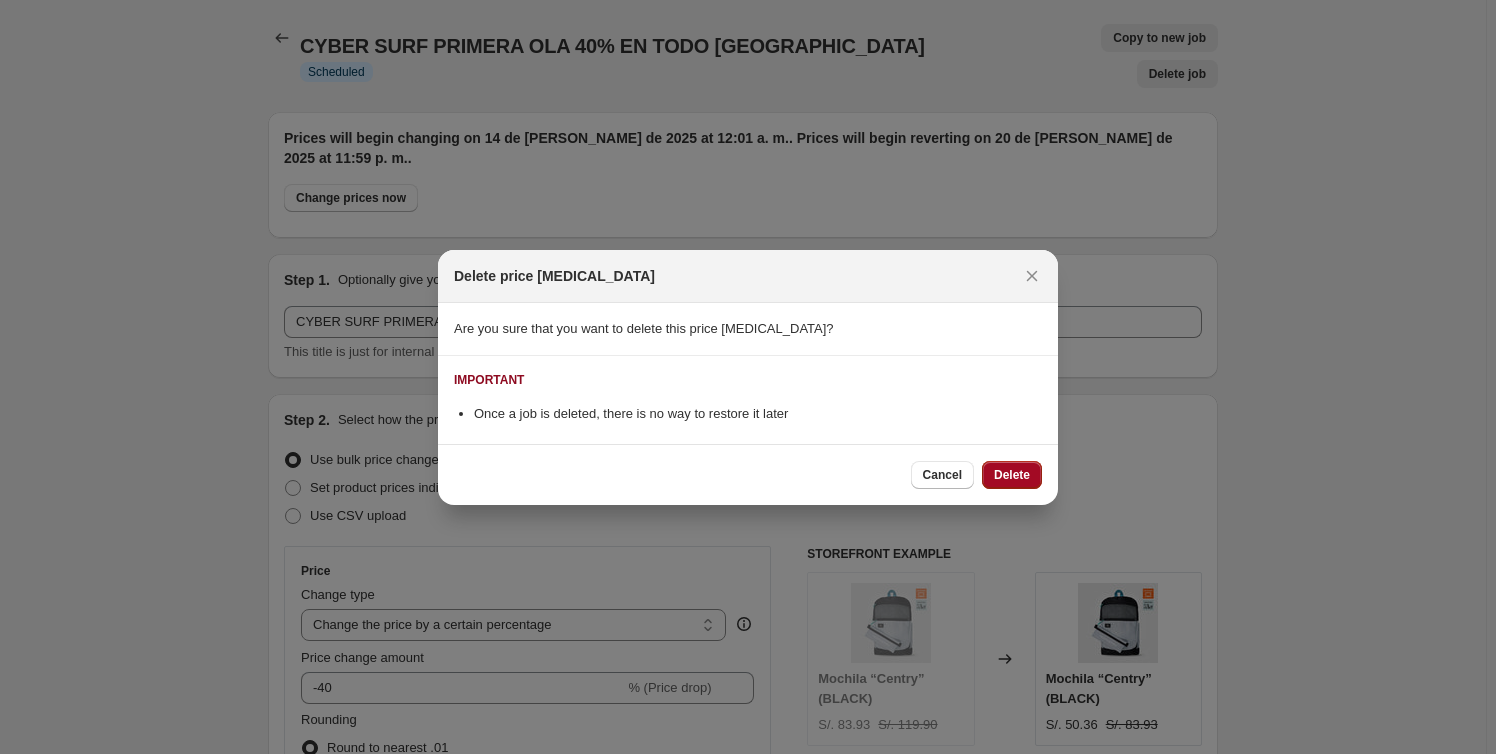 click on "Delete" at bounding box center [1012, 475] 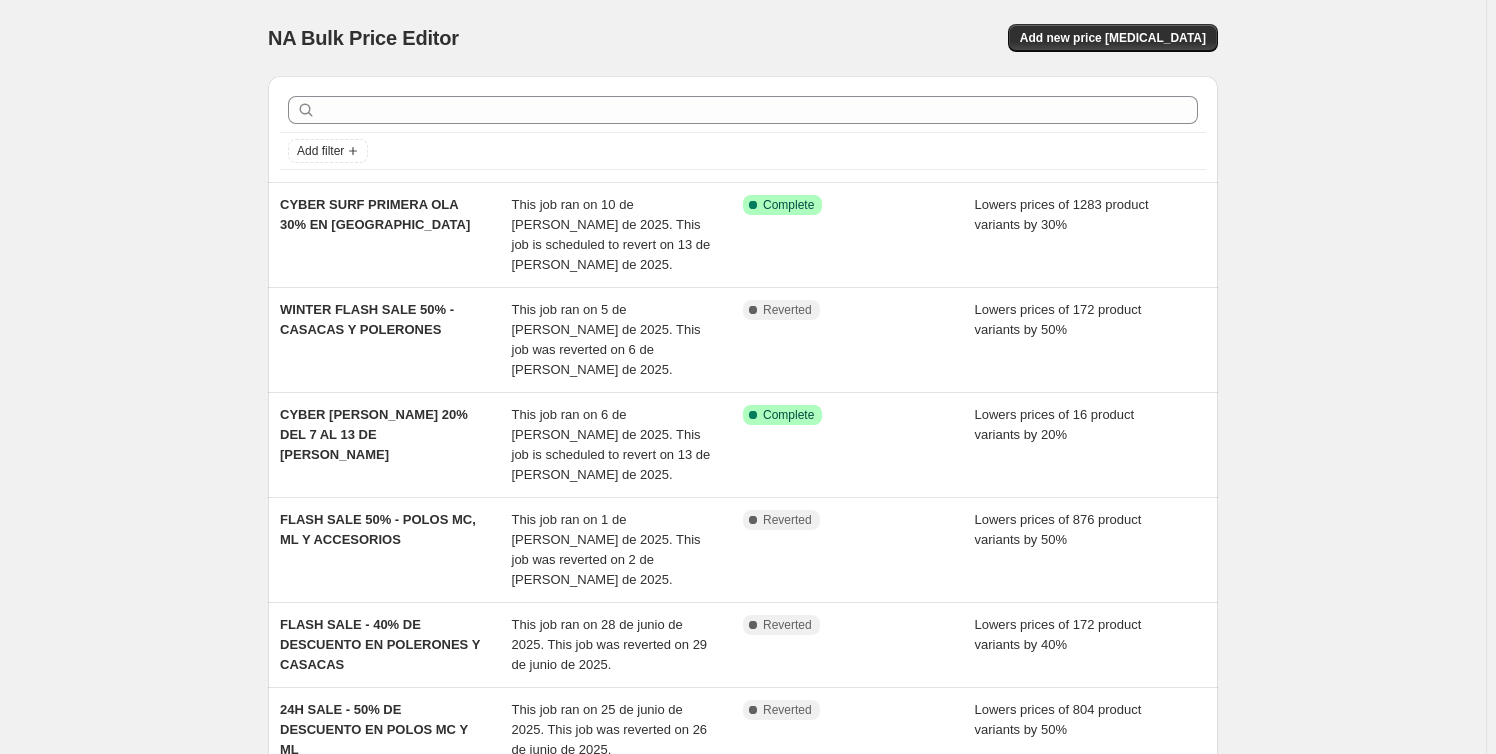 click on "NA Bulk Price Editor. This page is ready NA Bulk Price Editor Add new price [MEDICAL_DATA] Add filter   CYBER SURF PRIMERA OLA 30% EN [GEOGRAPHIC_DATA] This job ran on 10 de [PERSON_NAME] de 2025. This job is scheduled to revert on 13 de [PERSON_NAME] de 2025. Success Complete Complete Lowers prices of 1283 product variants by 30% WINTER FLASH SALE 50% - CASACAS Y POLERONES This job ran on 5 de [PERSON_NAME] de 2025. This job was reverted on 6 de [PERSON_NAME] de 2025. Complete Reverted Lowers prices of 172 product variants by 50% CYBER [PERSON_NAME] 20% DEL 7 AL 13 DE [PERSON_NAME] This job ran on 6 de [PERSON_NAME] de 2025. This job is scheduled to revert on 13 de [PERSON_NAME] de 2025. Success Complete Complete Lowers prices of 16 product variants by 20% FLASH SALE 50% - POLOS MC, ML Y ACCESORIOS This job ran on 1 de [PERSON_NAME] de 2025. This job was reverted on 2 de [PERSON_NAME] de 2025. Complete Reverted Lowers prices of 876 product variants by 50% FLASH SALE - 40% DE DESCUENTO EN POLERONES Y CASACAS This job ran on 28 de junio de 2025. This job was reverted on 29 de junio de 2025.   FAQ" at bounding box center (743, 485) 